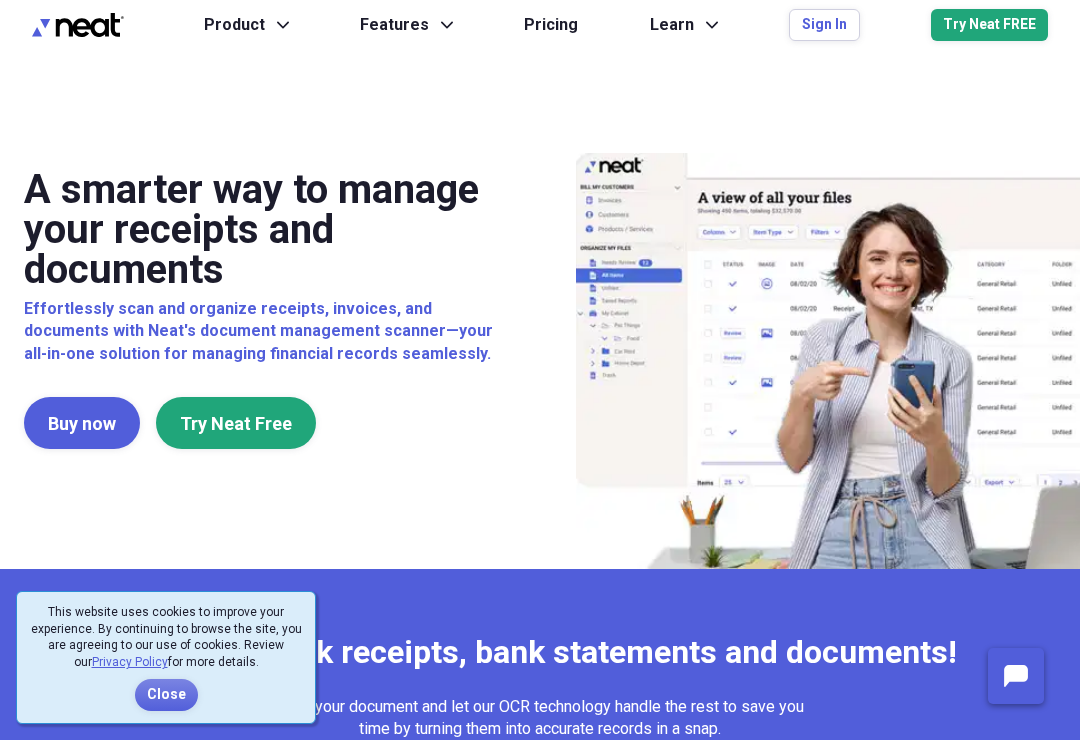 scroll, scrollTop: 0, scrollLeft: 0, axis: both 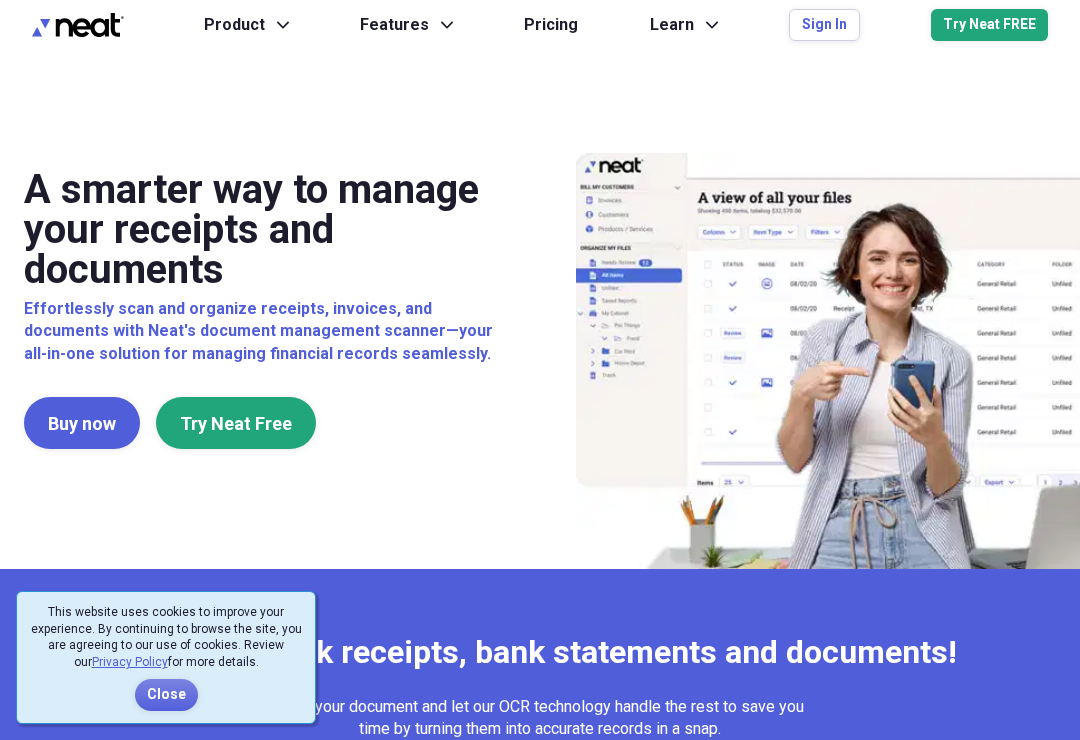 click on "Sign In" at bounding box center (824, 25) 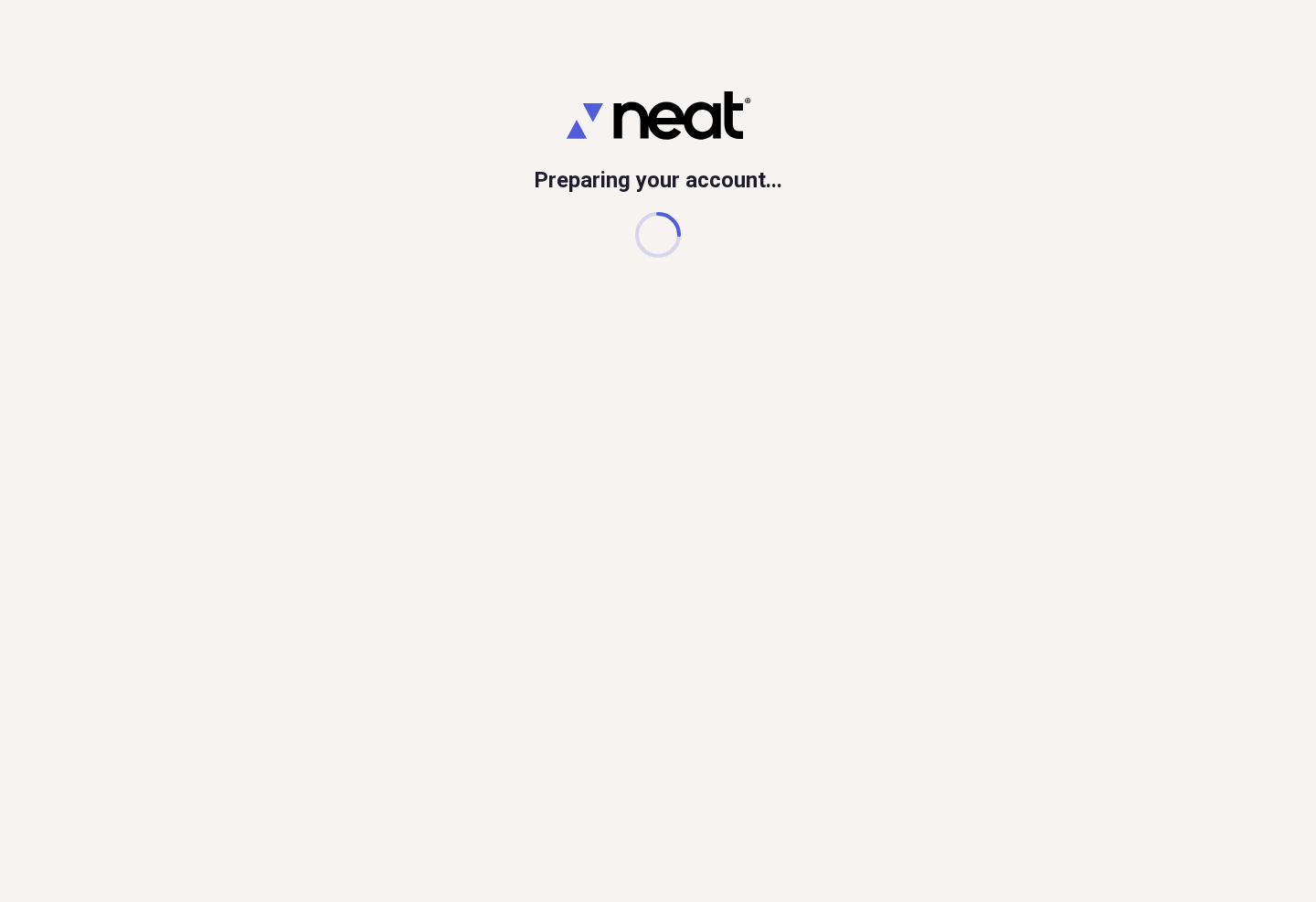 scroll, scrollTop: 0, scrollLeft: 0, axis: both 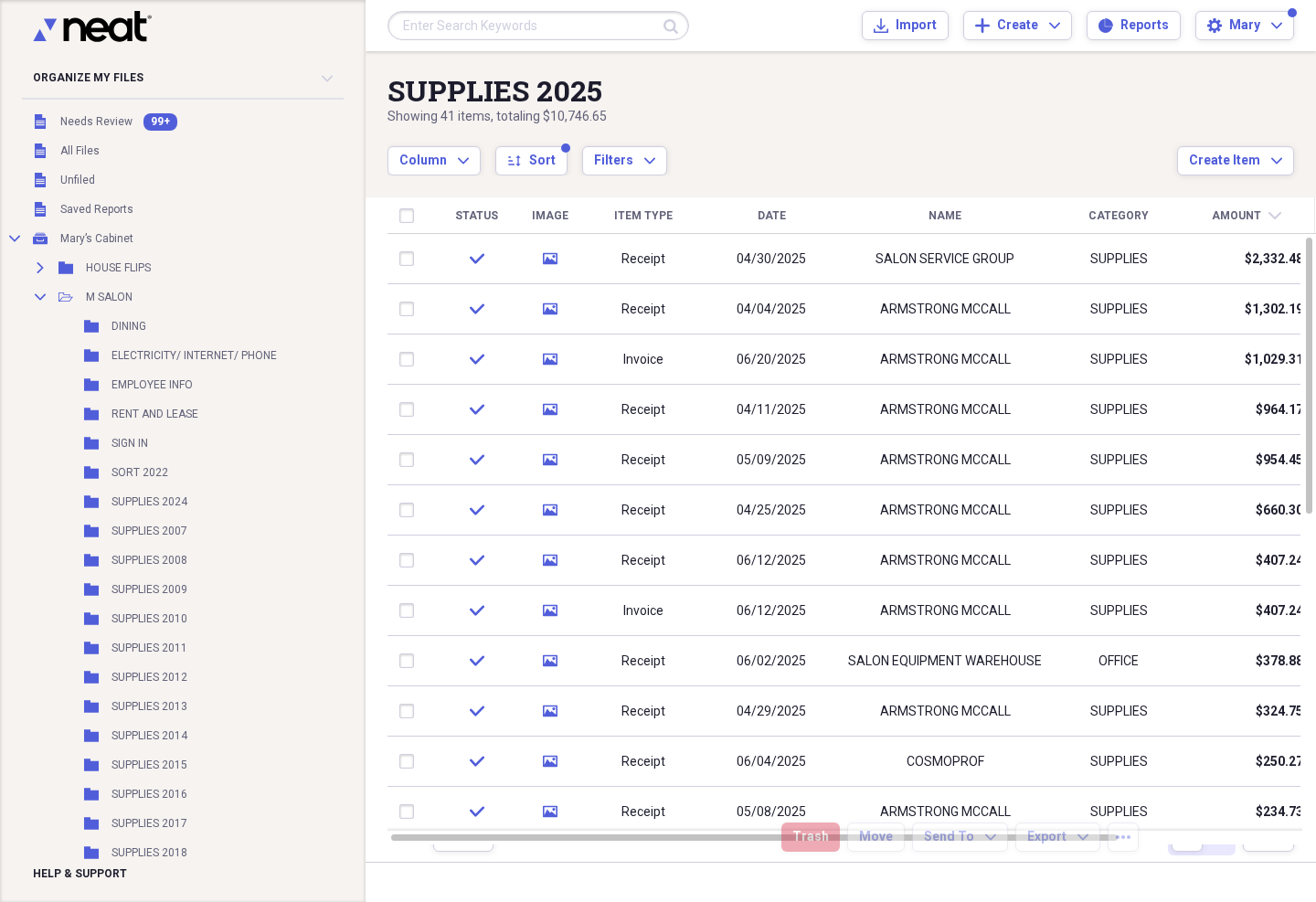 click on "Needs Review" at bounding box center (96, 122) 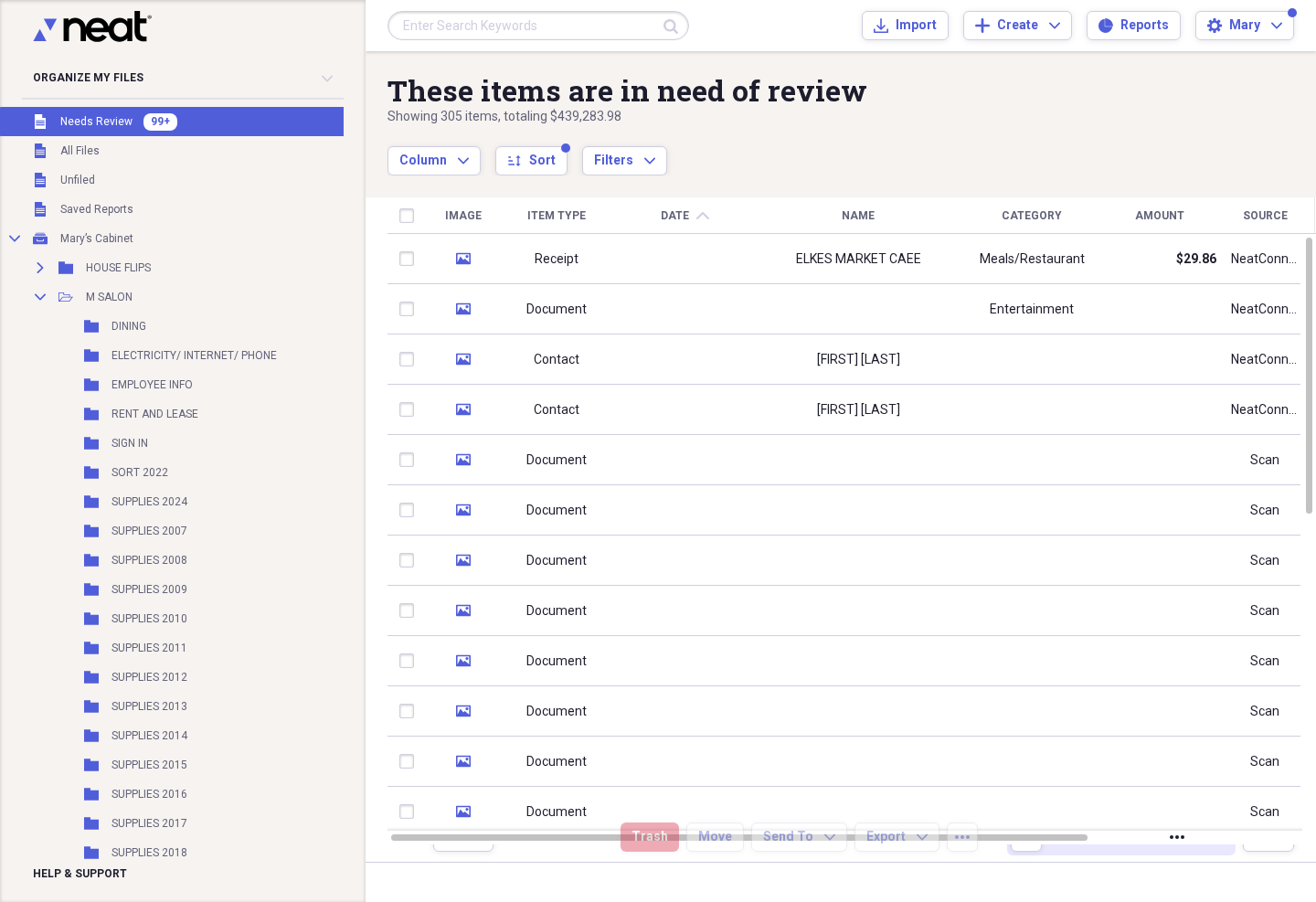 click on "Item Type" at bounding box center [557, 216] 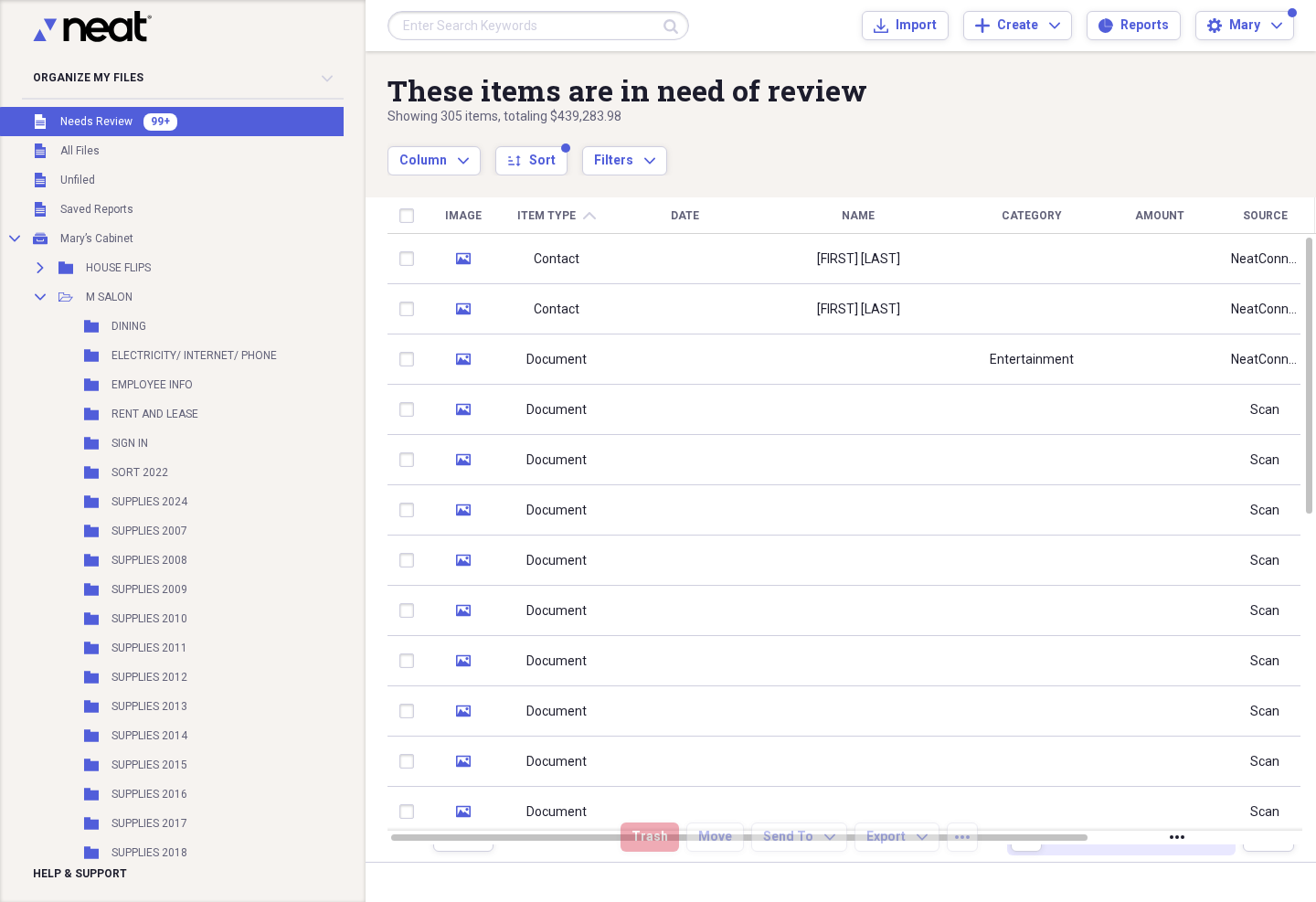 click on "Item Type" at bounding box center (547, 216) 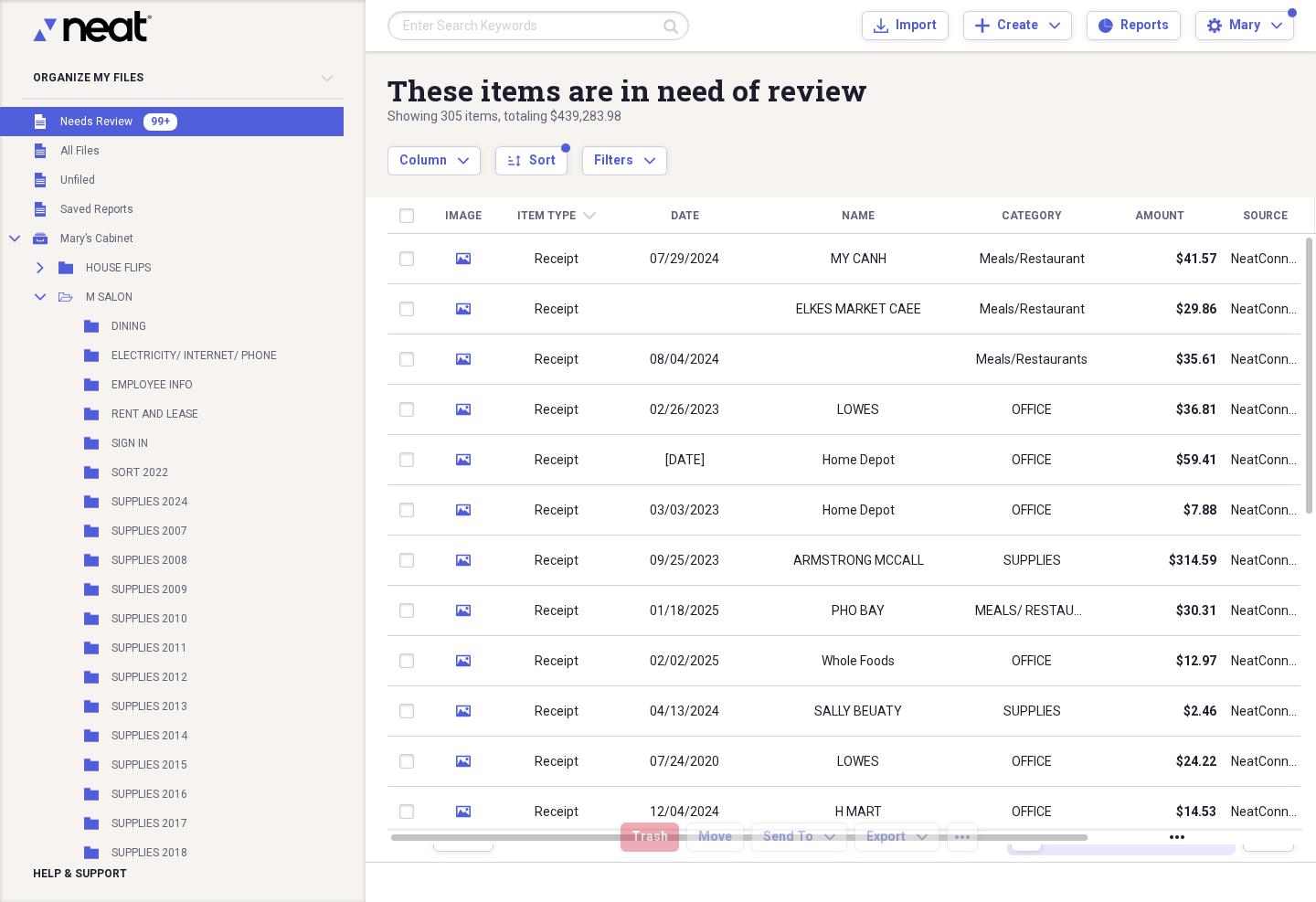 click on "Receipt" at bounding box center (557, 259) 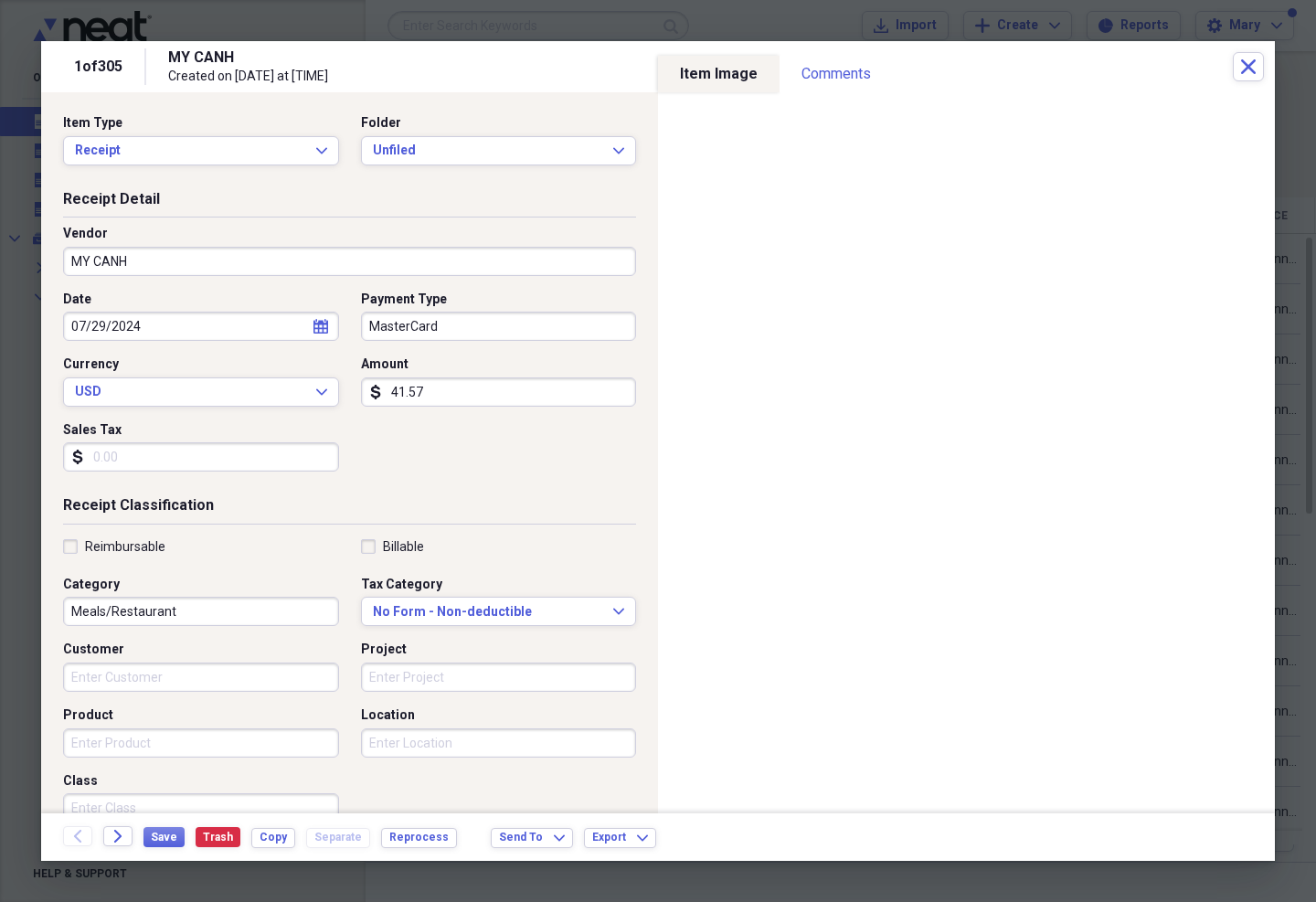click on "Unfiled" at bounding box center (488, 151) 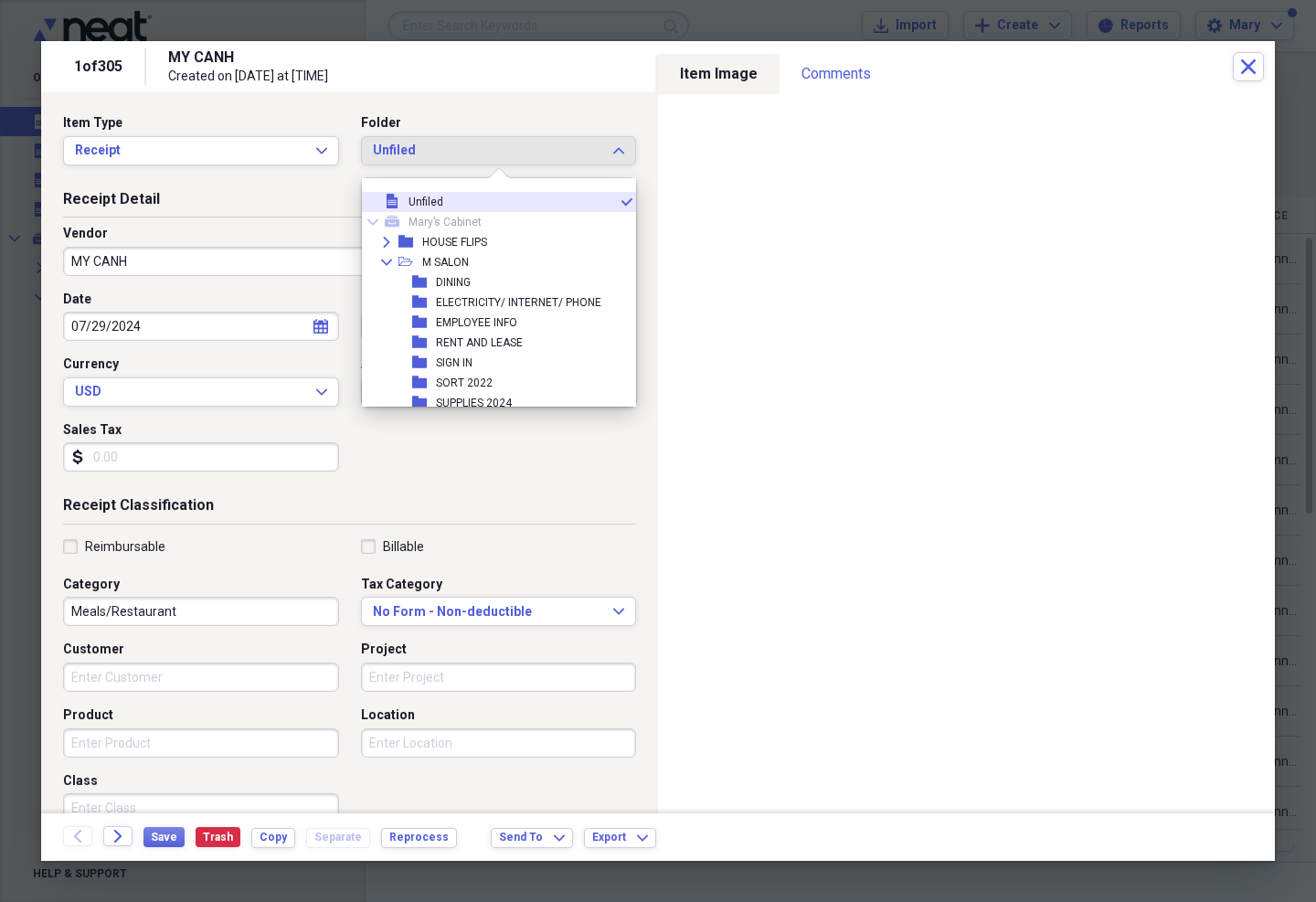 click on "folder SUPPLIES  2024" at bounding box center [492, 403] 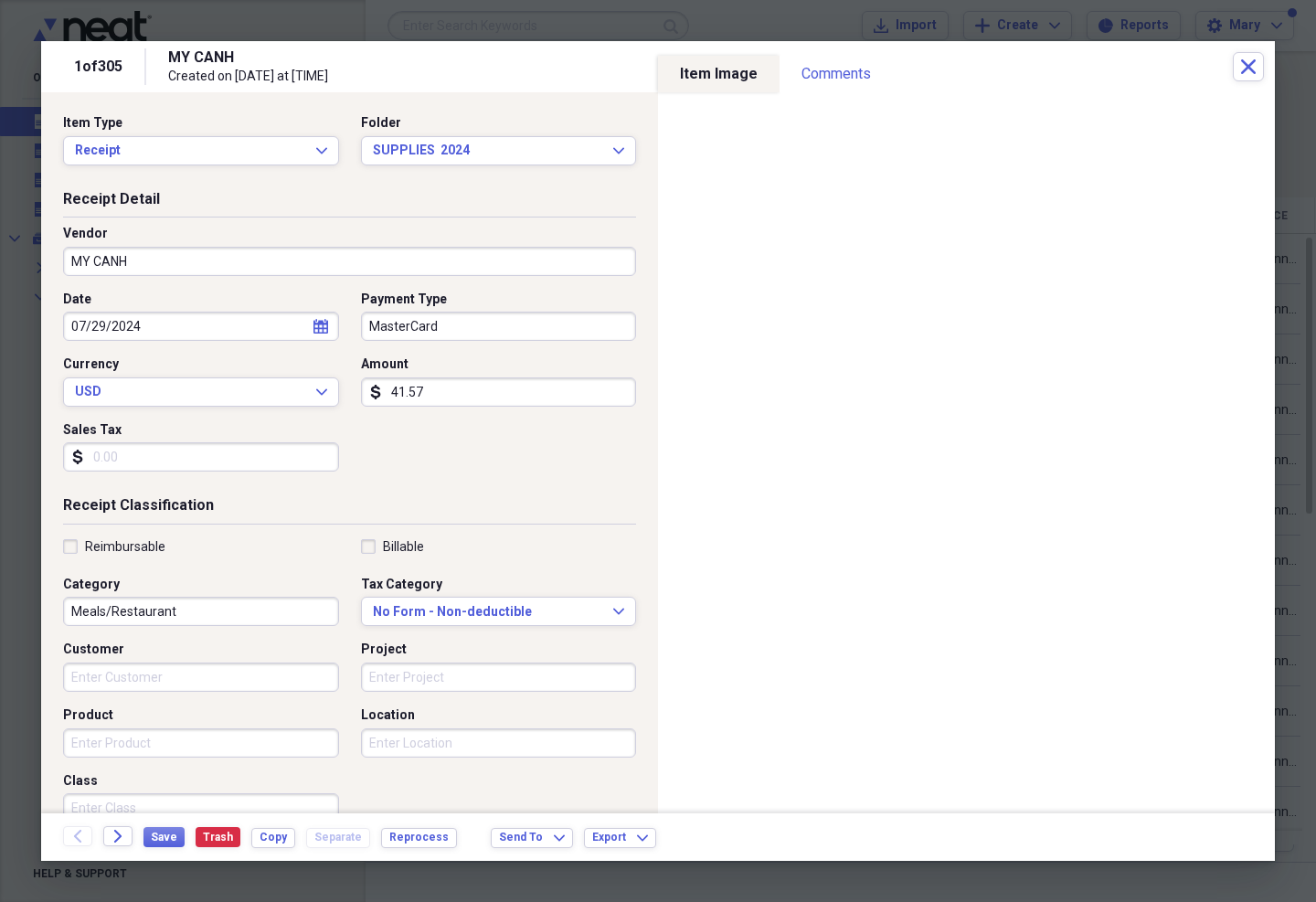 click on "Comments" at bounding box center [836, 74] 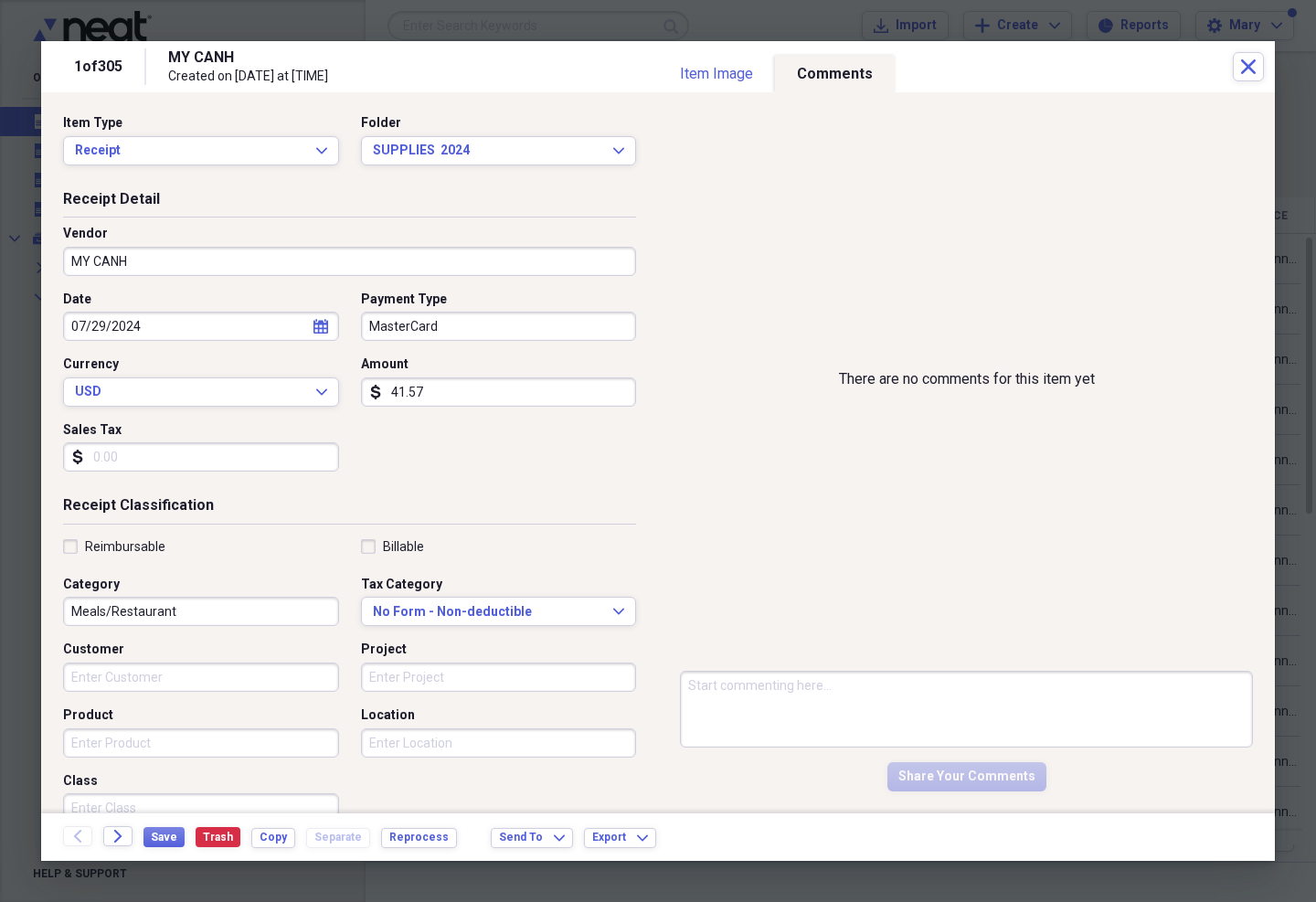 click on "Item Image" at bounding box center [716, 74] 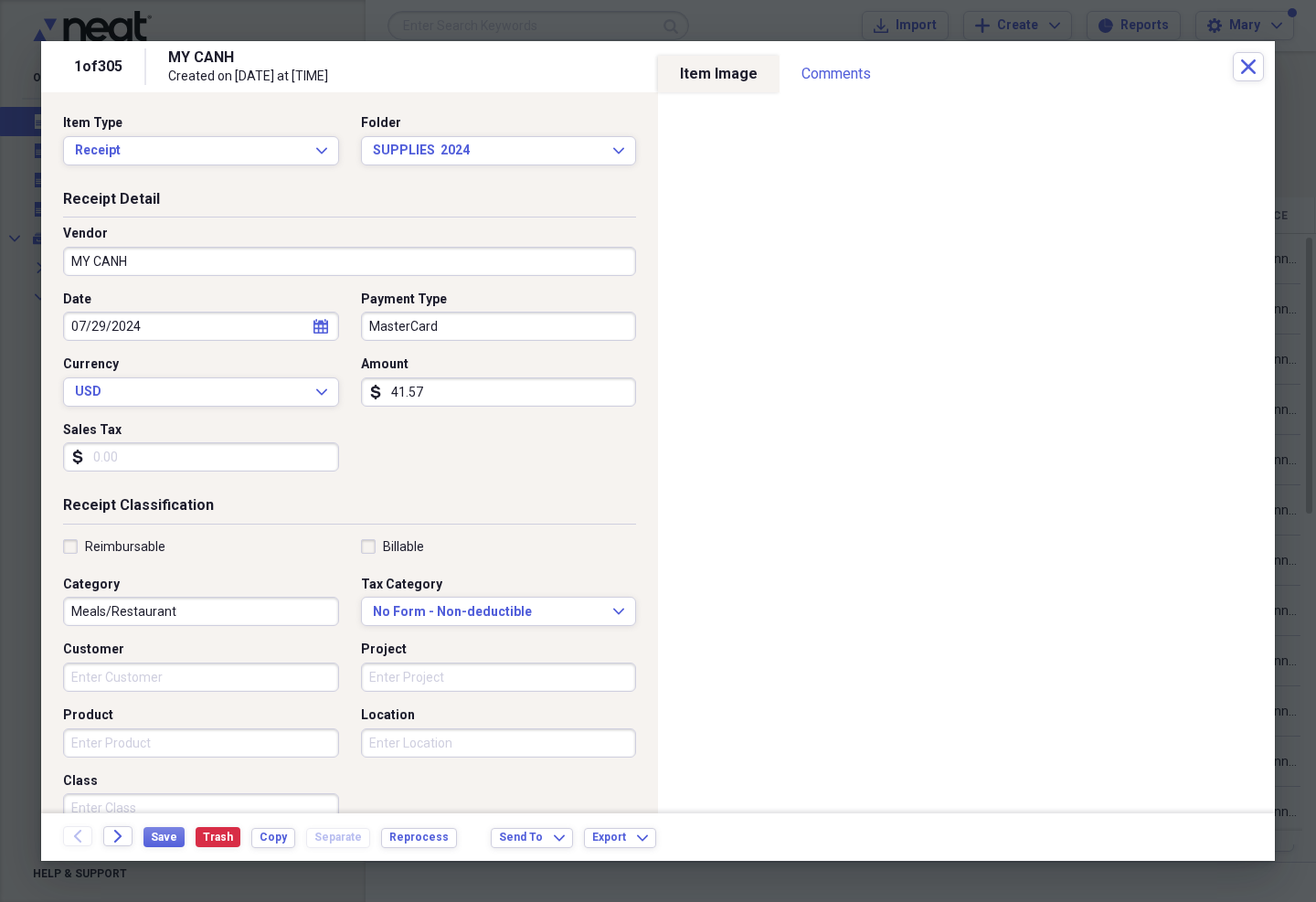 click on "Save" at bounding box center (164, 837) 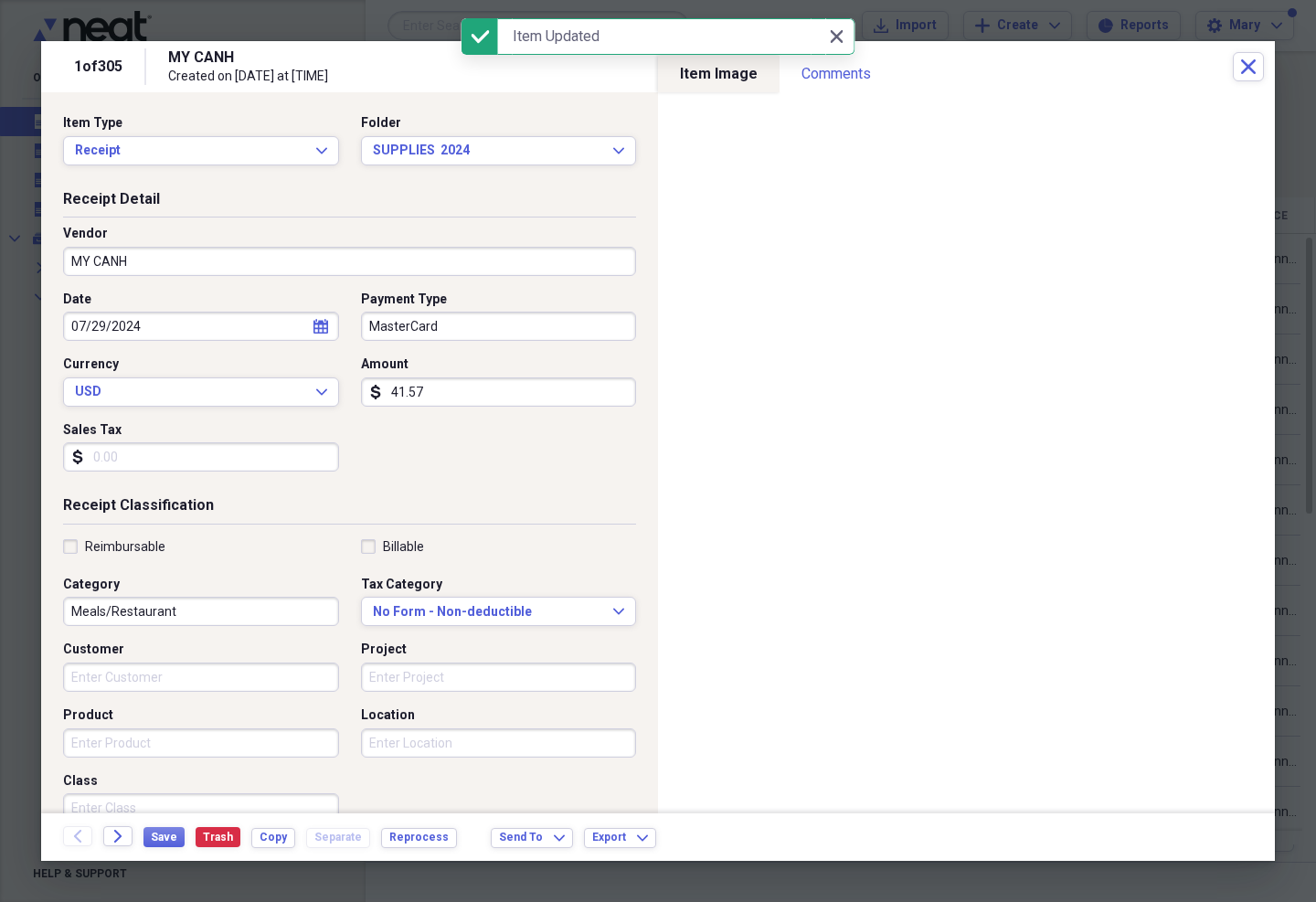 click on "Close" 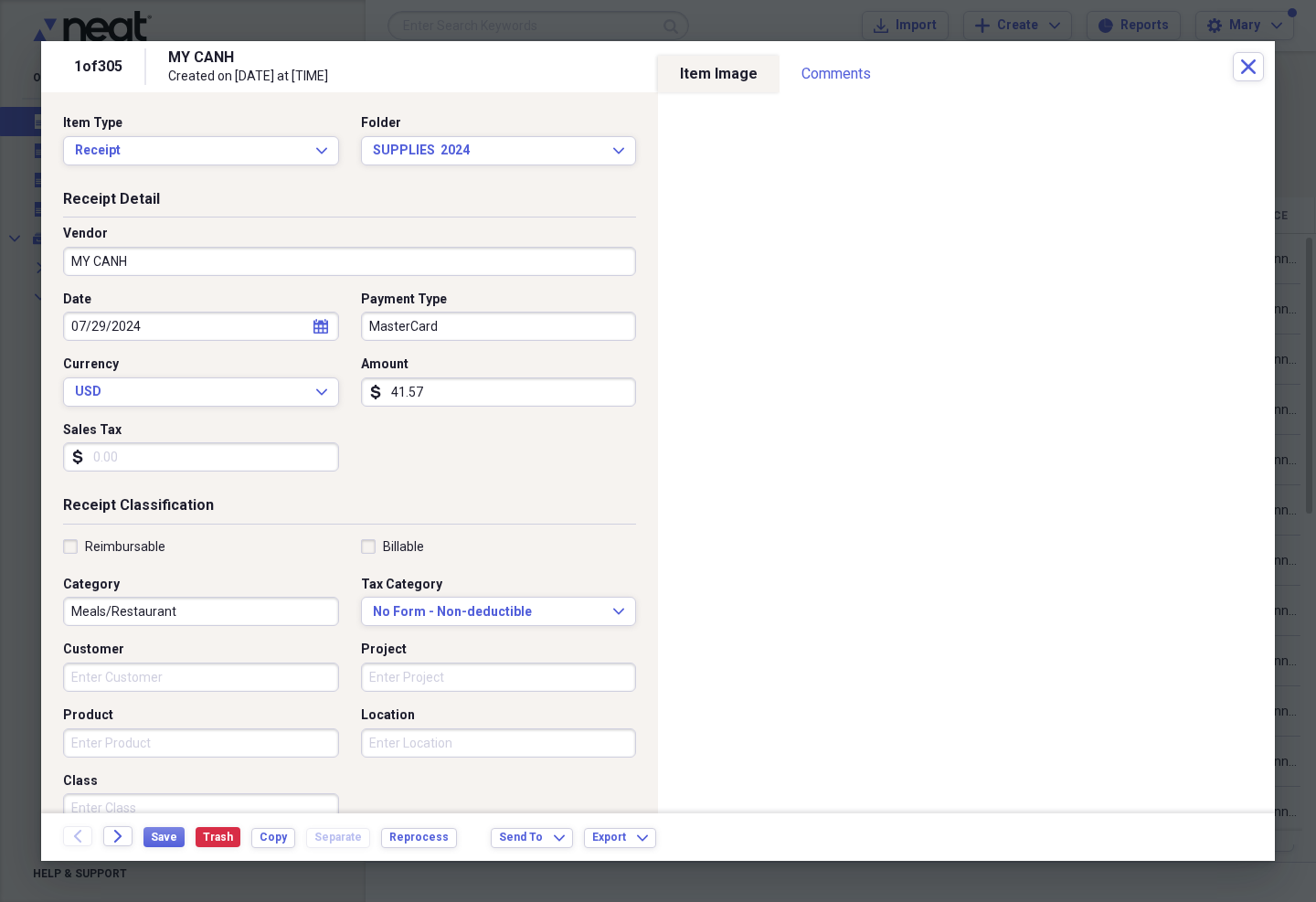 click 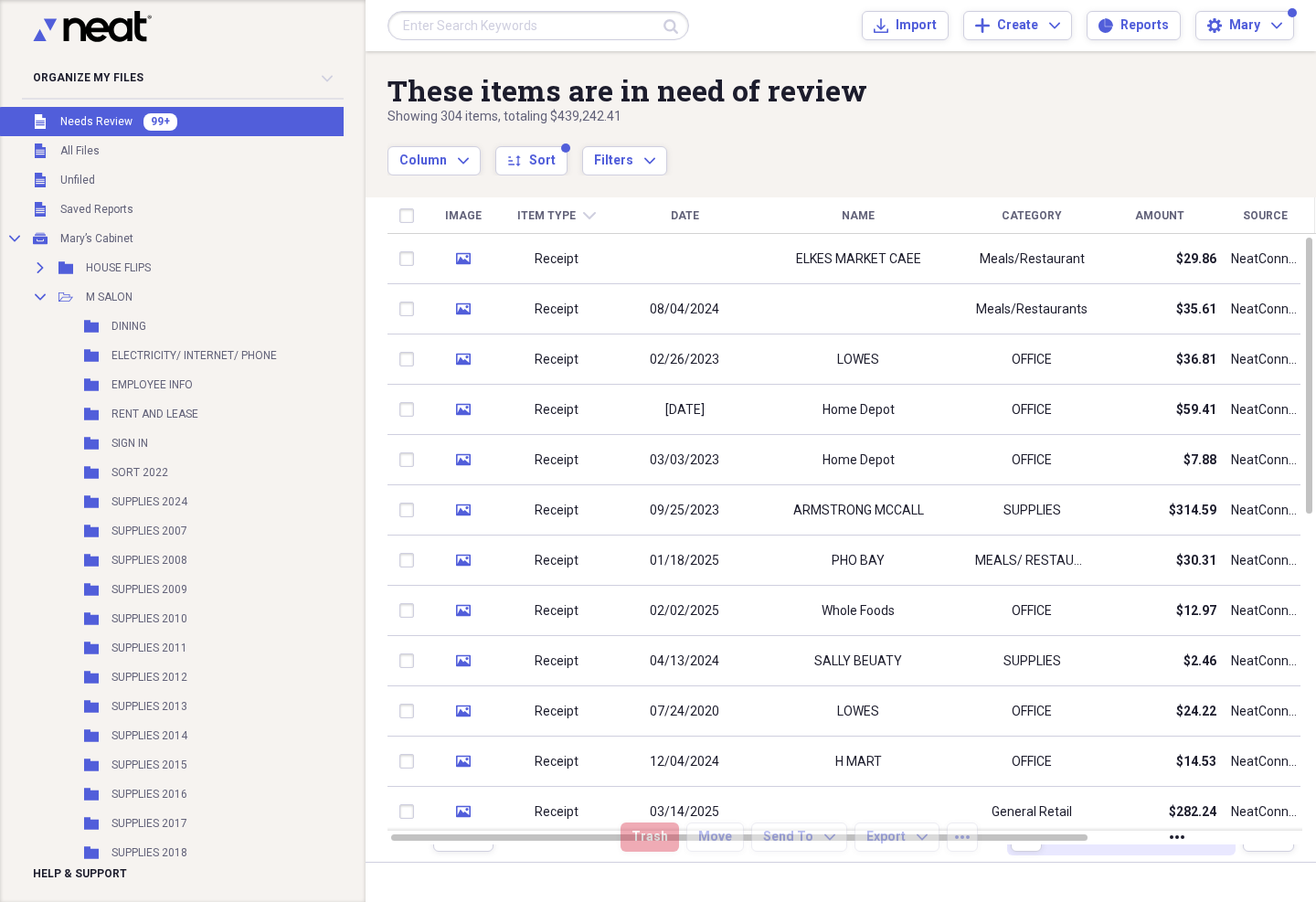 click on "Receipt" at bounding box center [557, 260] 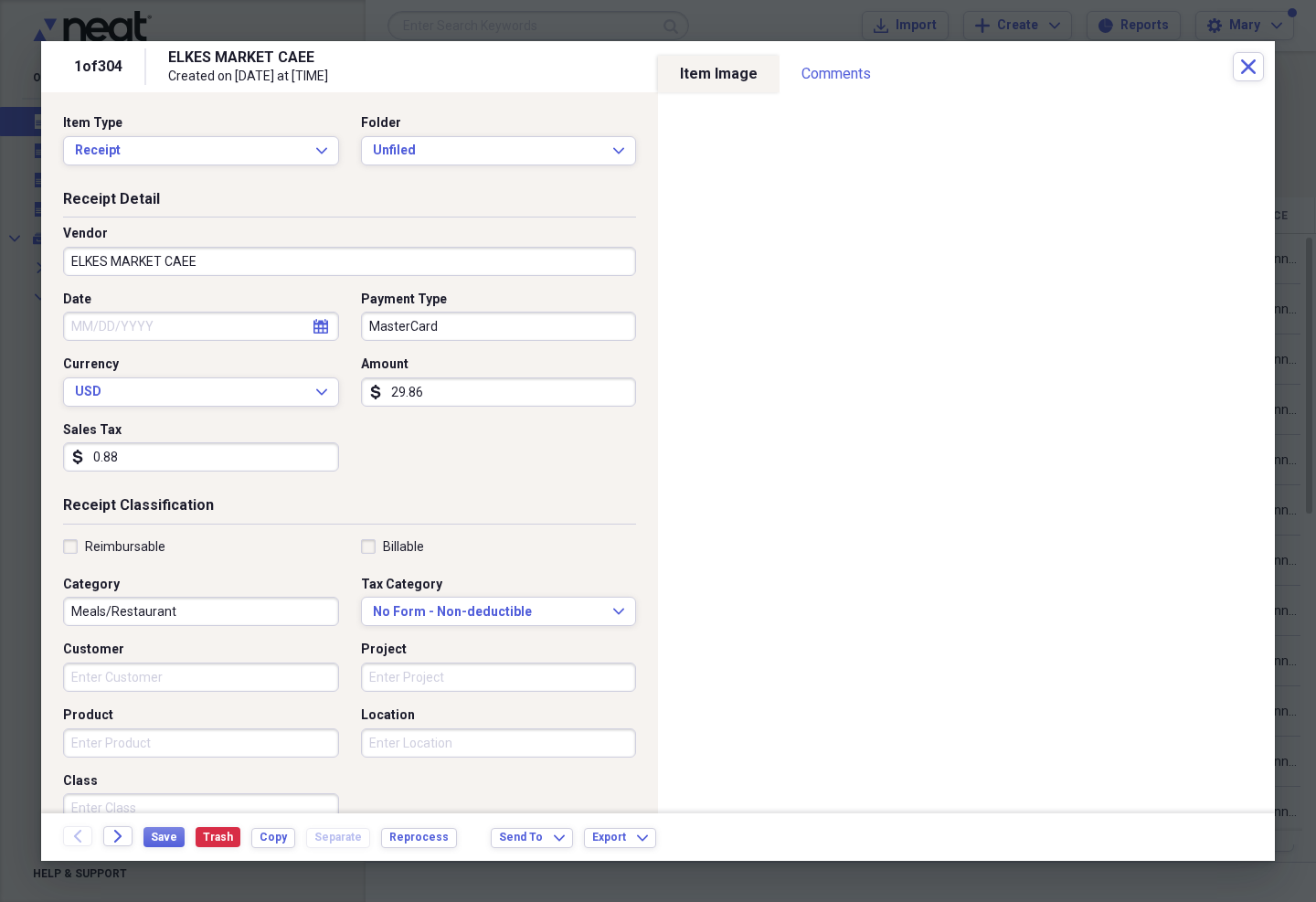 click on "Date" at bounding box center (201, 326) 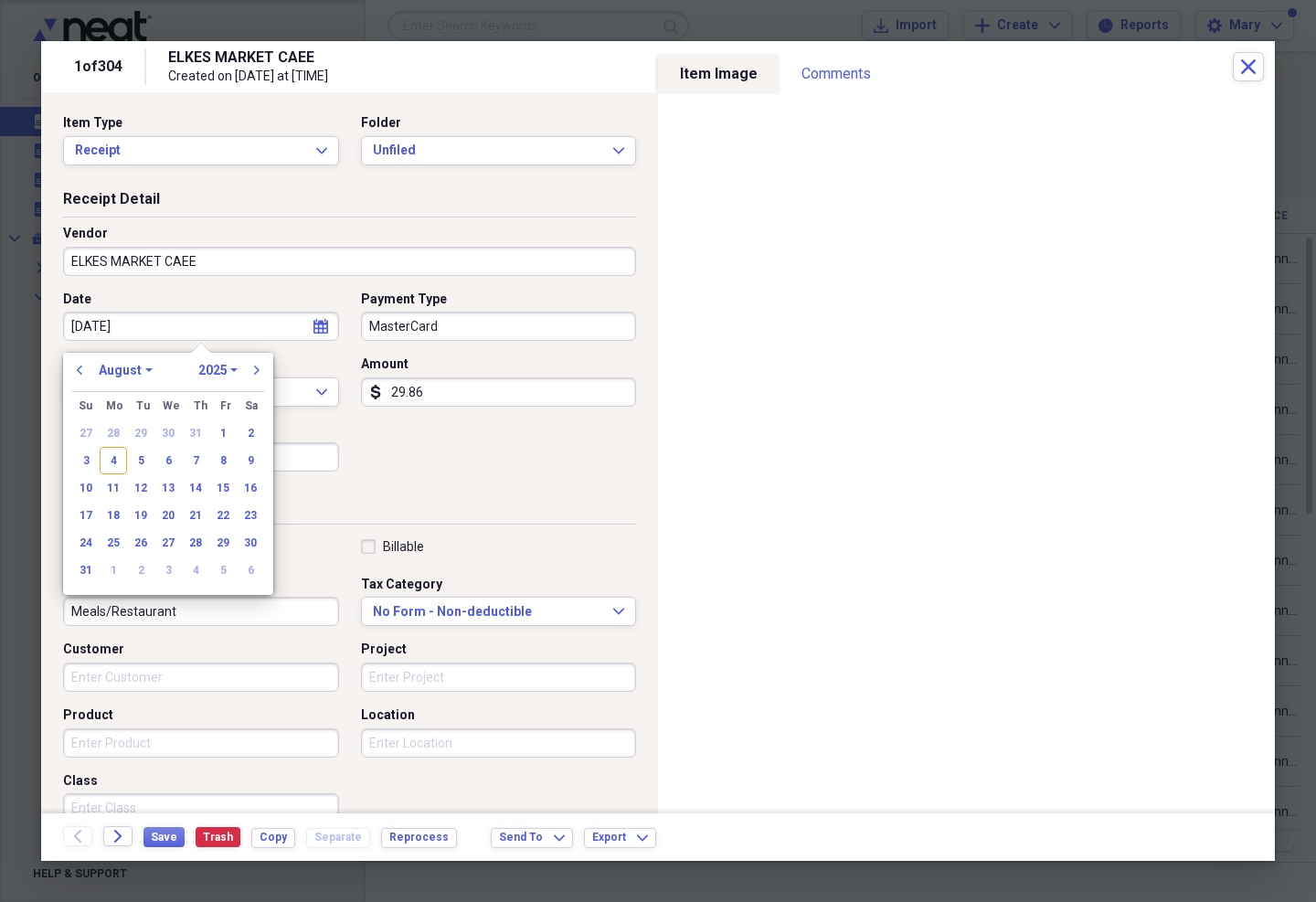 type on "072424" 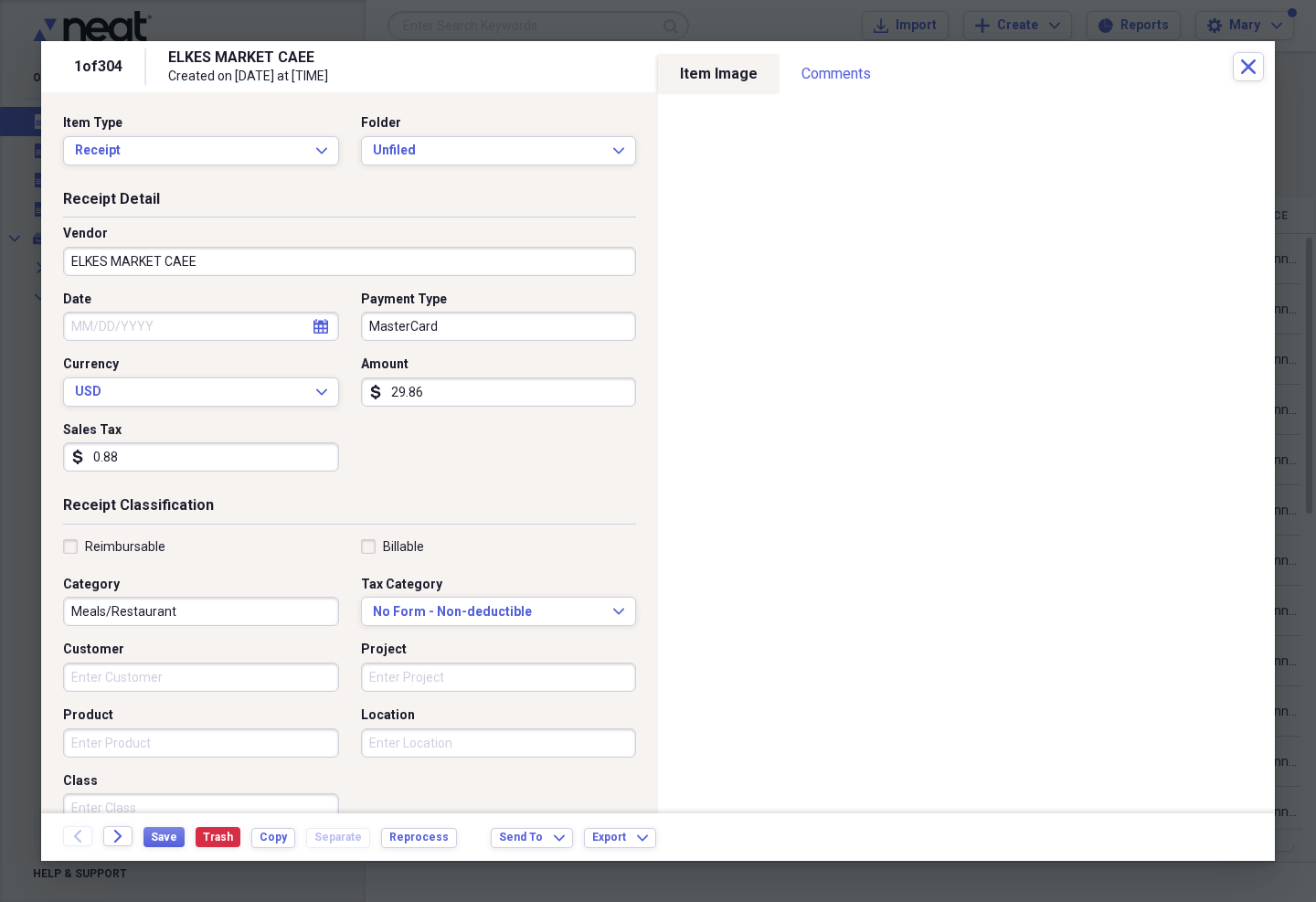 click on "Date" at bounding box center [201, 326] 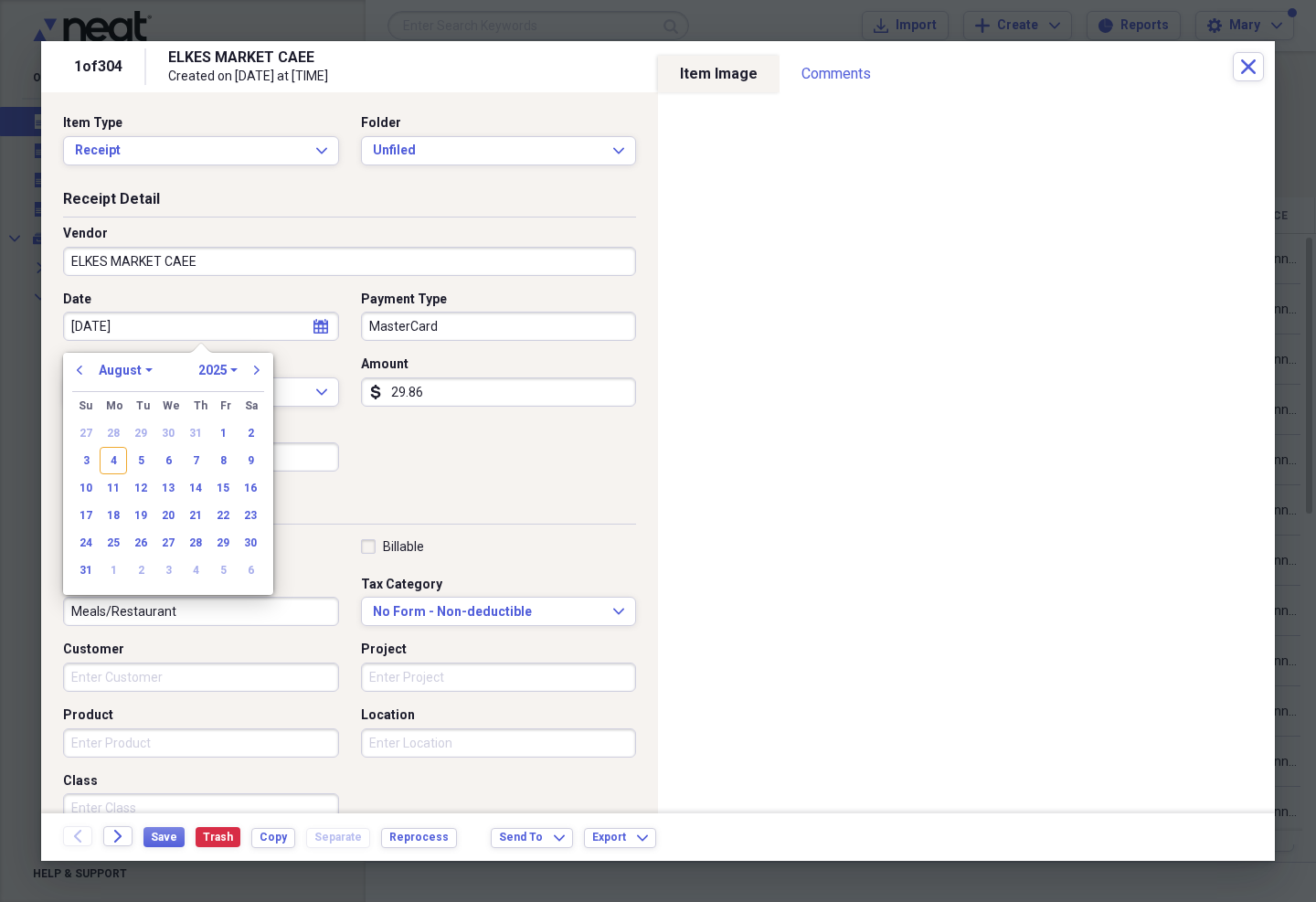 type on "07/7/24" 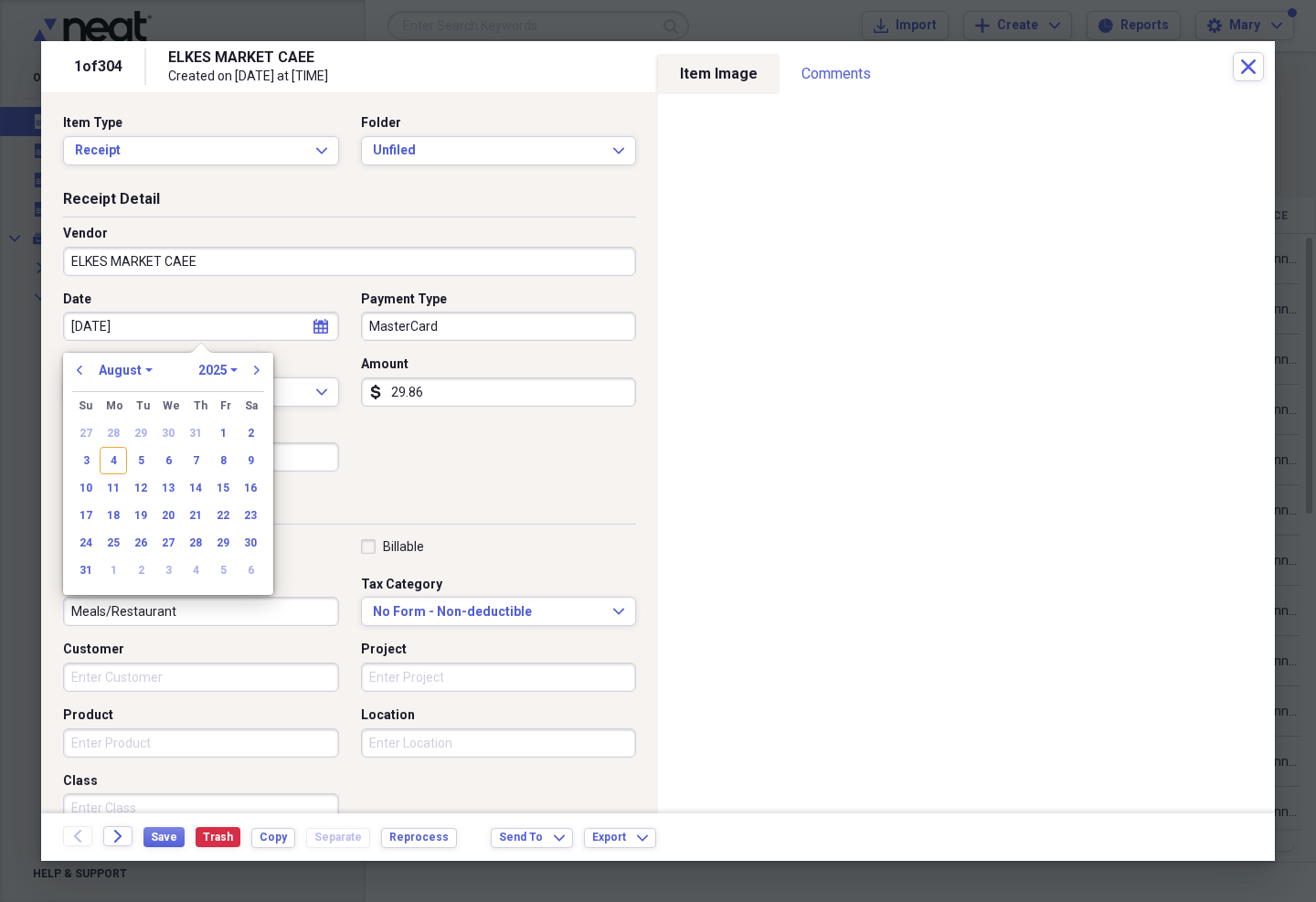 select on "6" 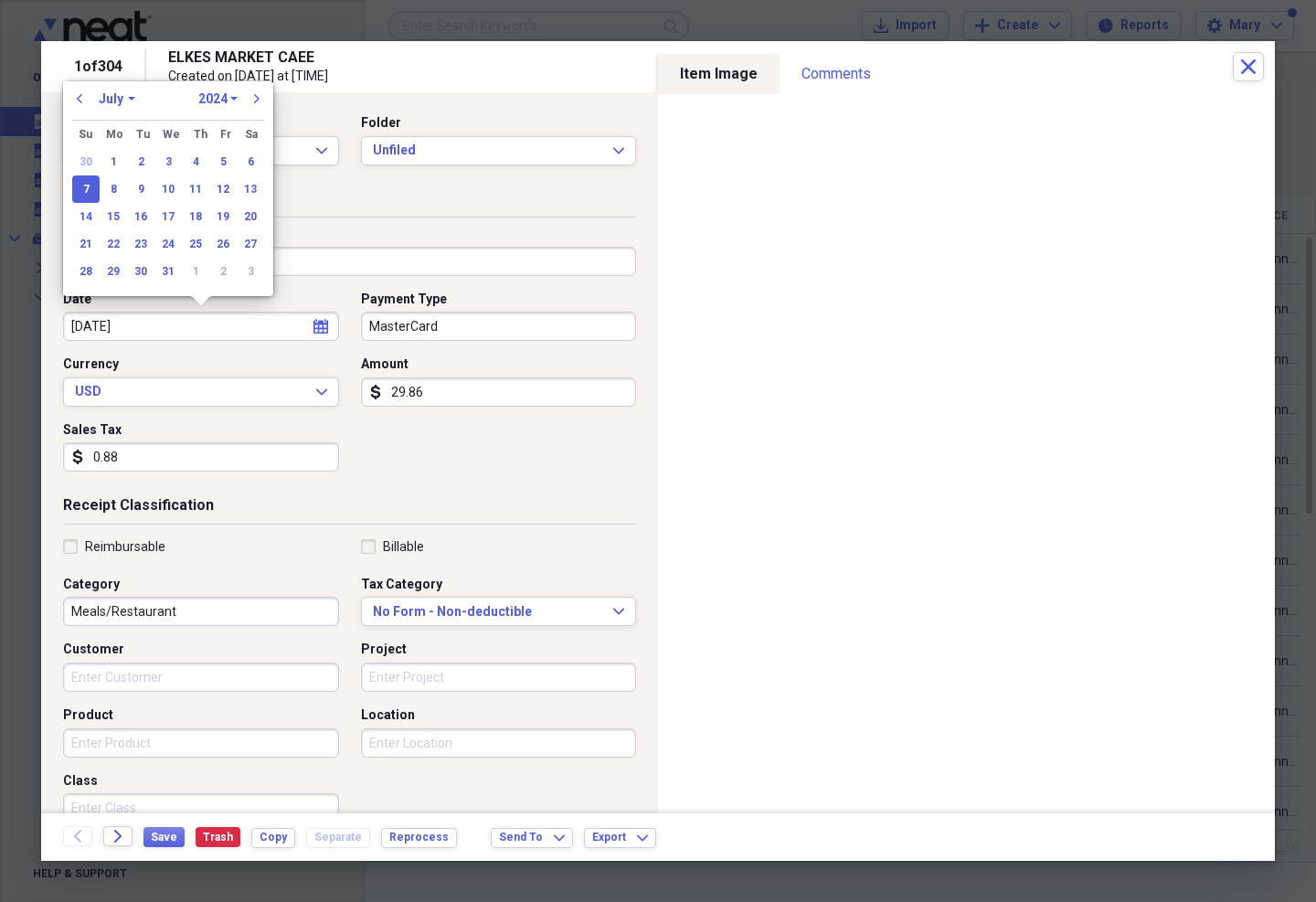 click on "Unfiled Expand" at bounding box center (499, 151) 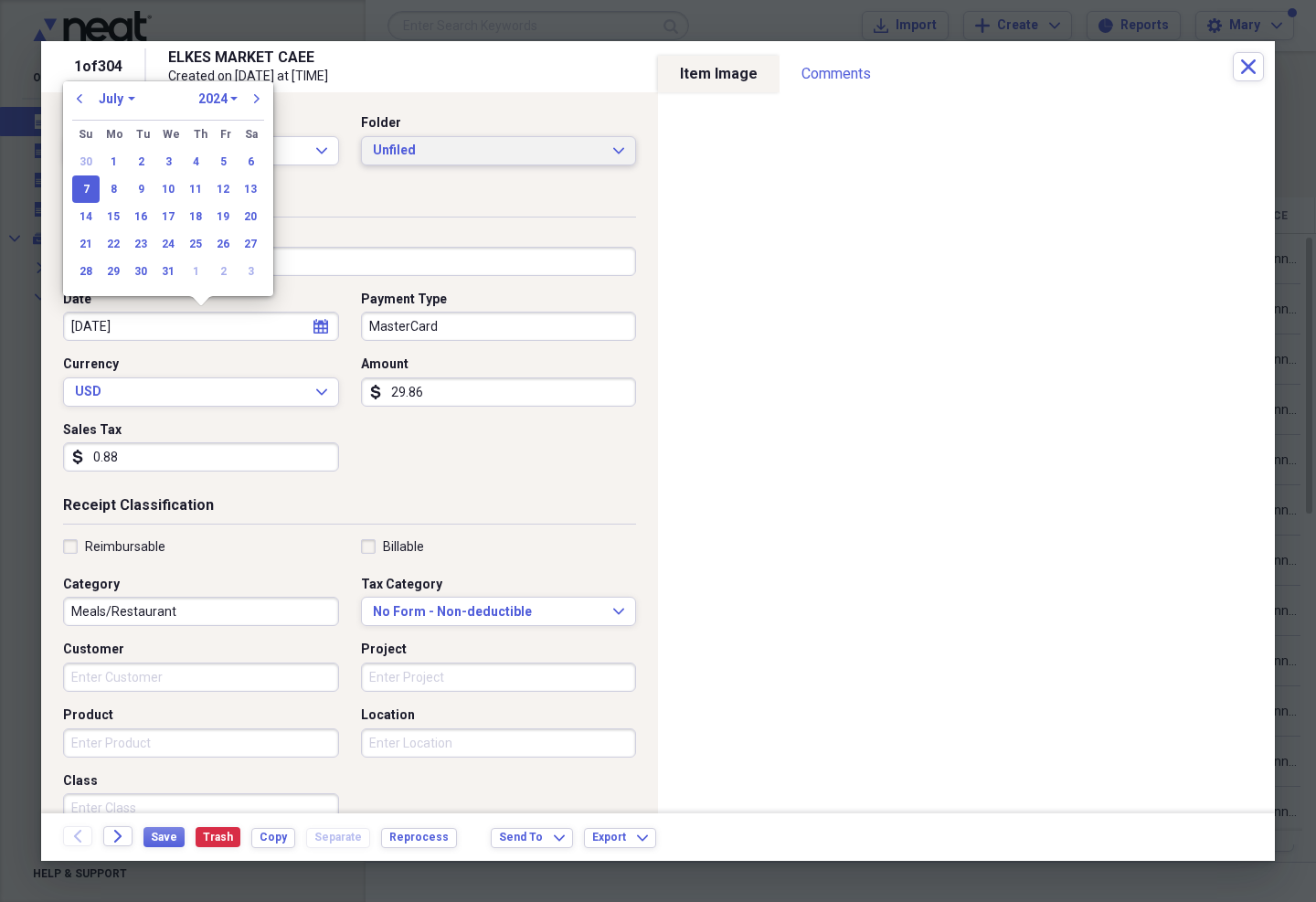 type on "07/07/2024" 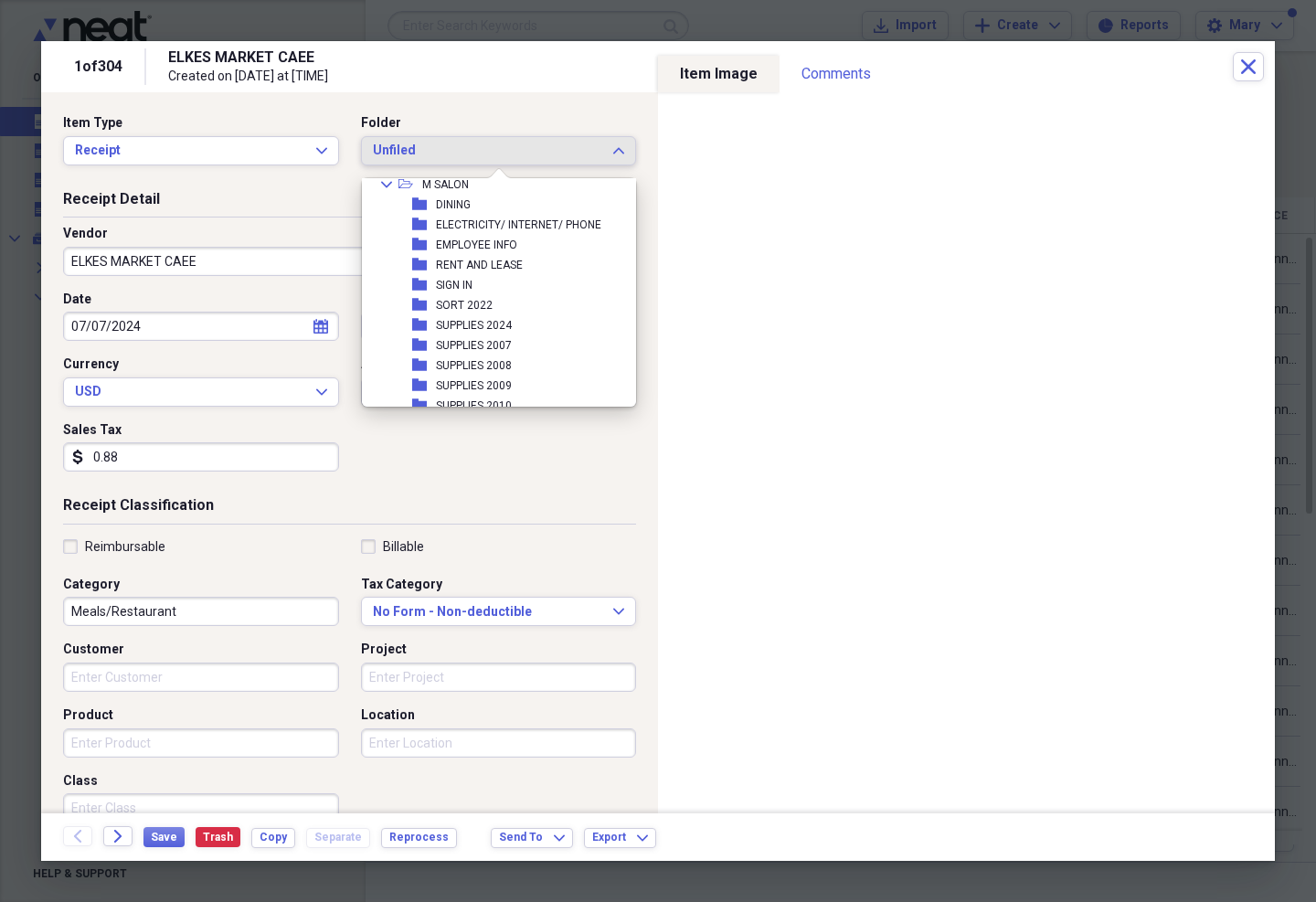 scroll, scrollTop: 79, scrollLeft: 0, axis: vertical 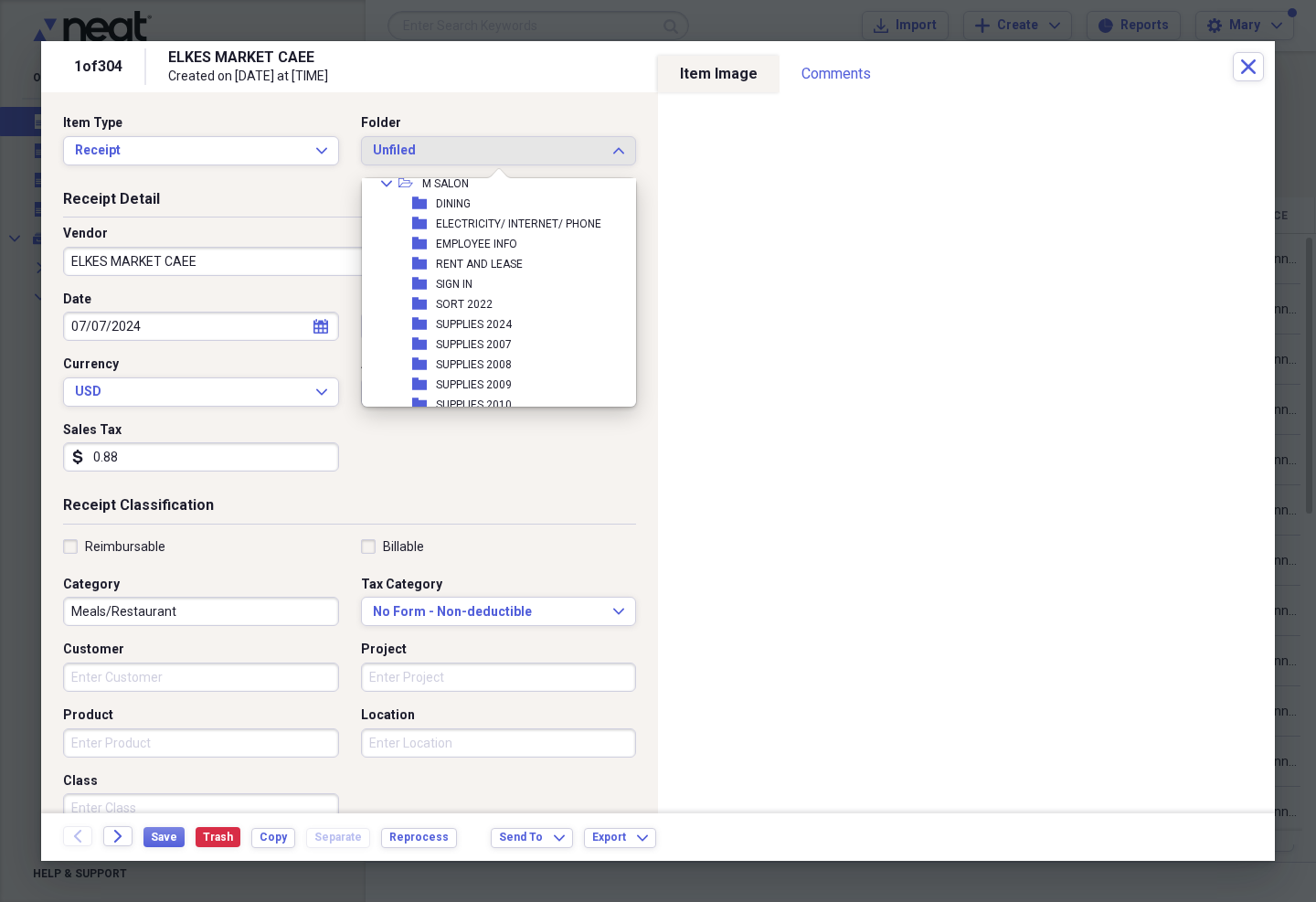 click on "folder SUPPLIES  2024" at bounding box center (492, 324) 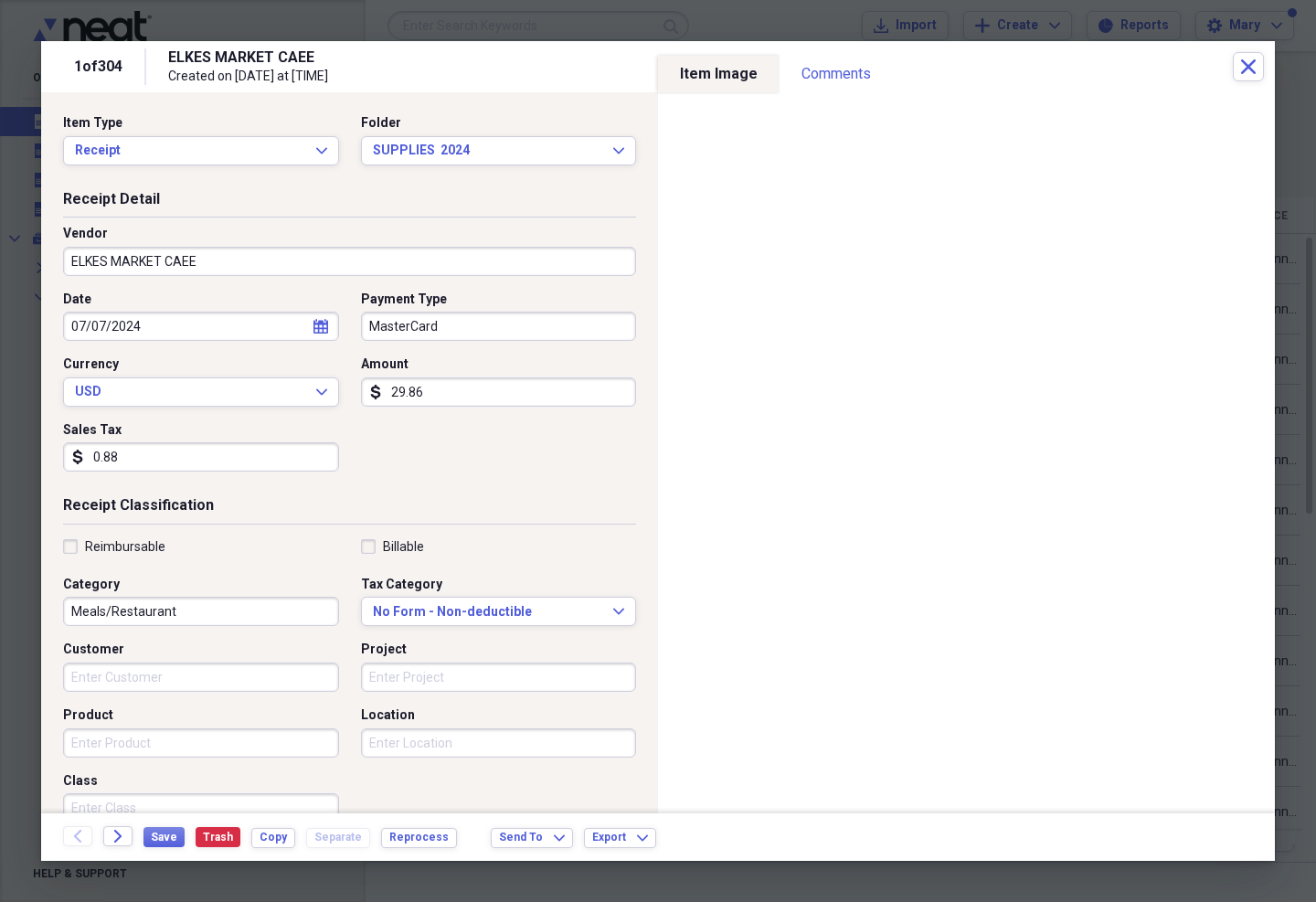 click on "Save" at bounding box center [164, 837] 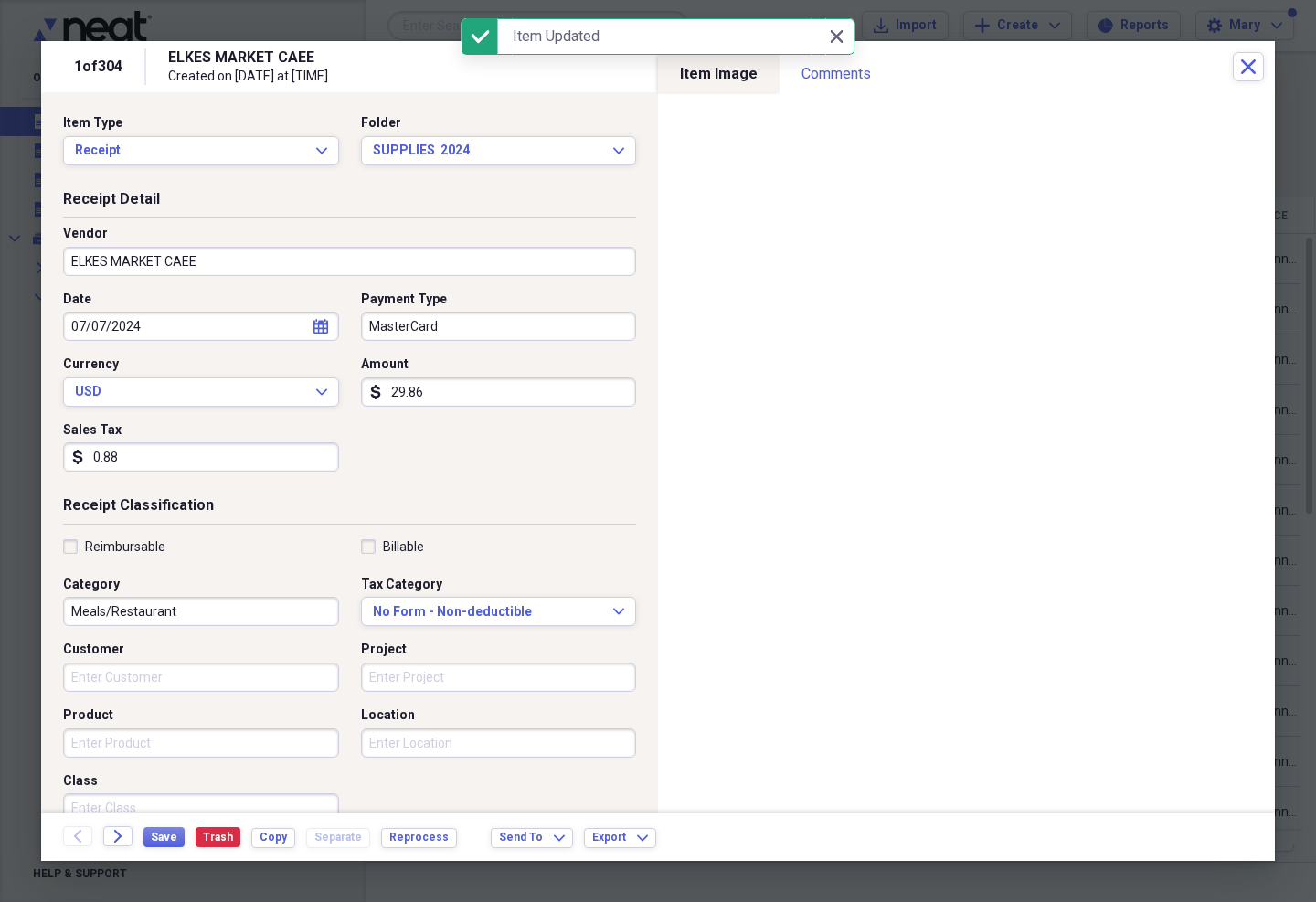 click on "Close Close" at bounding box center (836, 37) 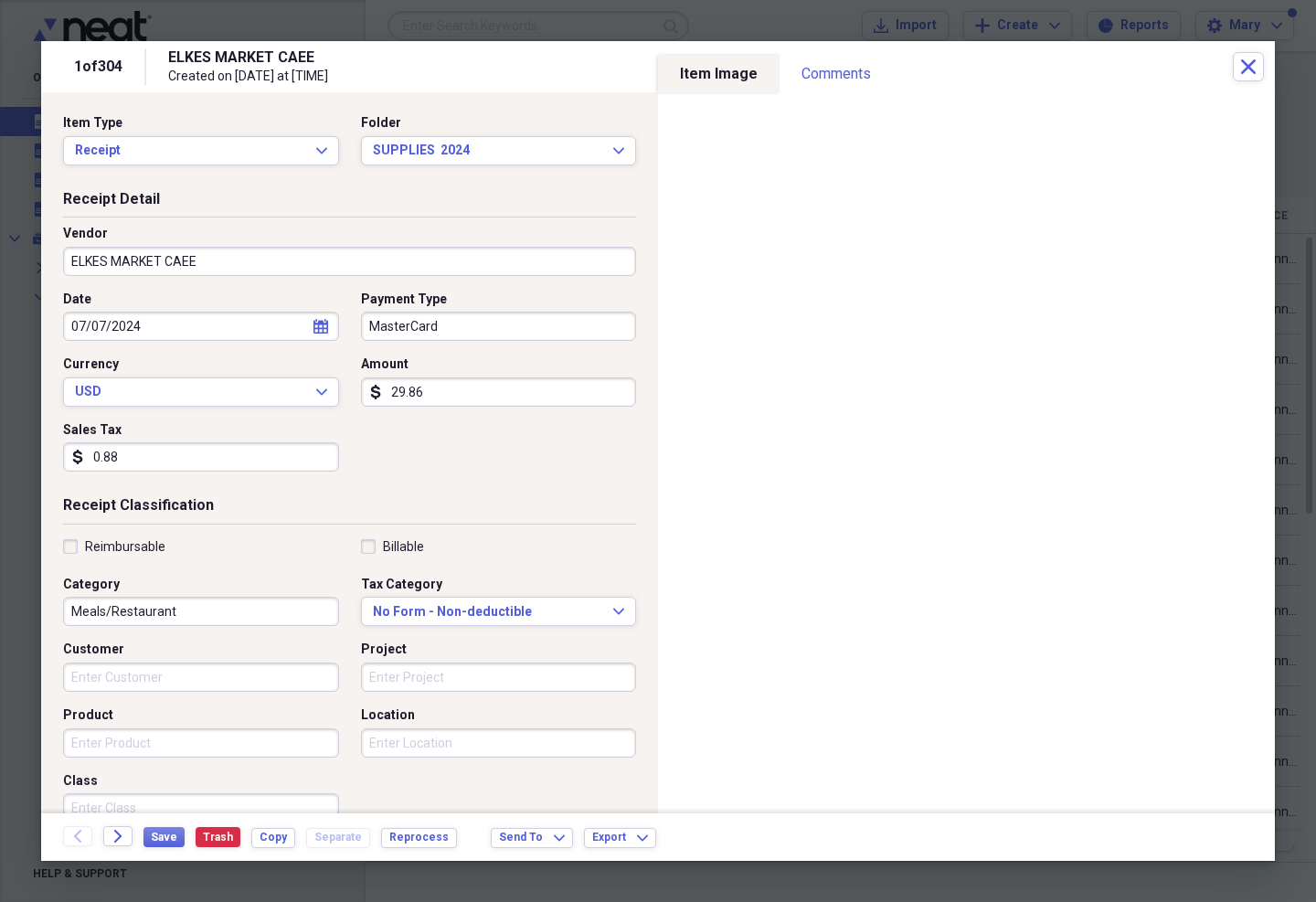 click on "Close" at bounding box center (1248, 67) 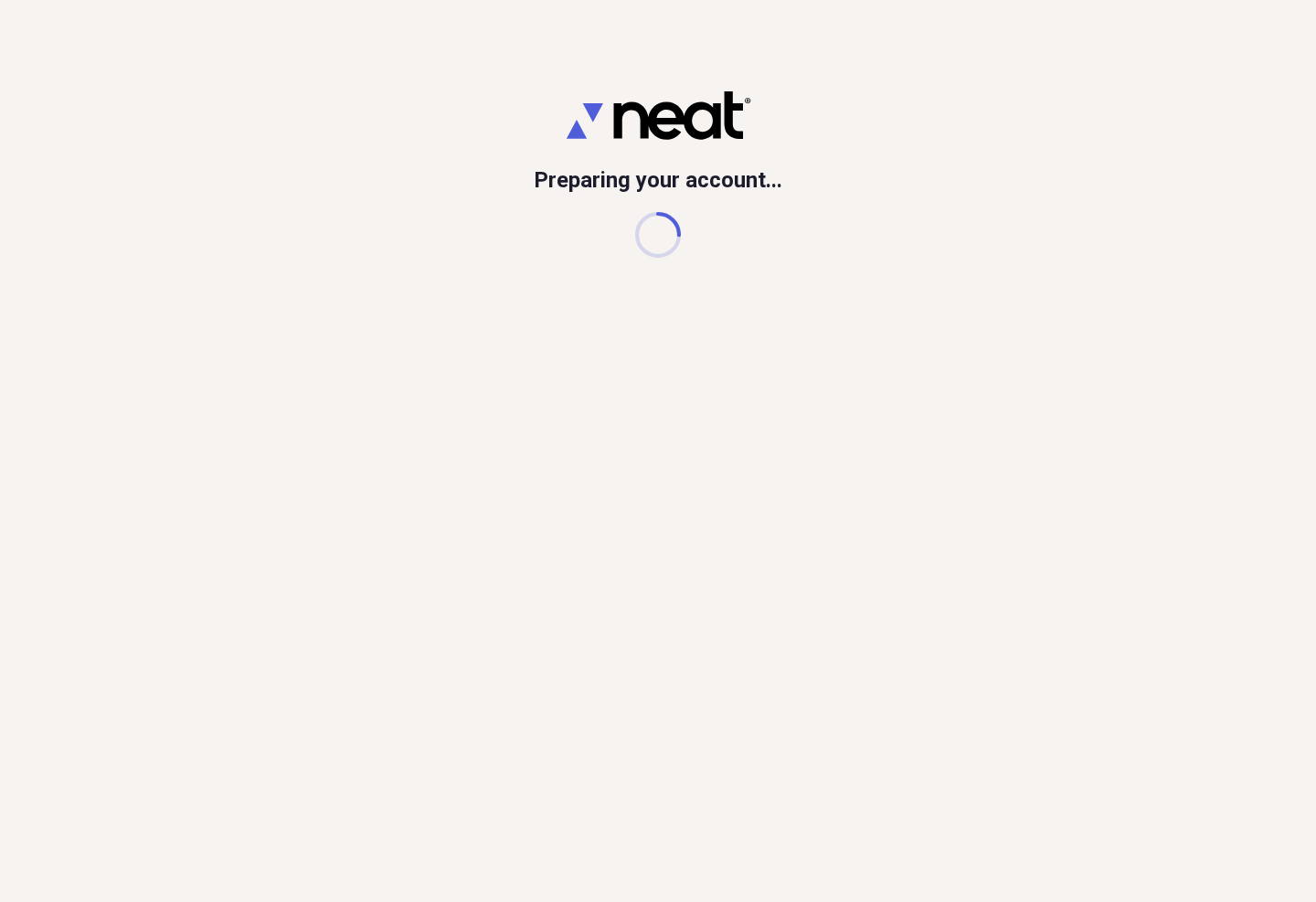 scroll, scrollTop: 0, scrollLeft: 0, axis: both 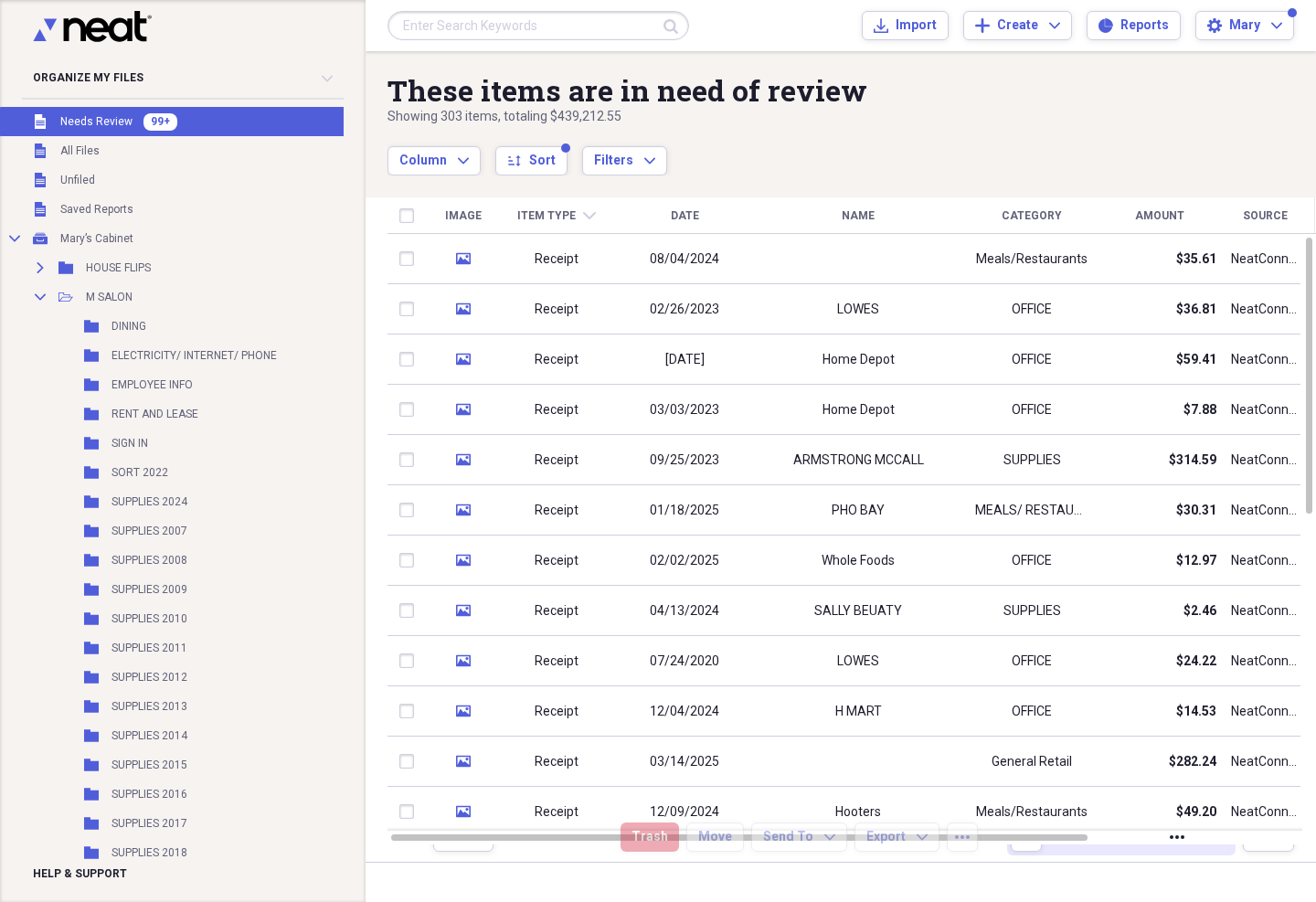 click on "media" 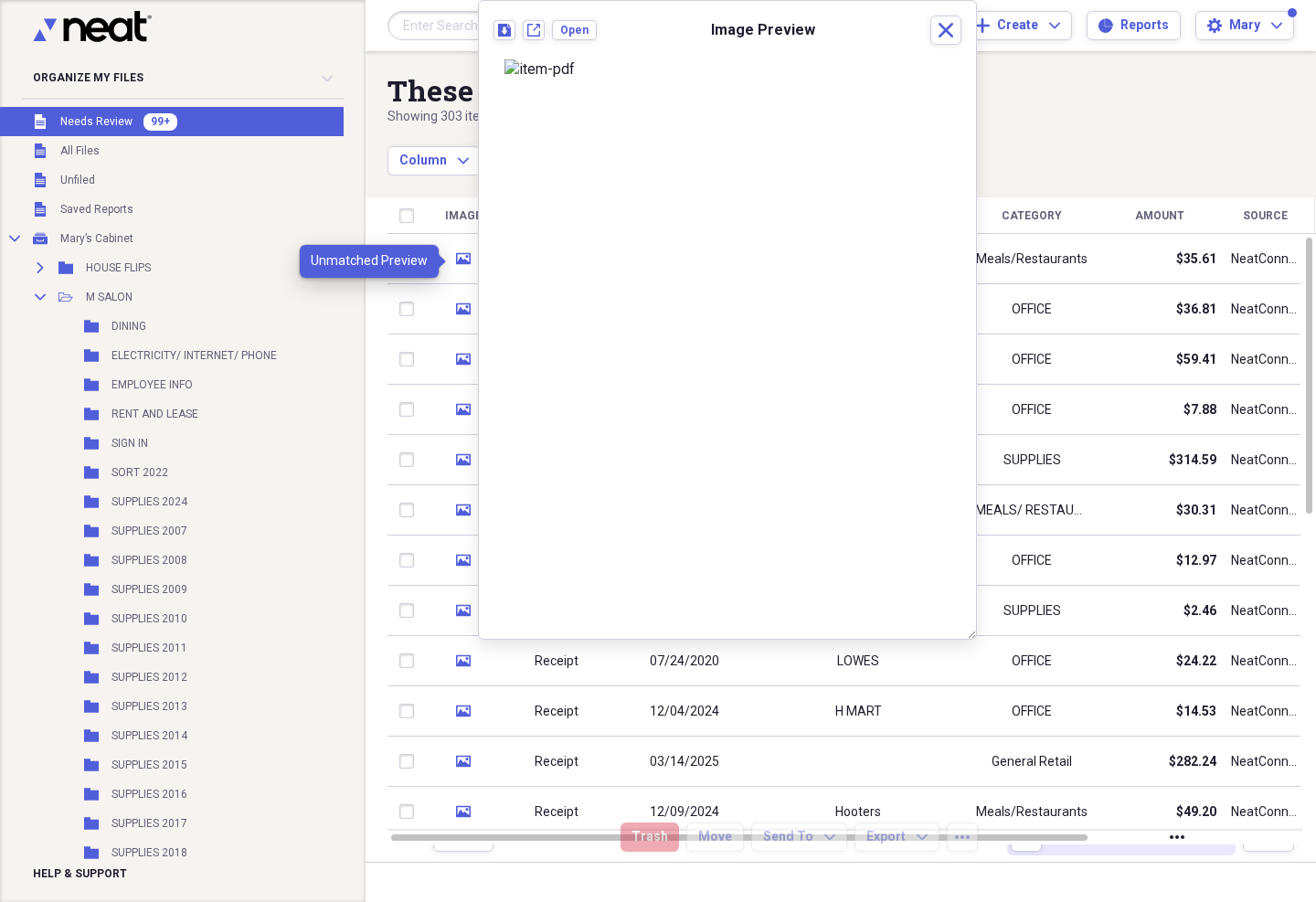 click 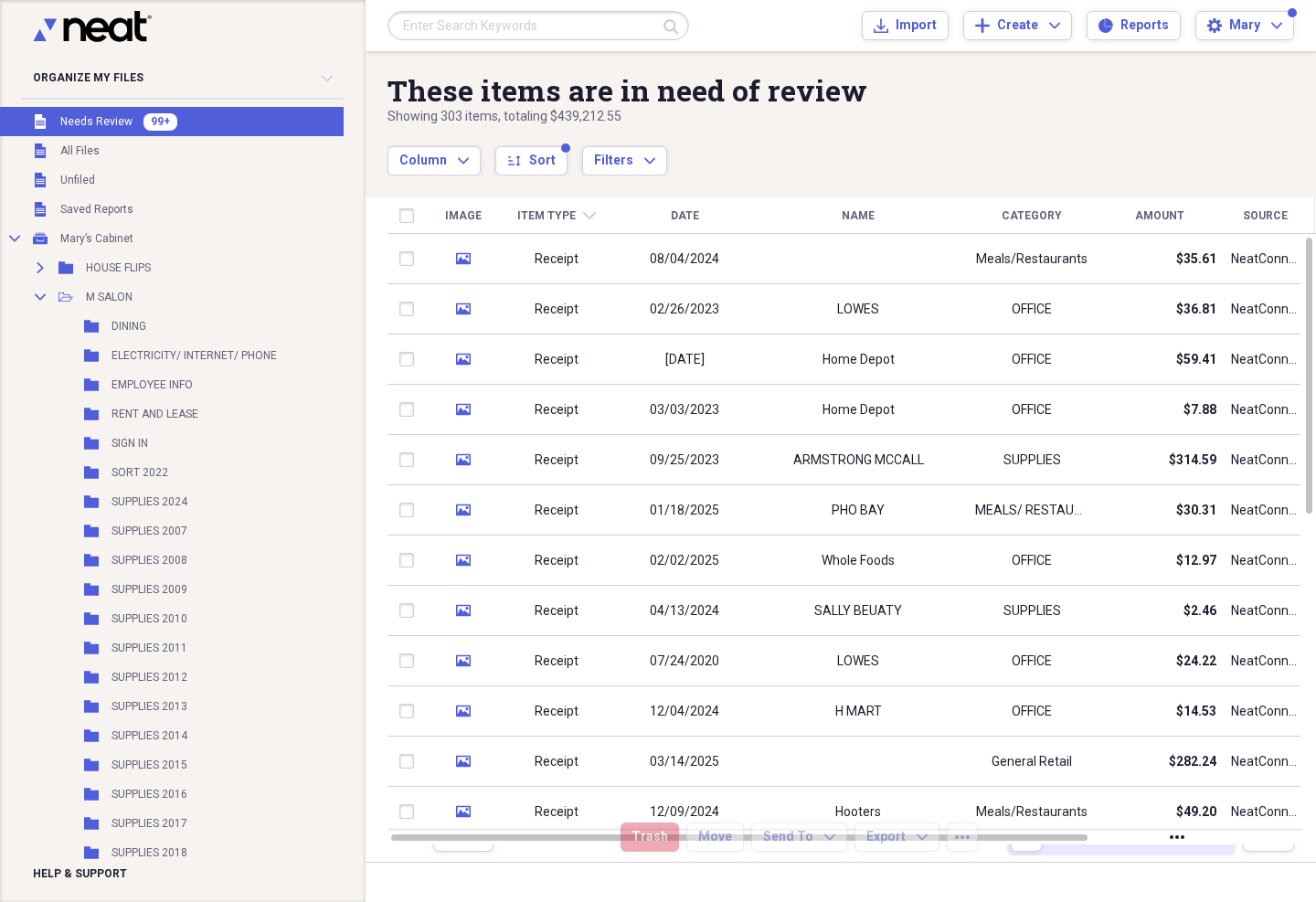 click on "08/04/2024" at bounding box center [685, 259] 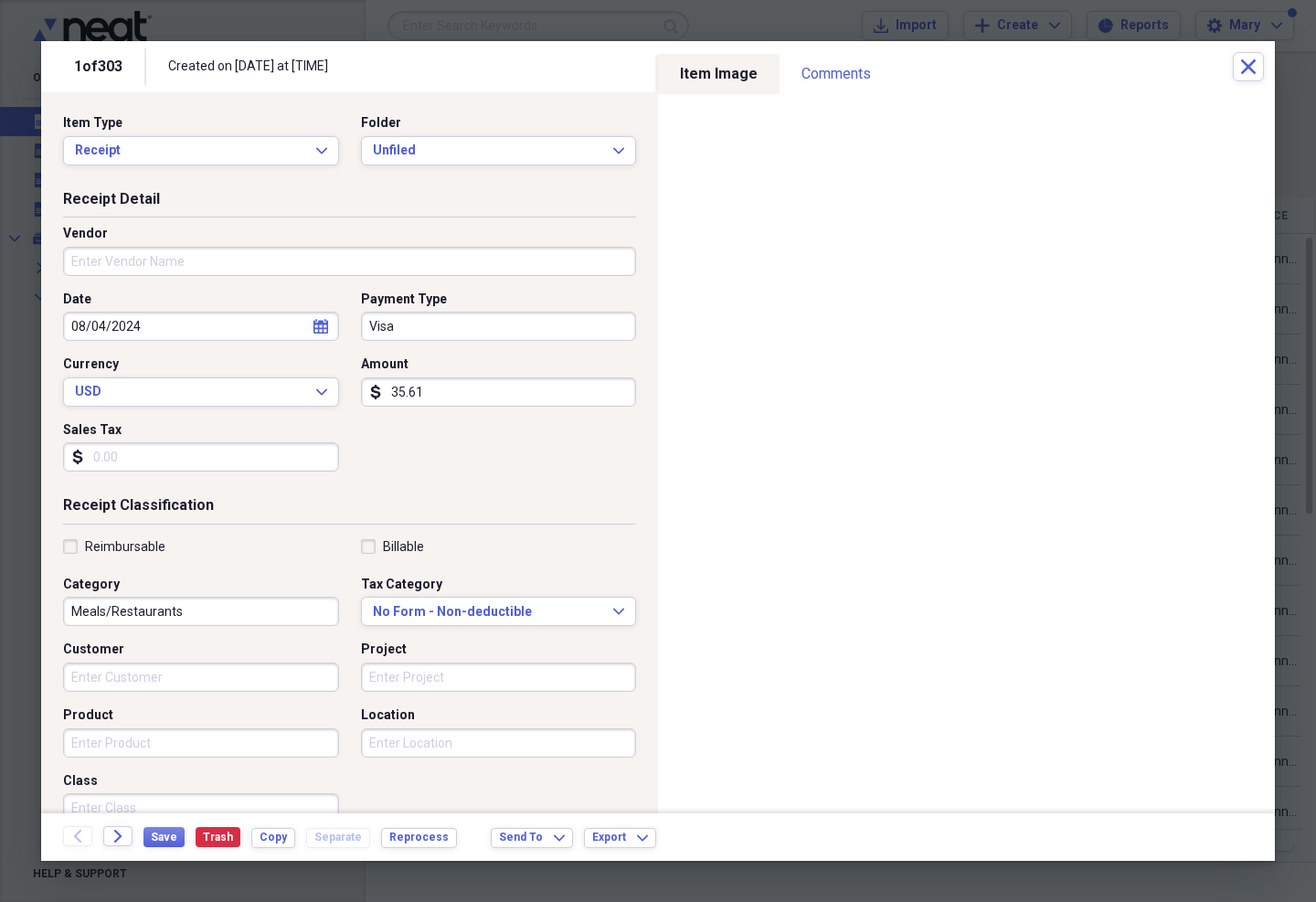 click on "Unfiled" at bounding box center (488, 151) 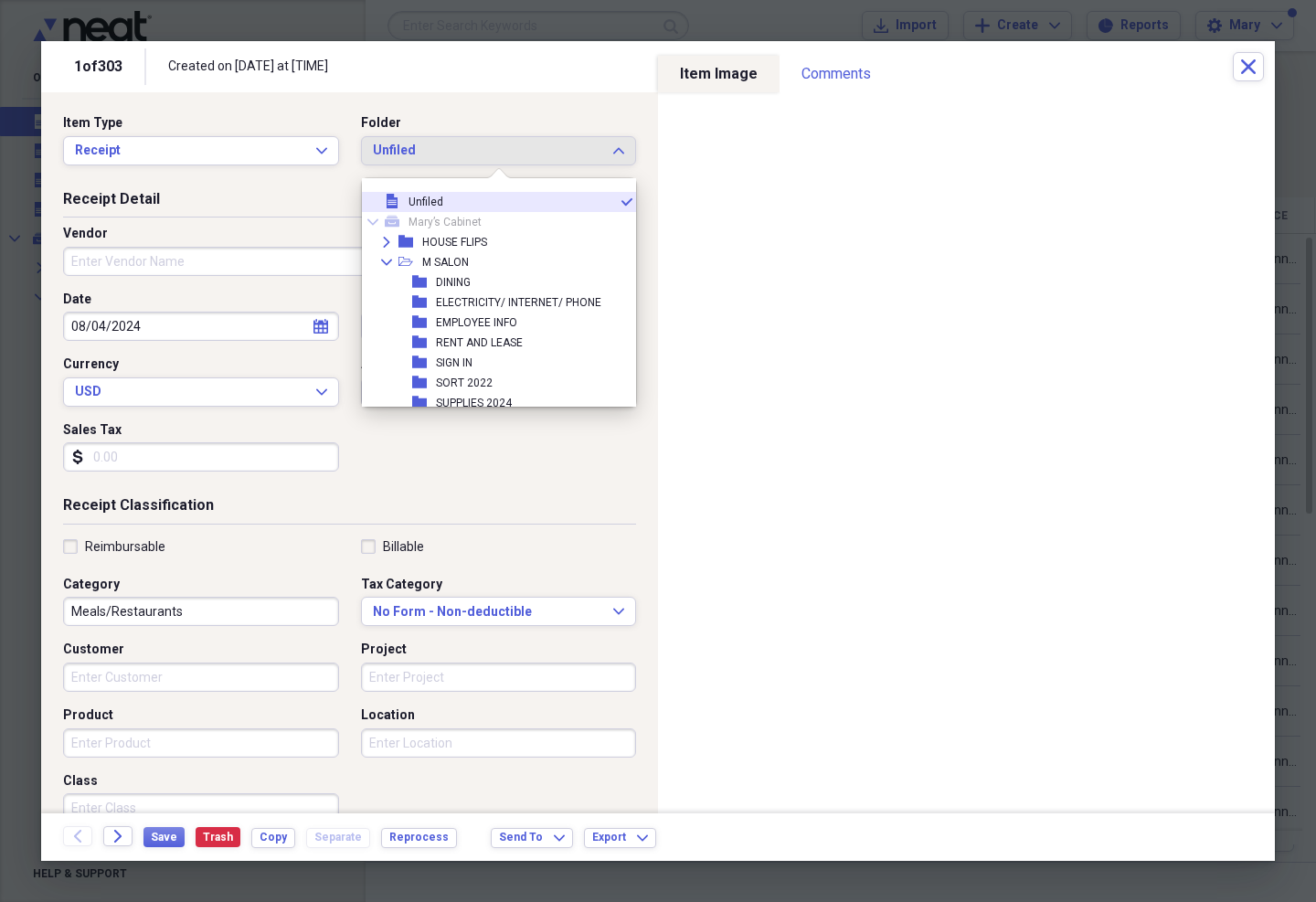 click on "SUPPLIES  2024" at bounding box center [473, 403] 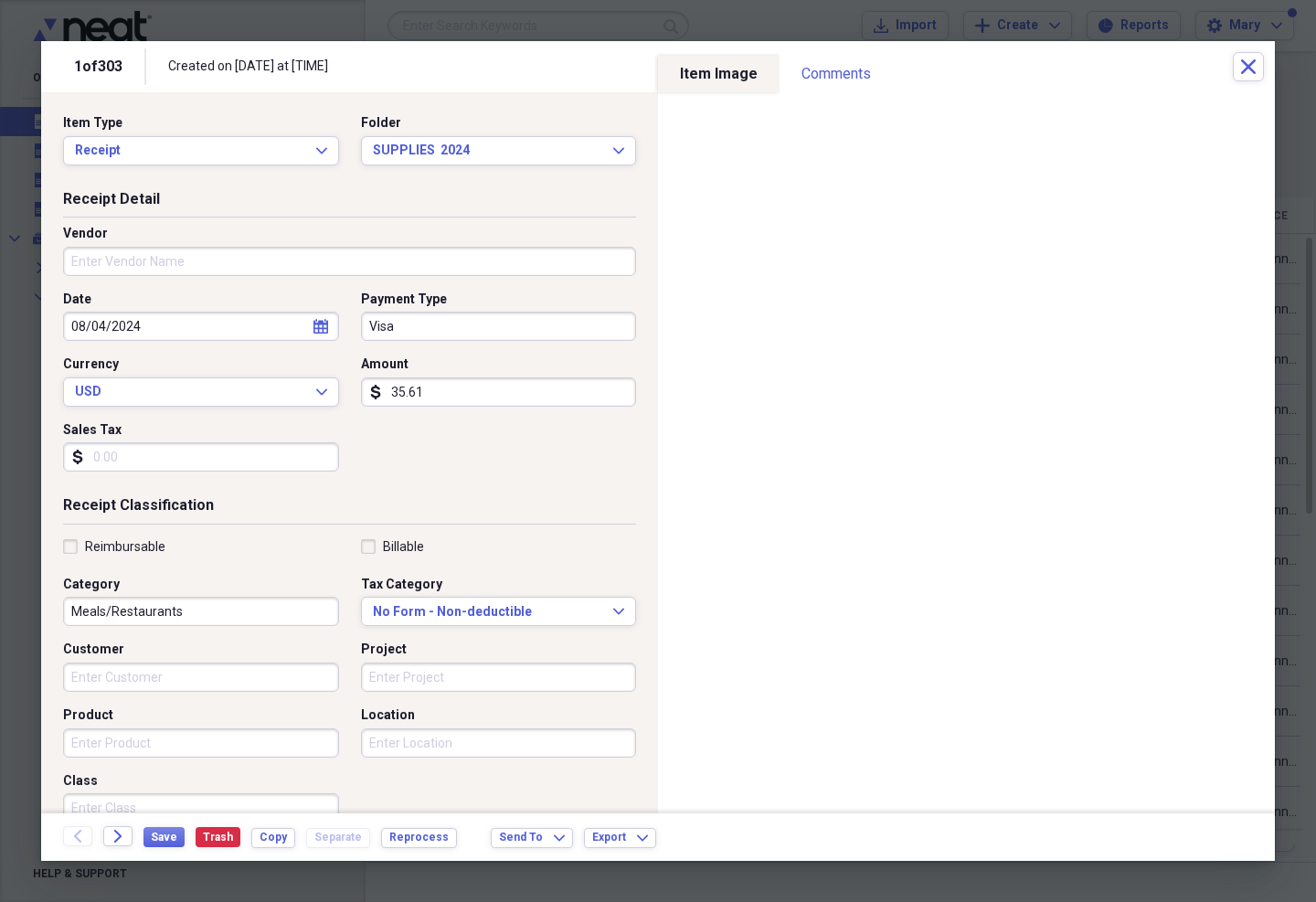click on "Vendor" at bounding box center (349, 261) 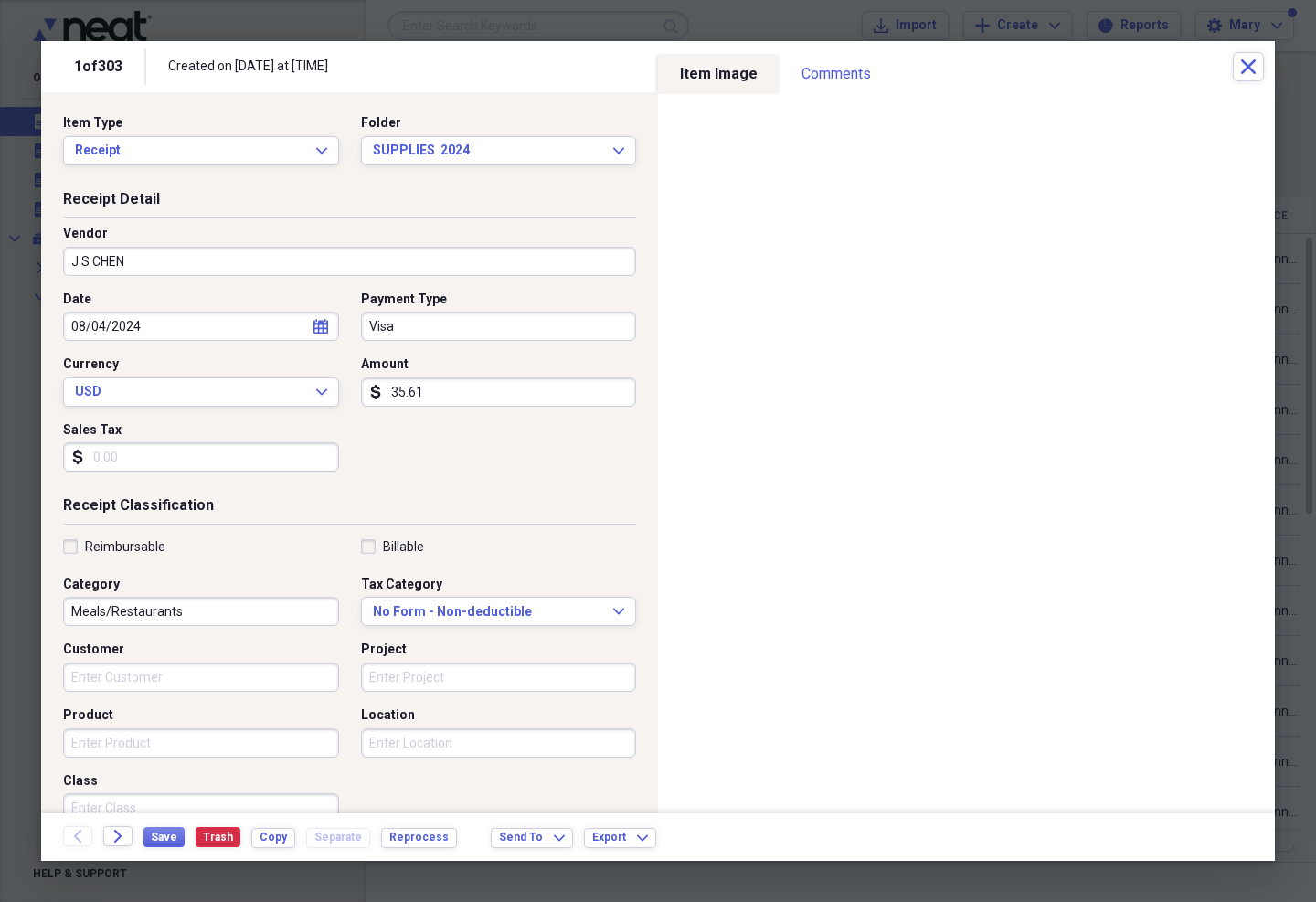 type on "J S CHEN" 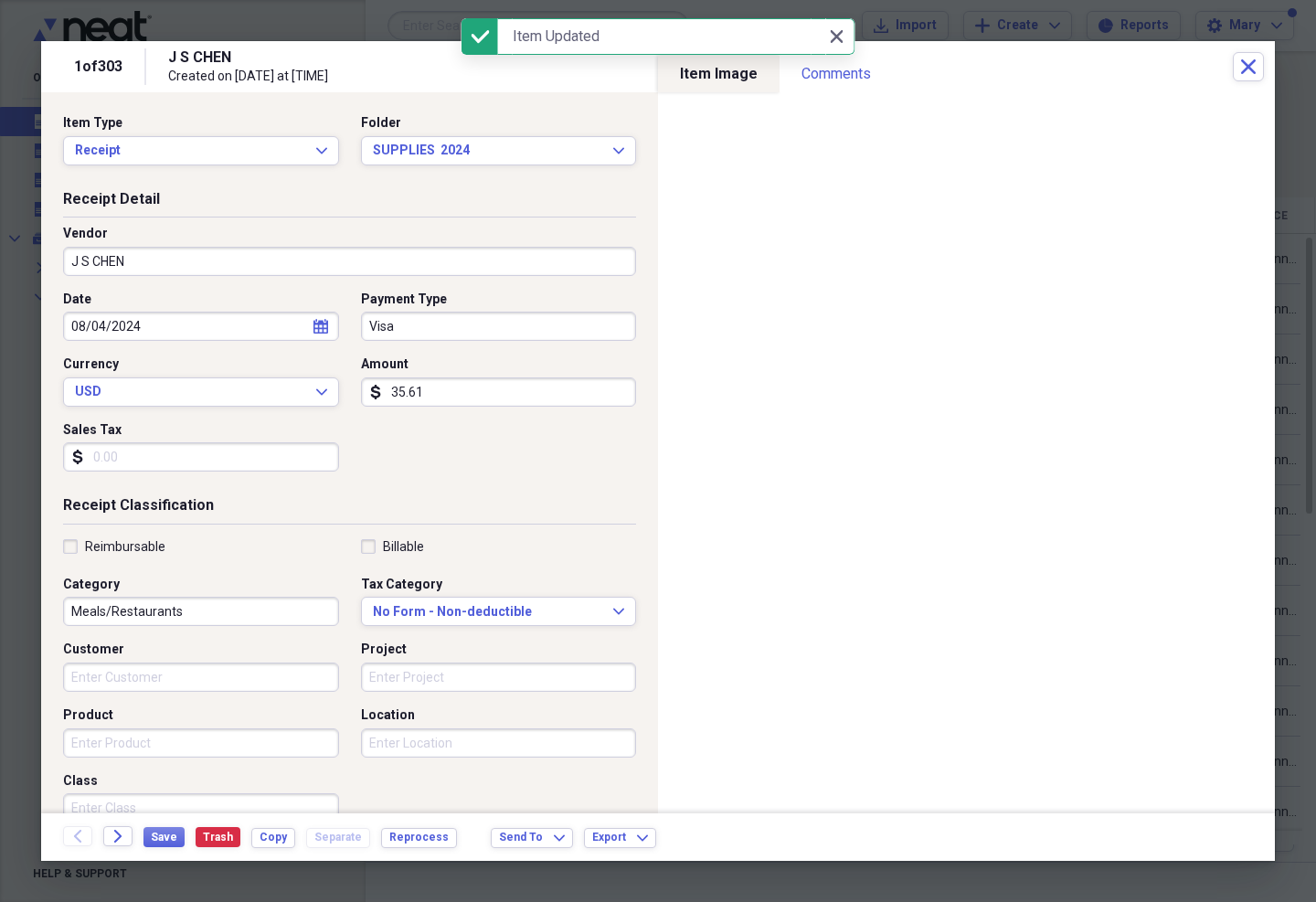 click on "Close" 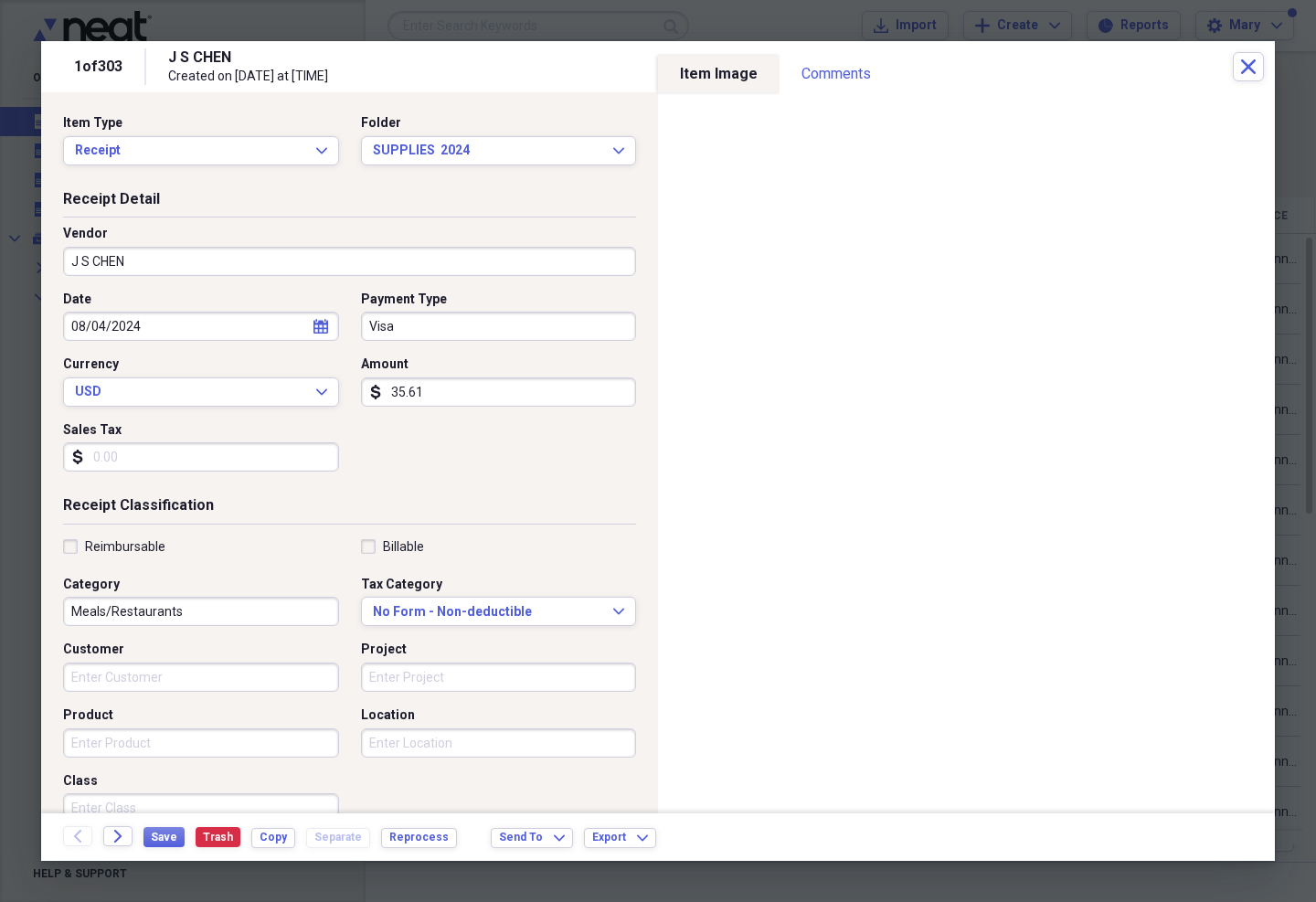 click on "Close" at bounding box center (1248, 67) 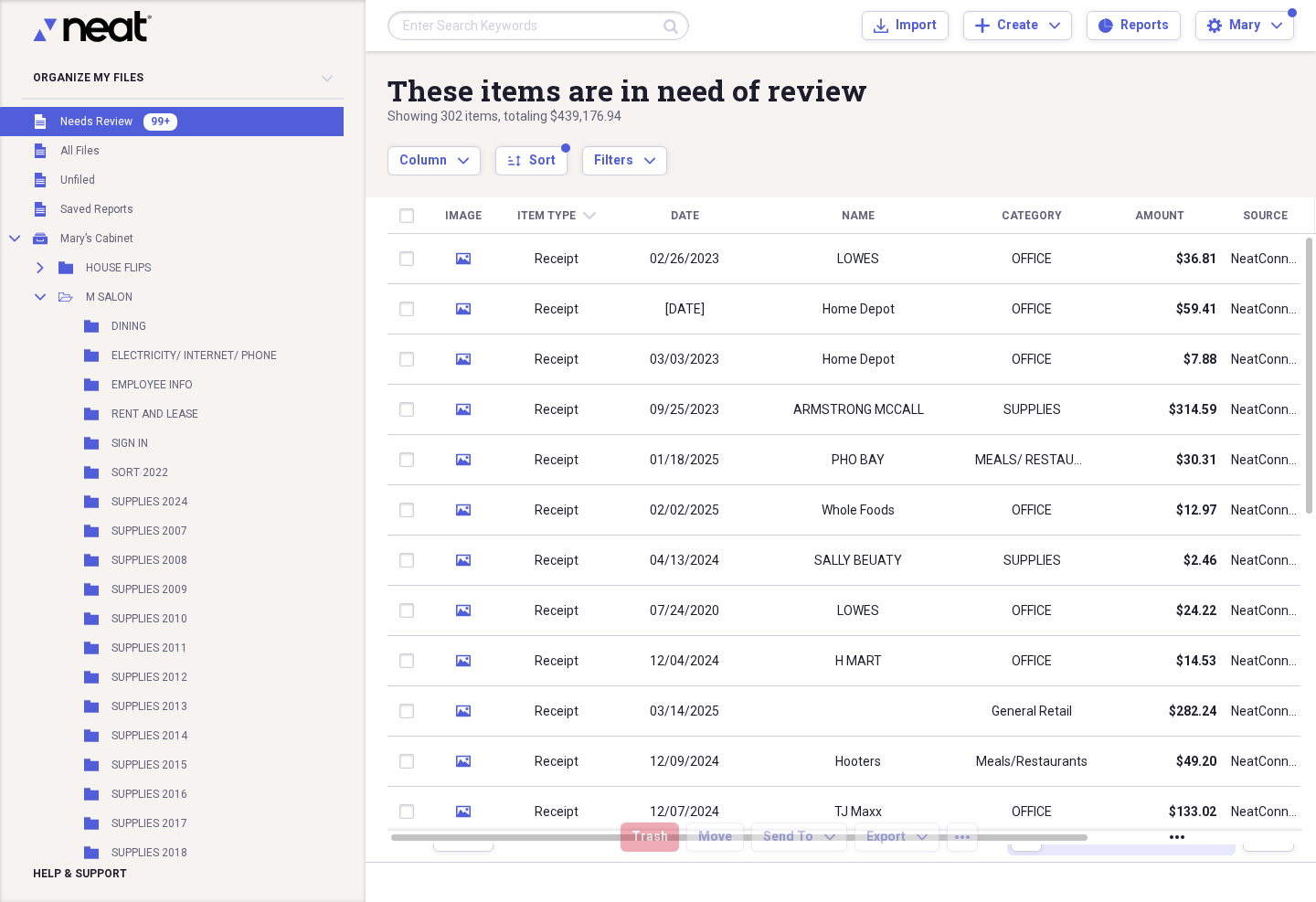 click on "Receipt" at bounding box center [557, 260] 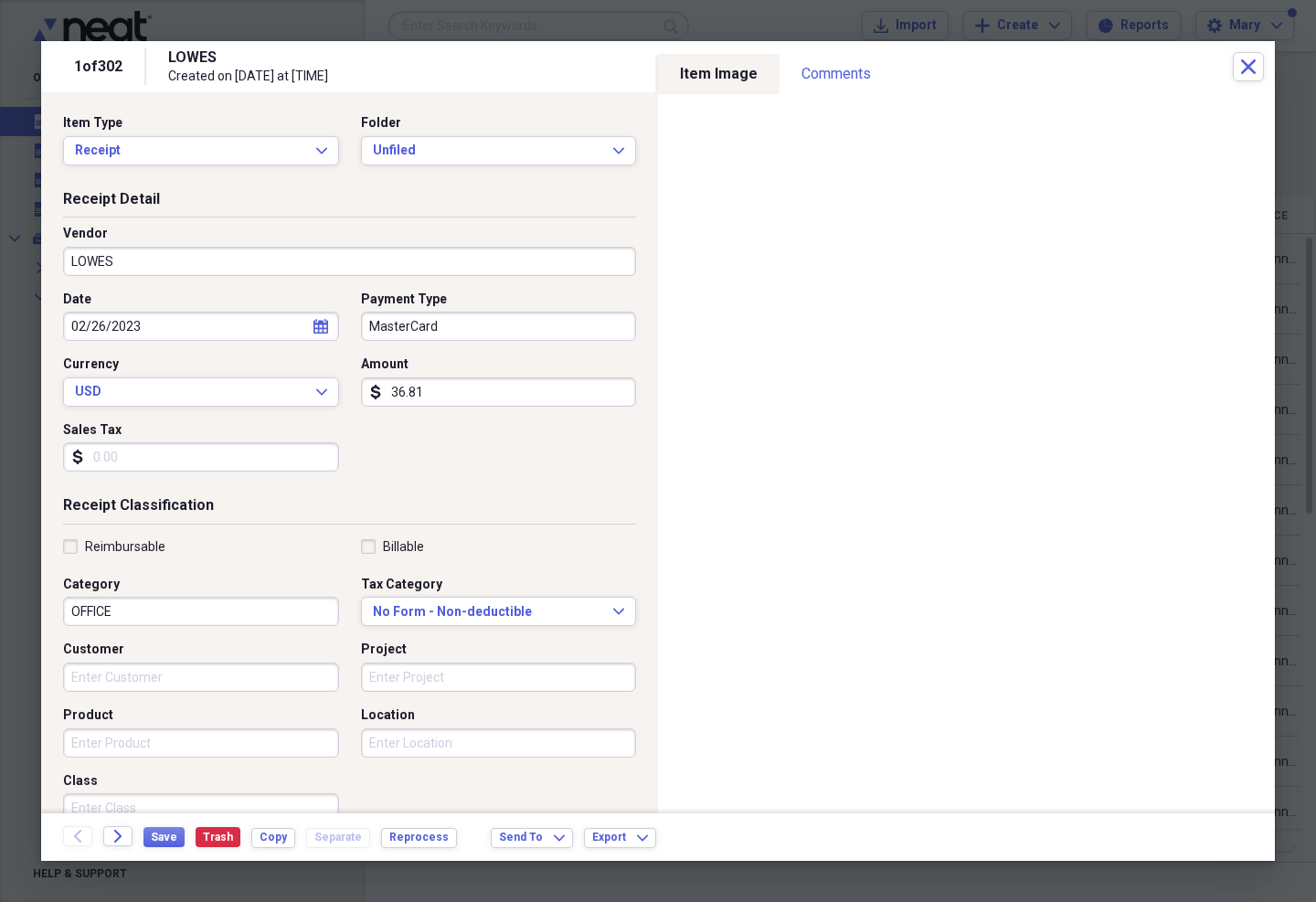 click on "Unfiled" at bounding box center (488, 151) 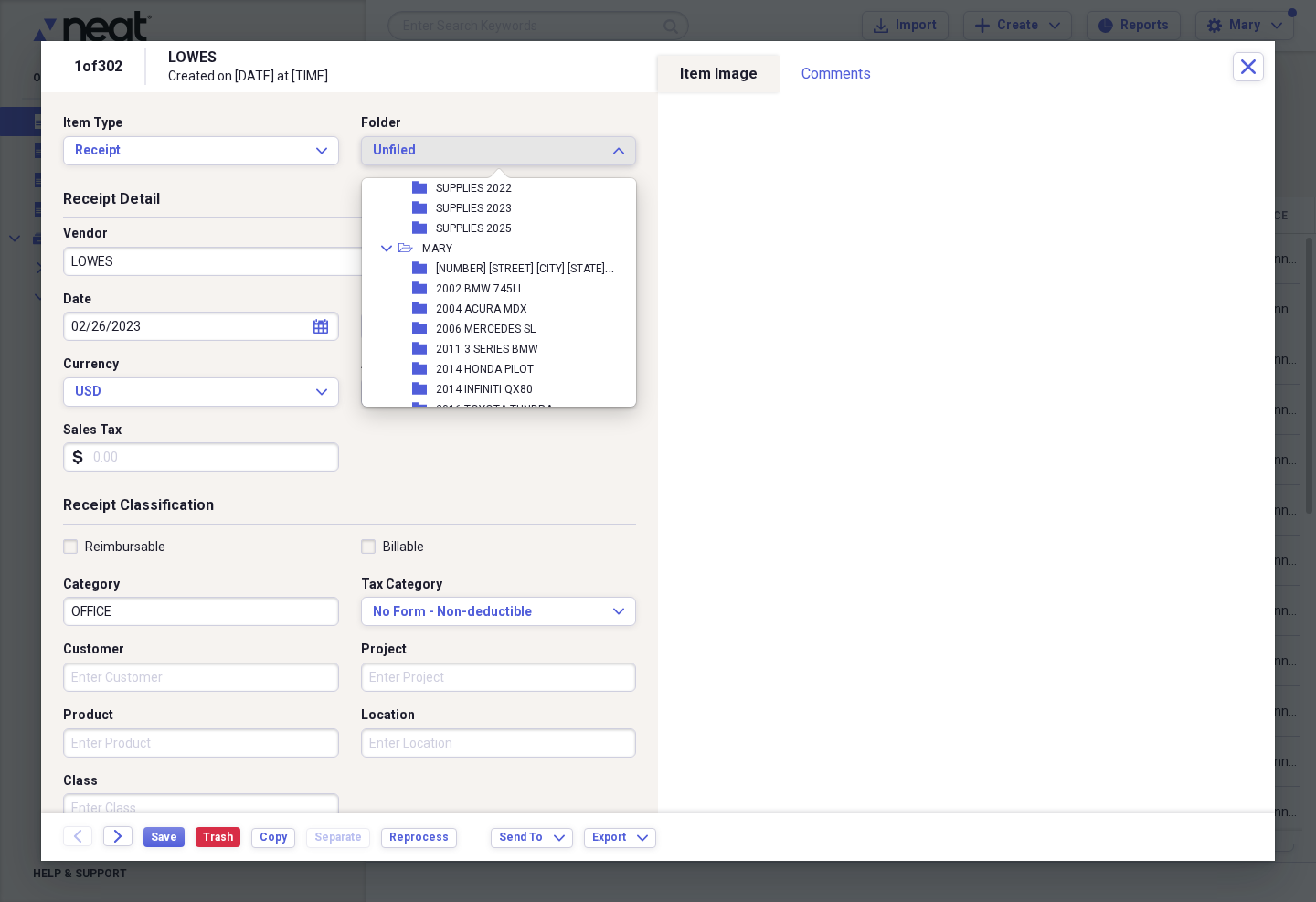 scroll, scrollTop: 500, scrollLeft: 0, axis: vertical 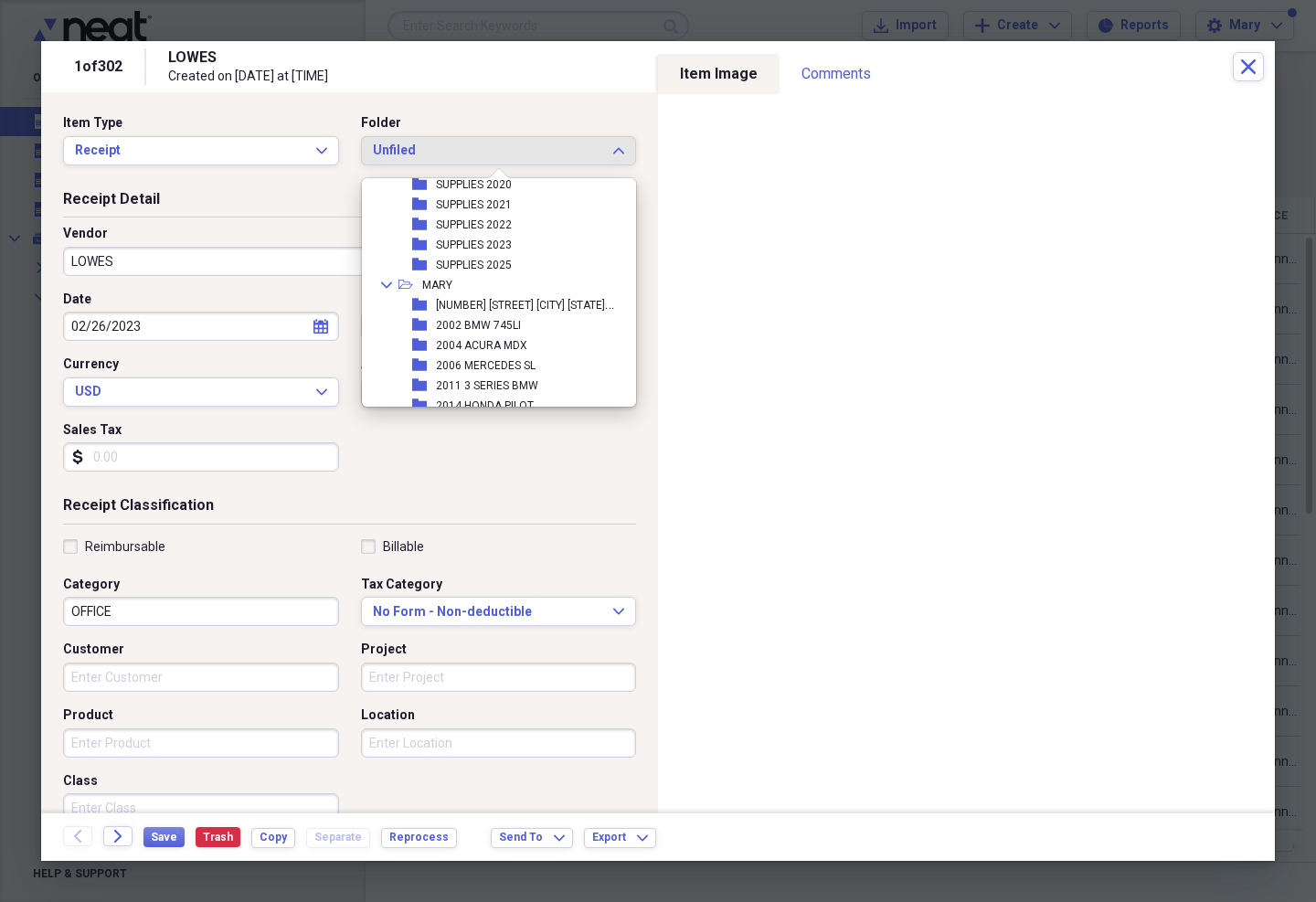 click on "SUPPLIES 2023" at bounding box center [473, 245] 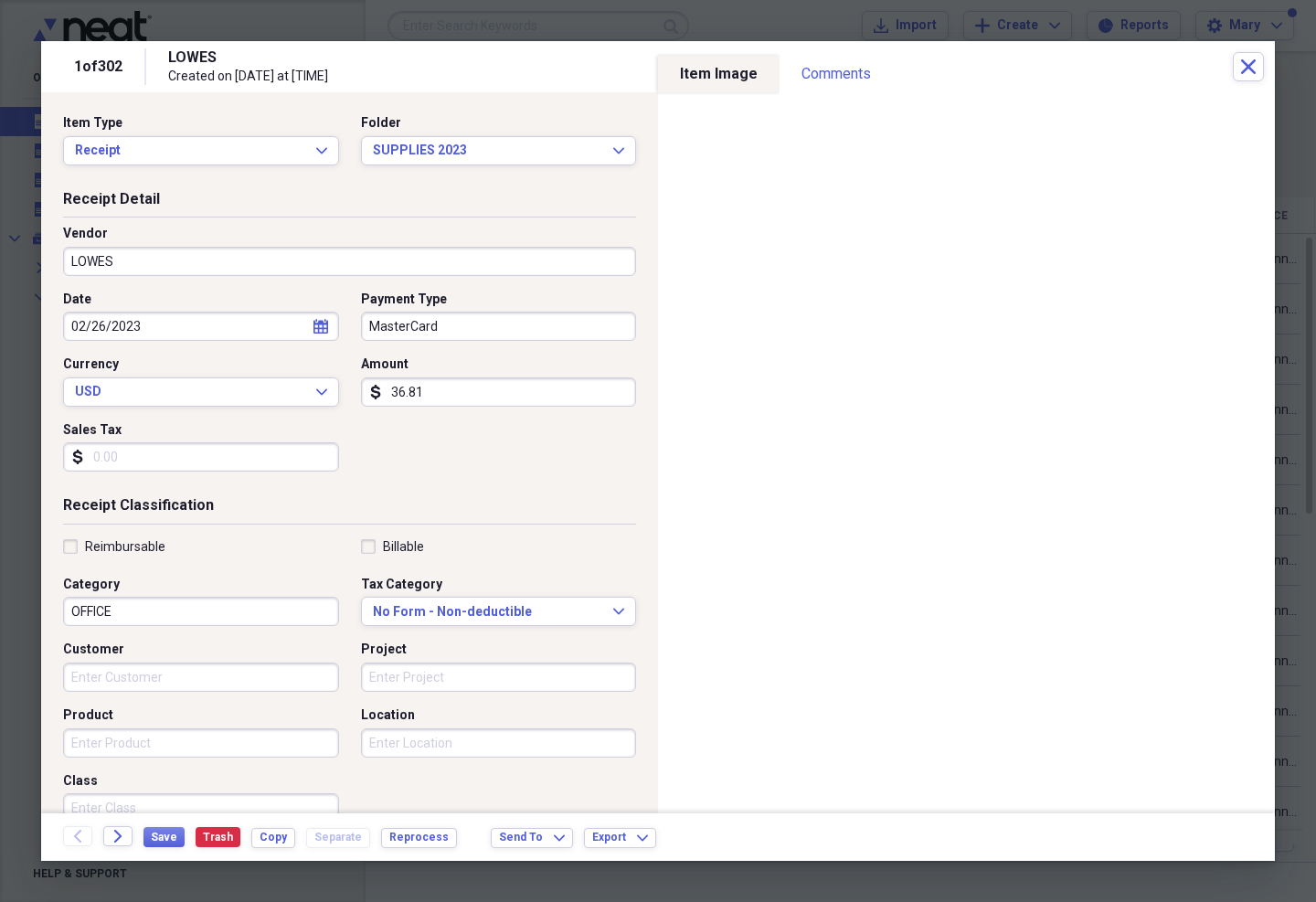 click on "OFFICE" at bounding box center [201, 611] 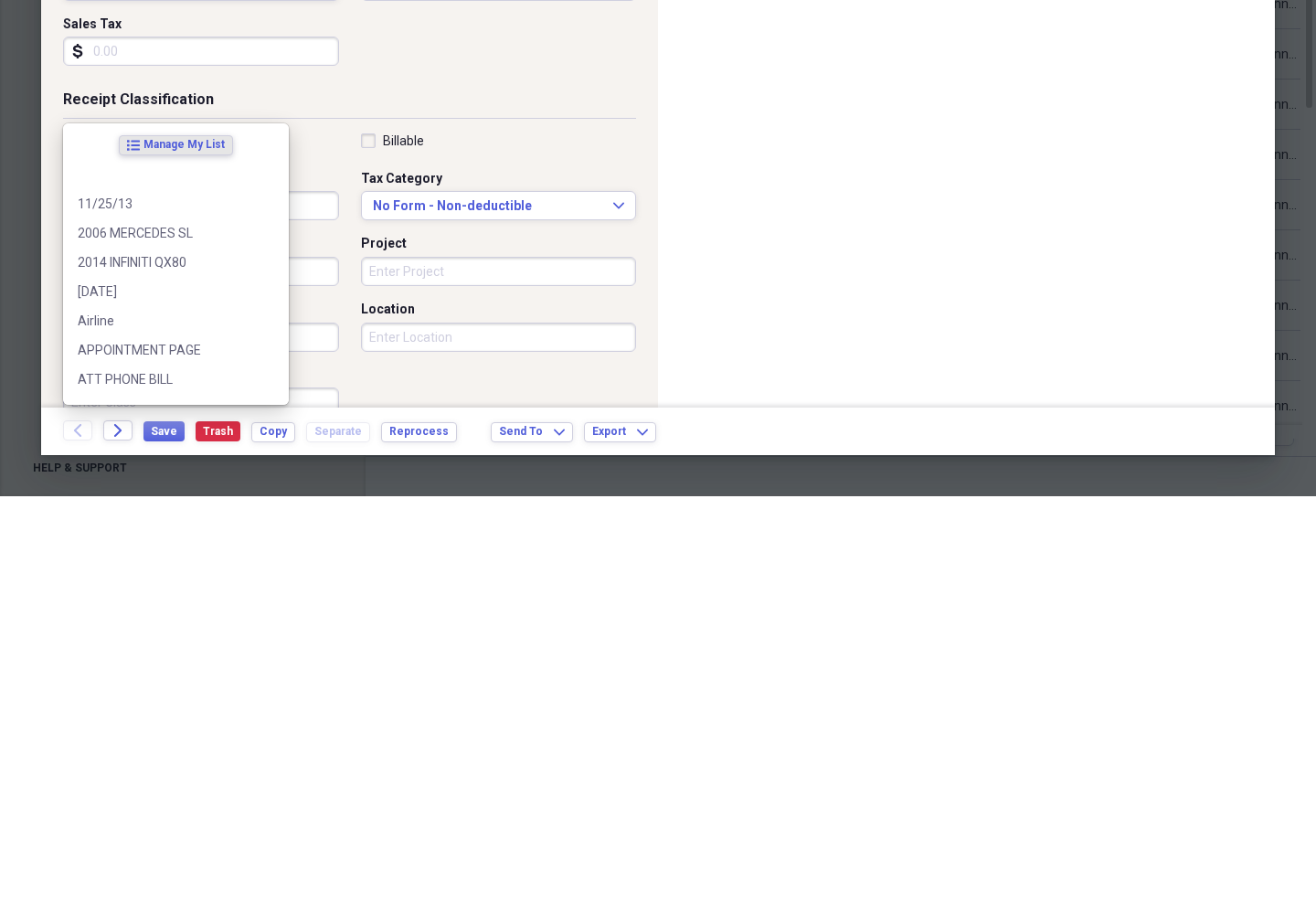 click on "Receipt Classification" at bounding box center (349, 509) 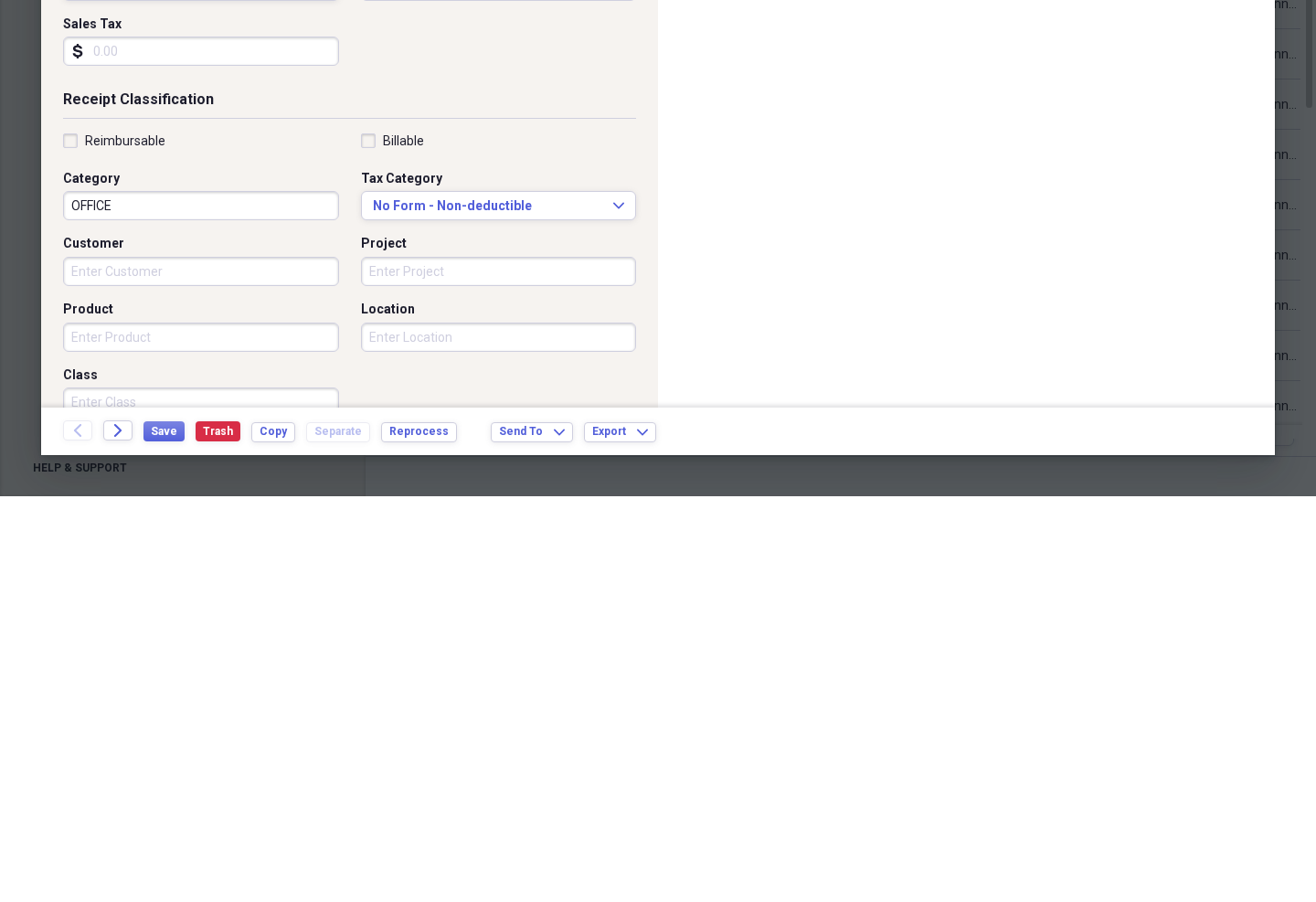 scroll, scrollTop: 37, scrollLeft: 0, axis: vertical 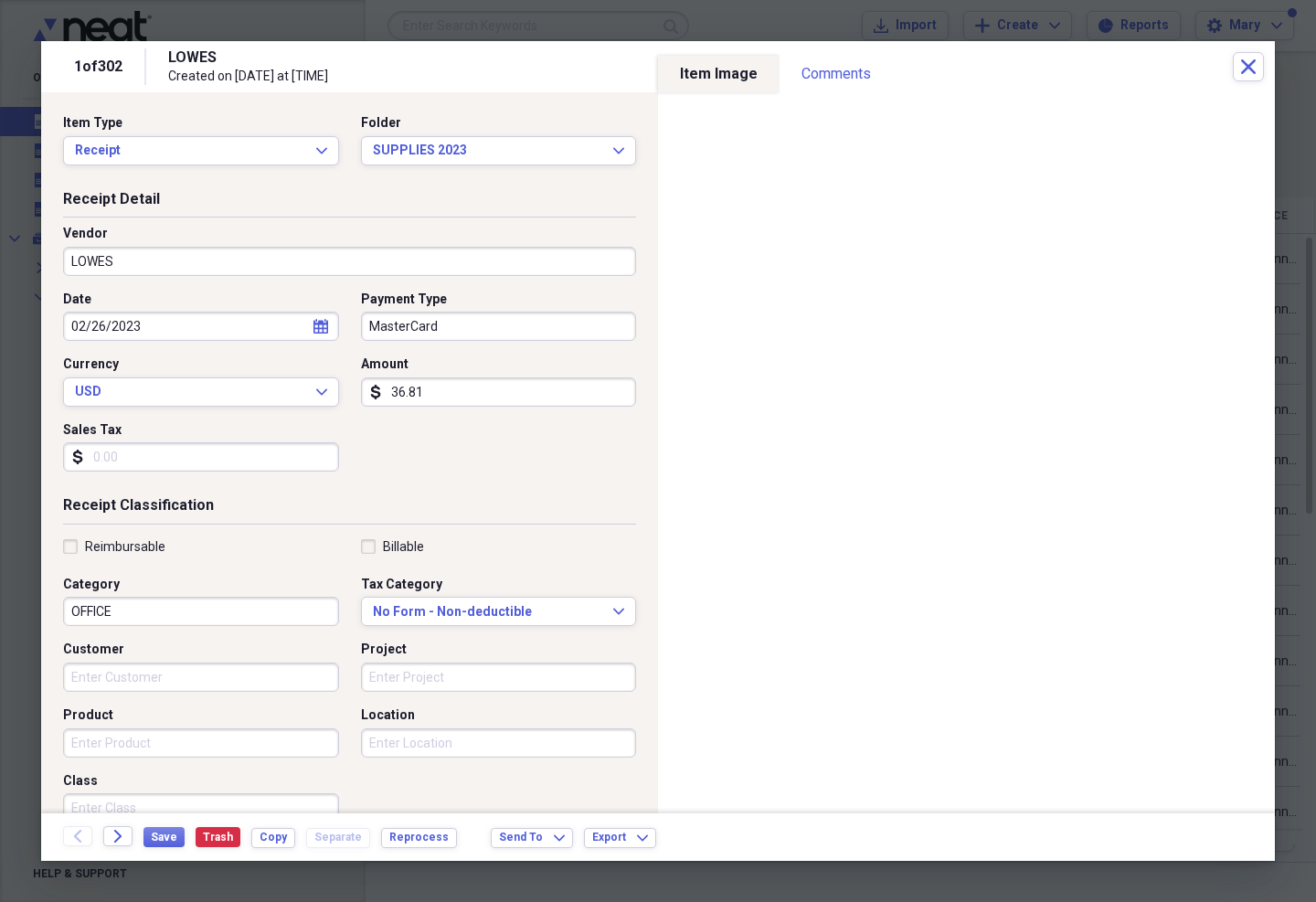 click on "OFFICE" at bounding box center (201, 611) 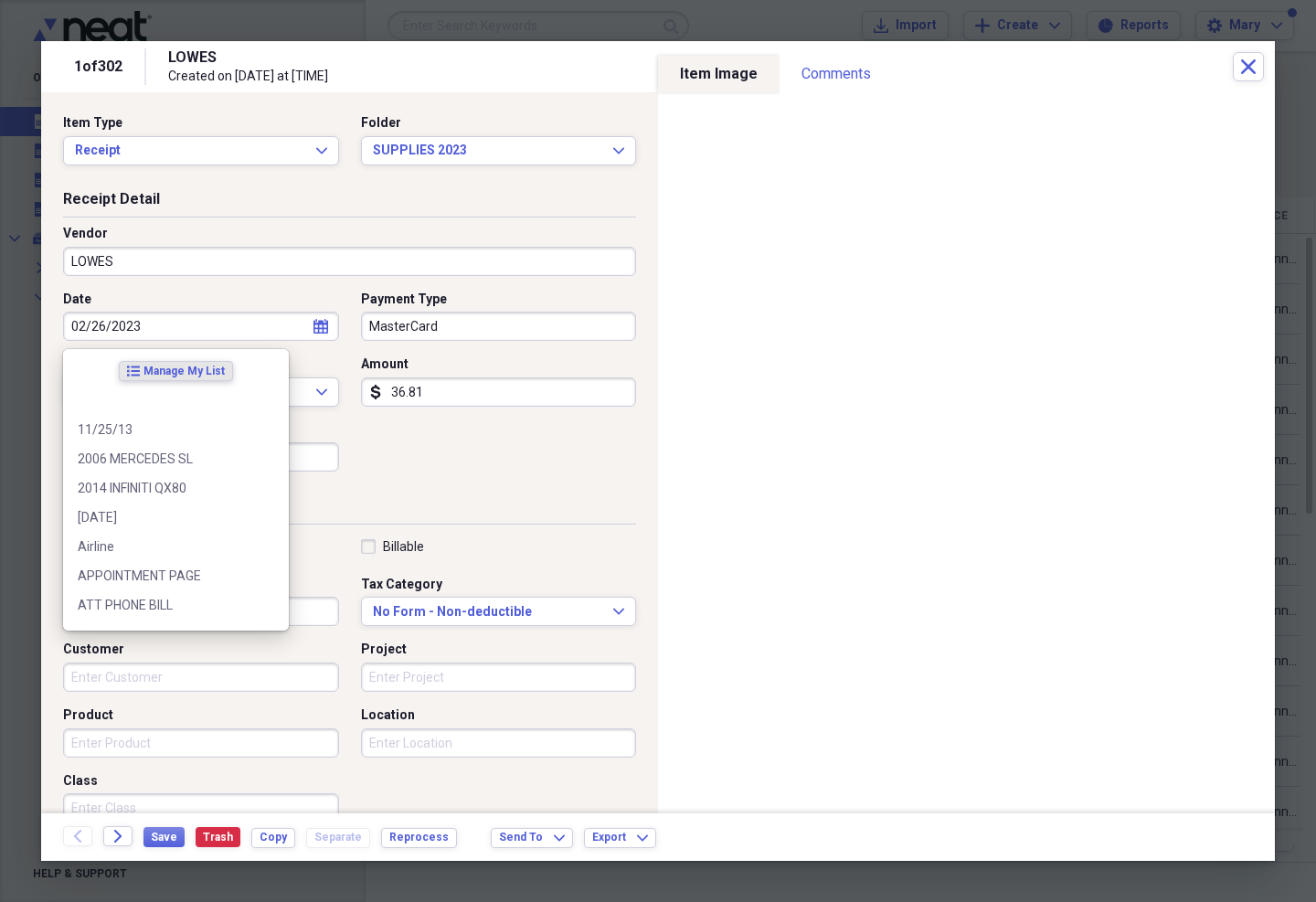 scroll, scrollTop: 37, scrollLeft: 0, axis: vertical 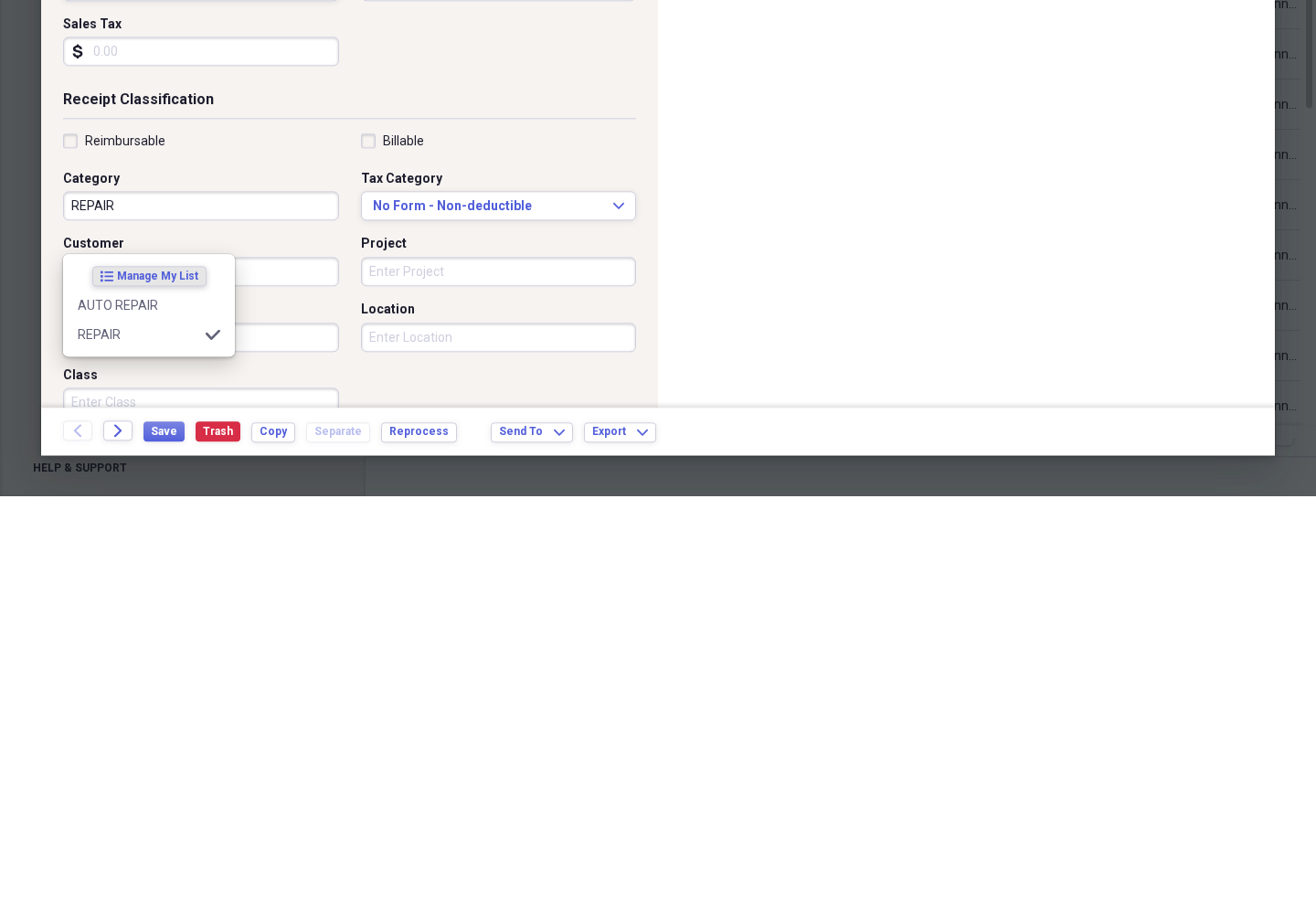 type on "REPAIR" 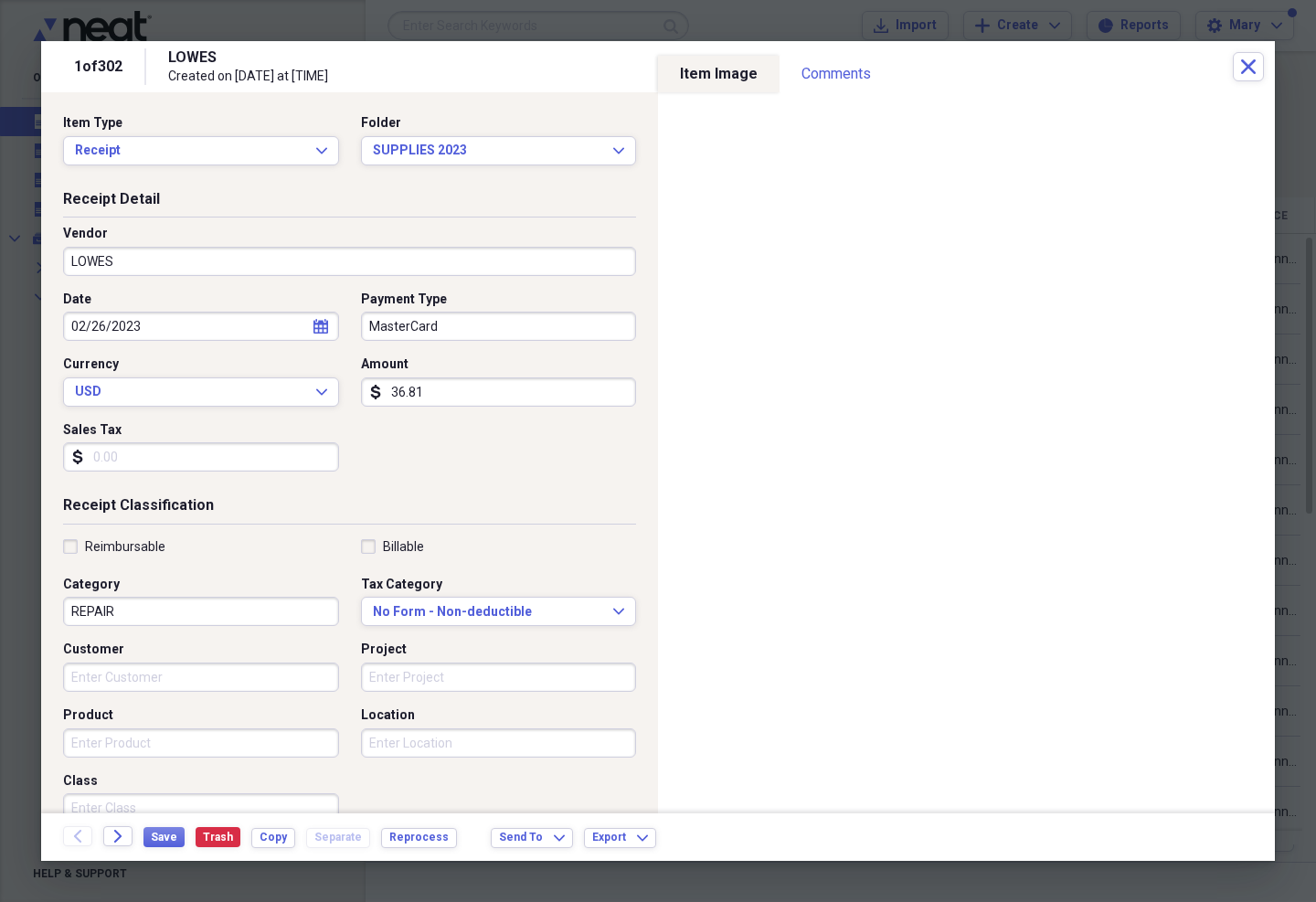 click on "Save" at bounding box center [164, 837] 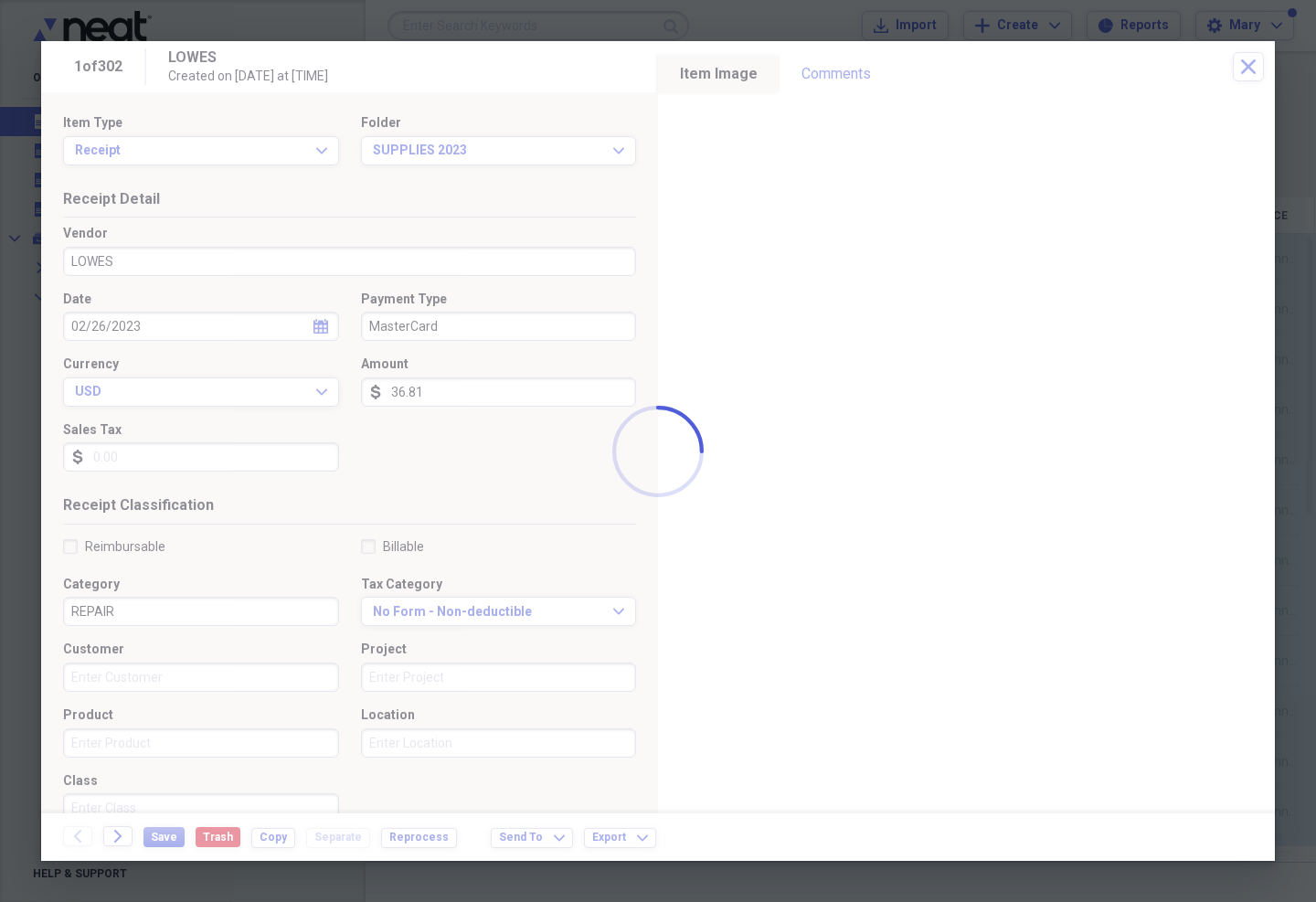 scroll, scrollTop: 37, scrollLeft: 0, axis: vertical 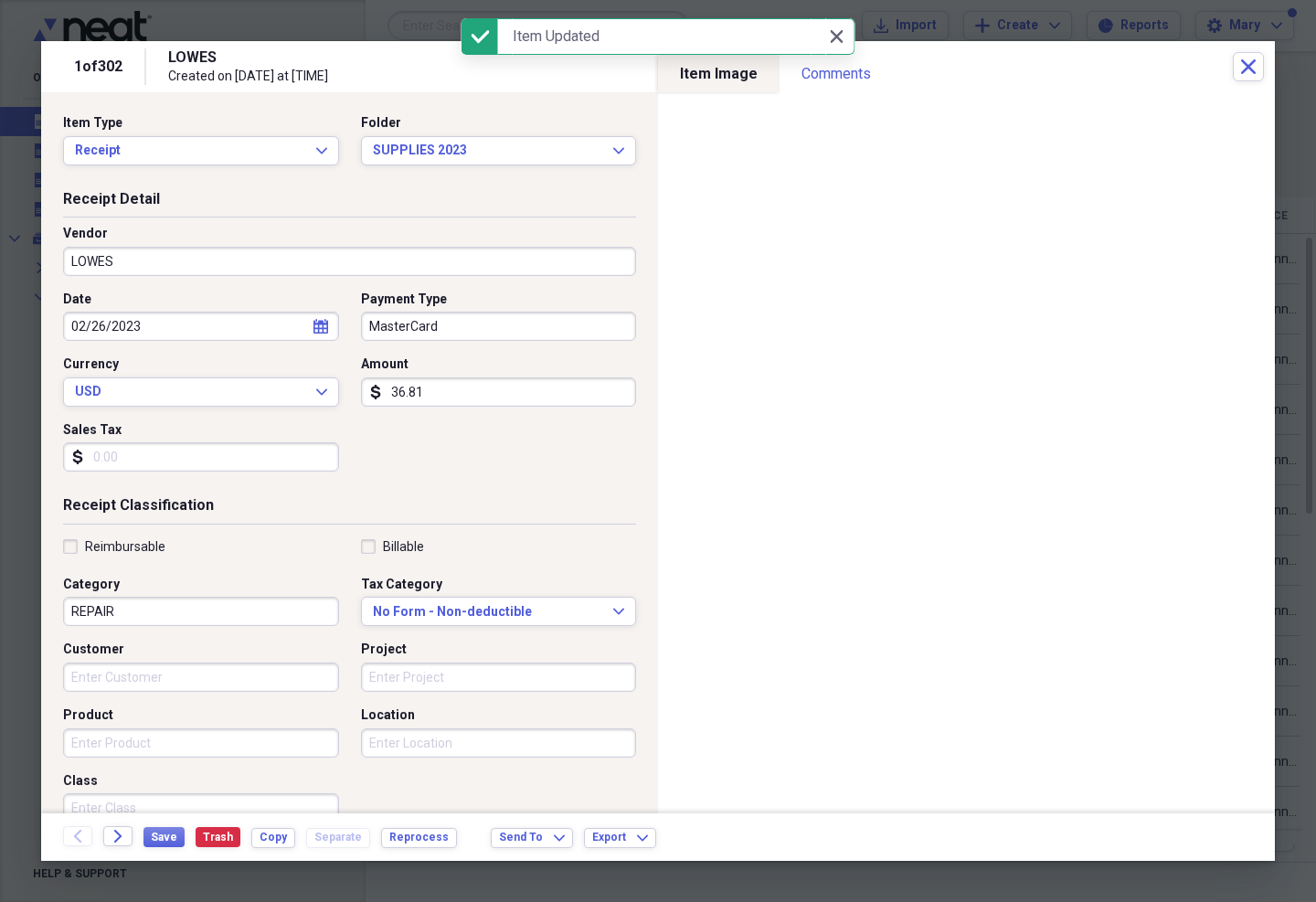 click on "Close" 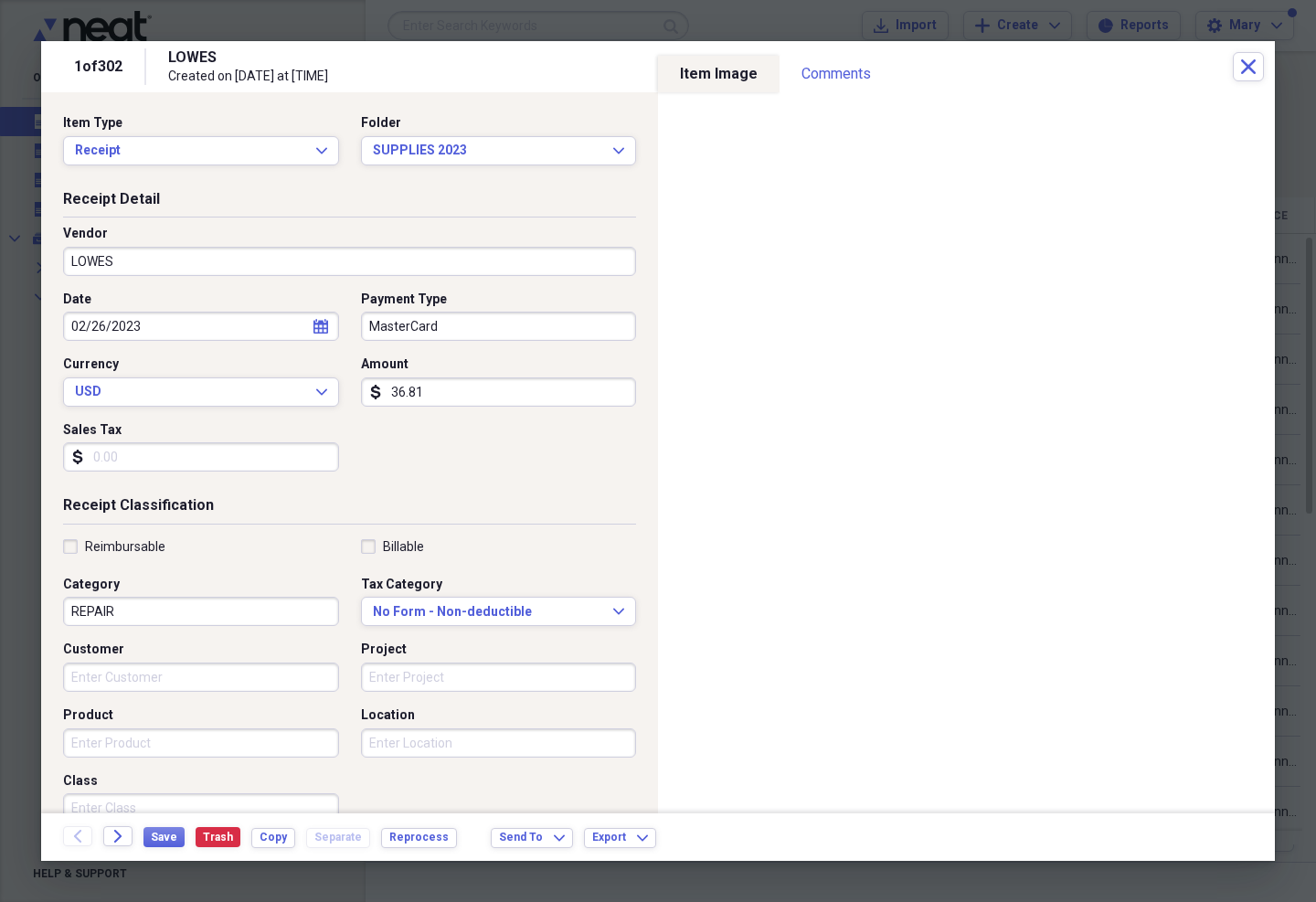 click 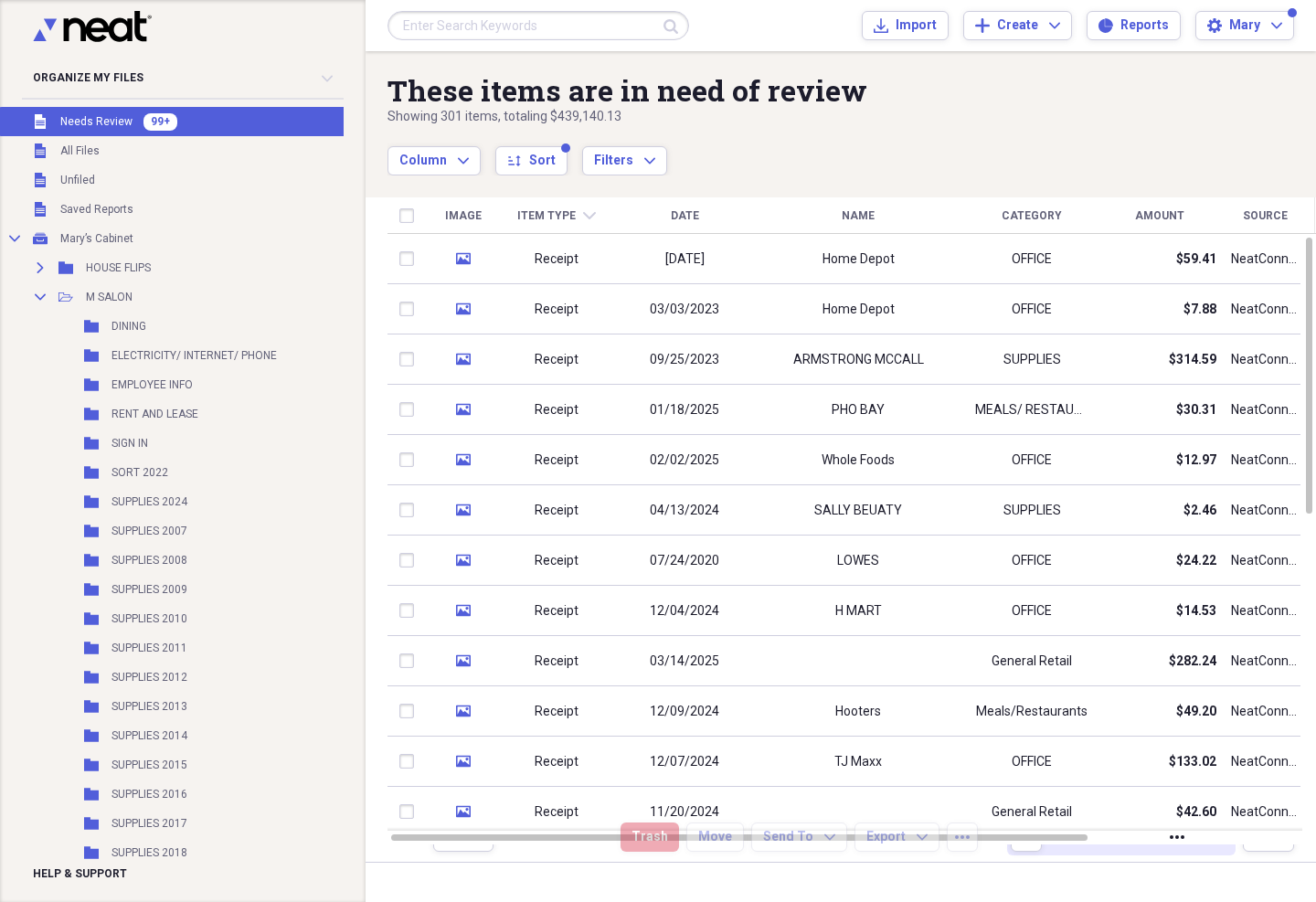 click on "02/27/2023" at bounding box center [685, 260] 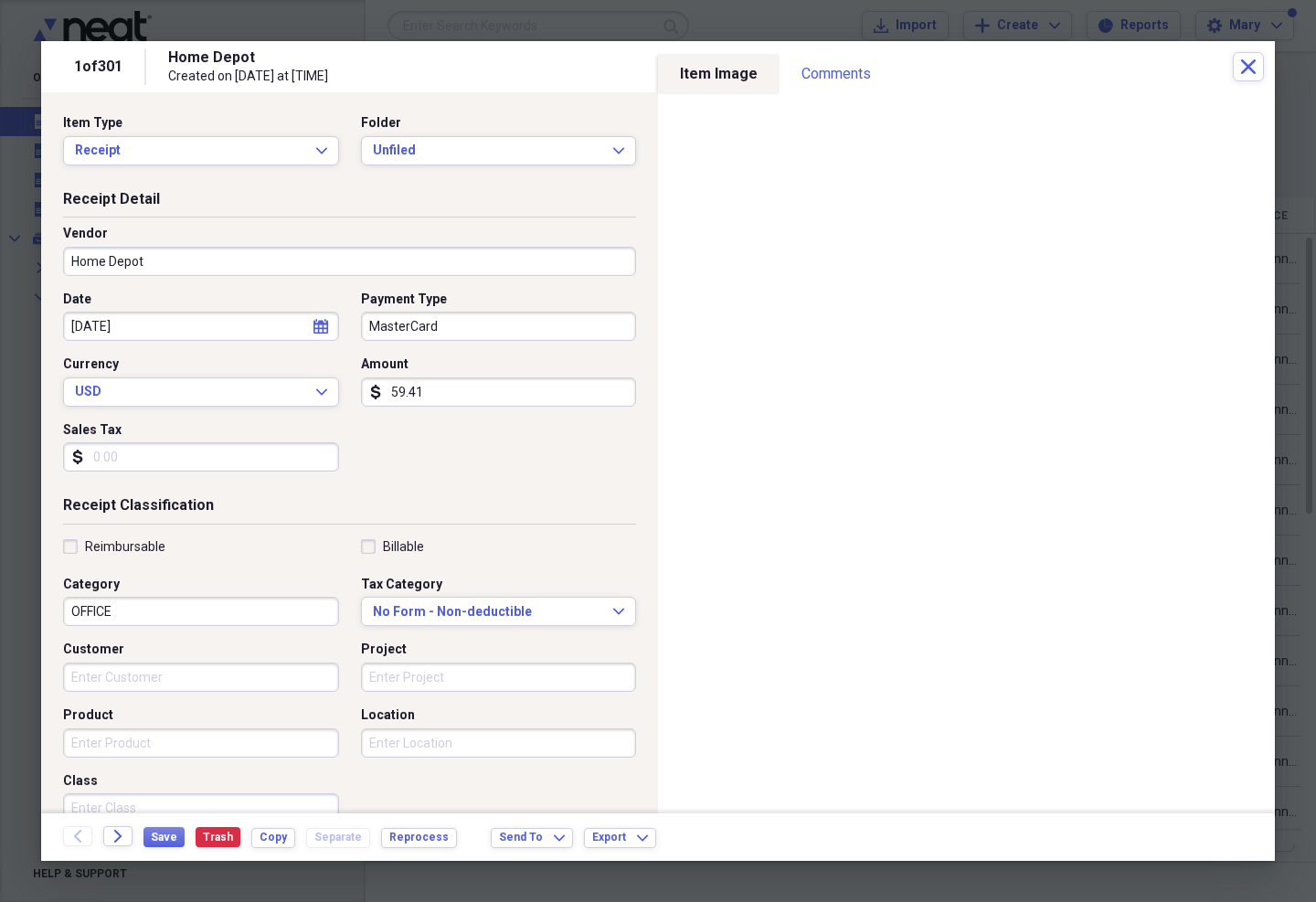 click on "OFFICE" at bounding box center (201, 611) 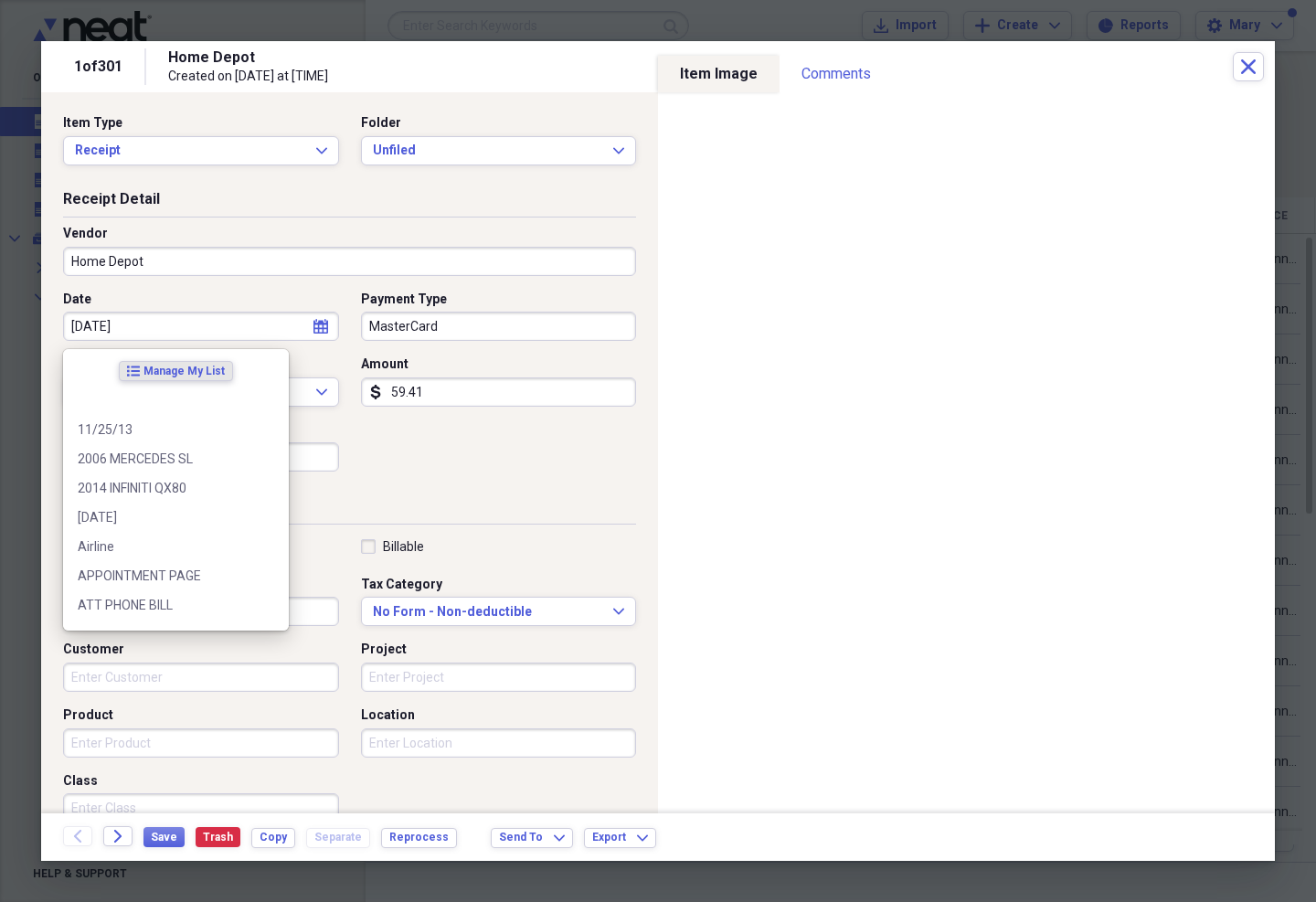 scroll, scrollTop: 37, scrollLeft: 0, axis: vertical 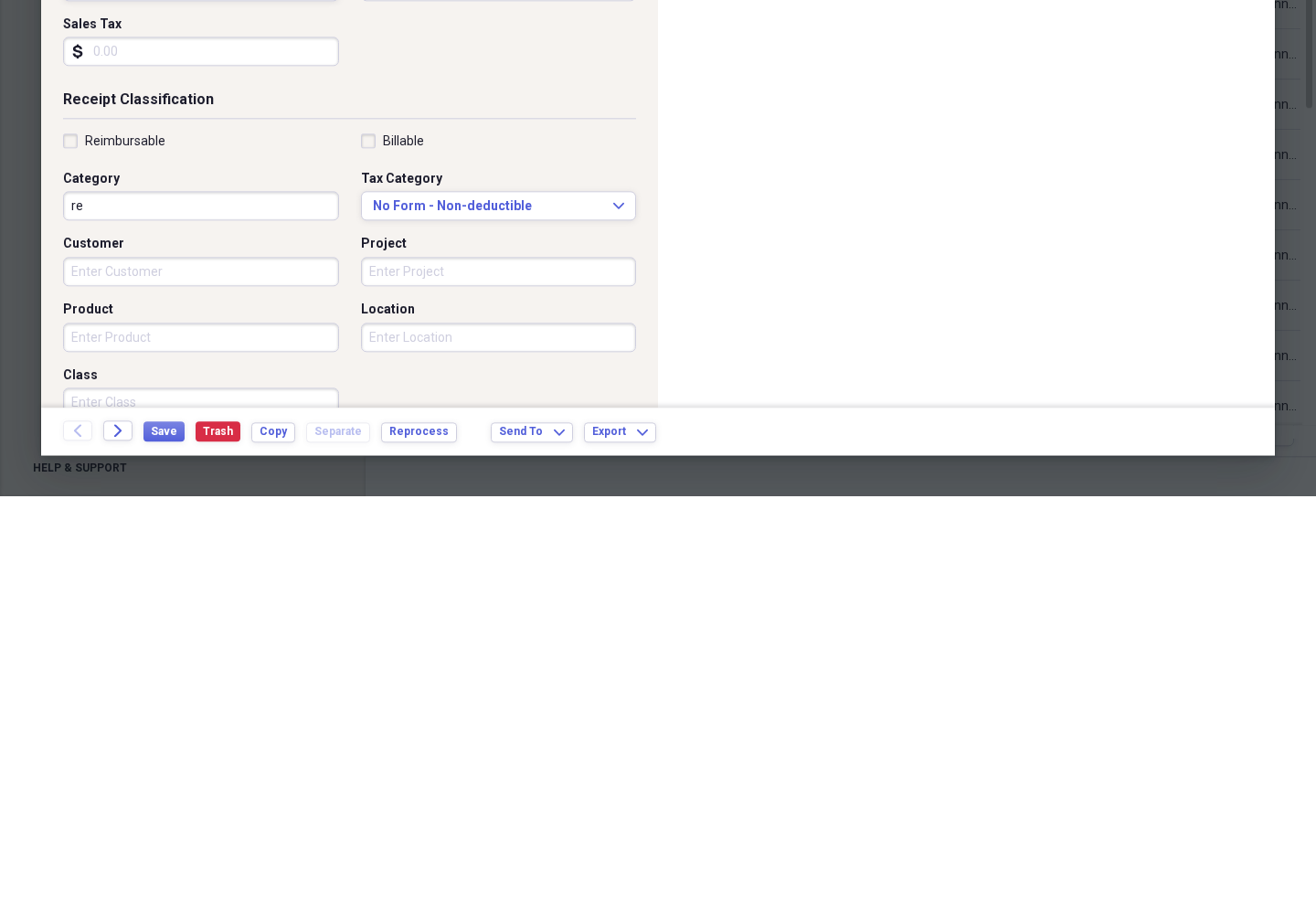 type on "r" 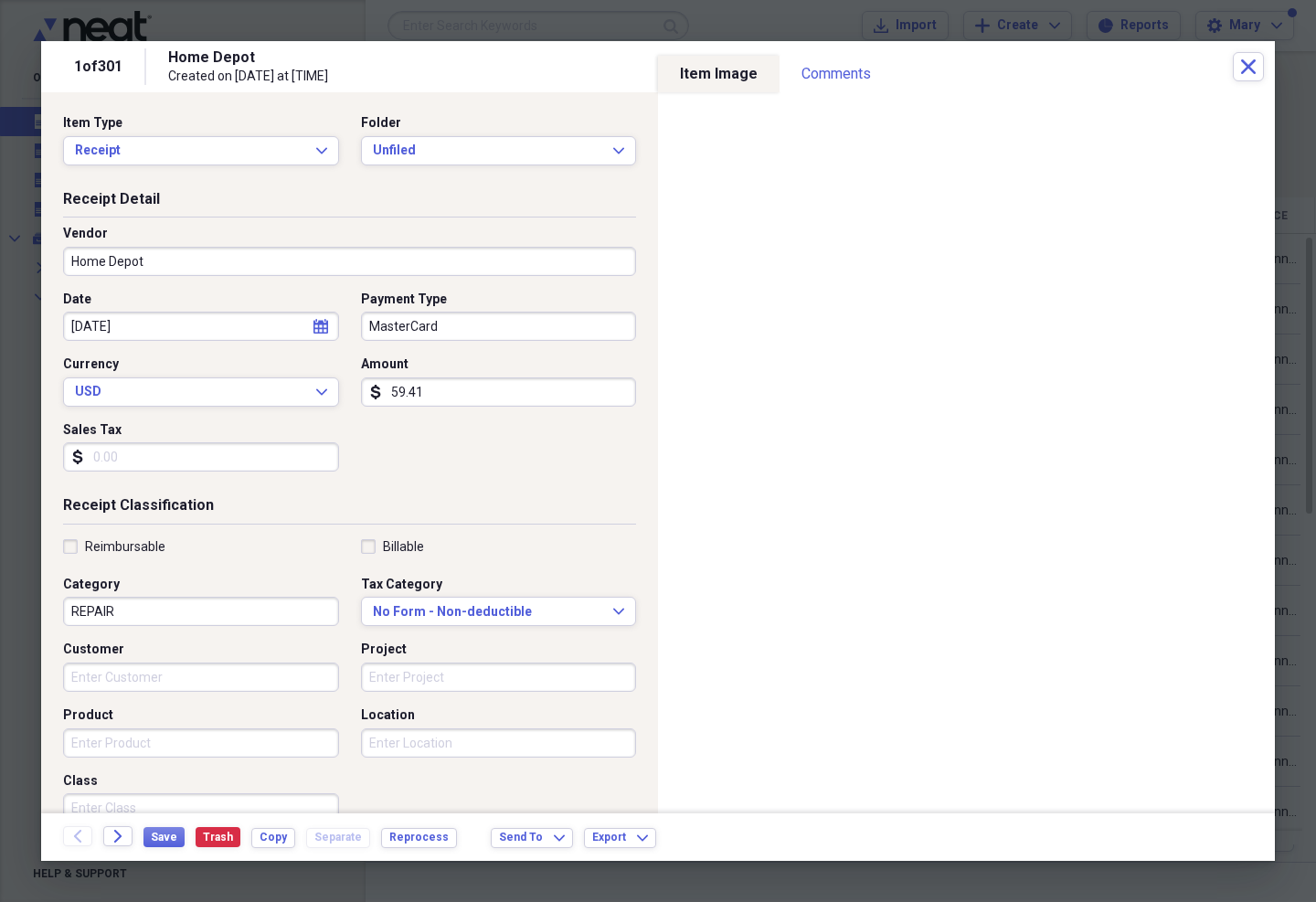 type on "REPAIR" 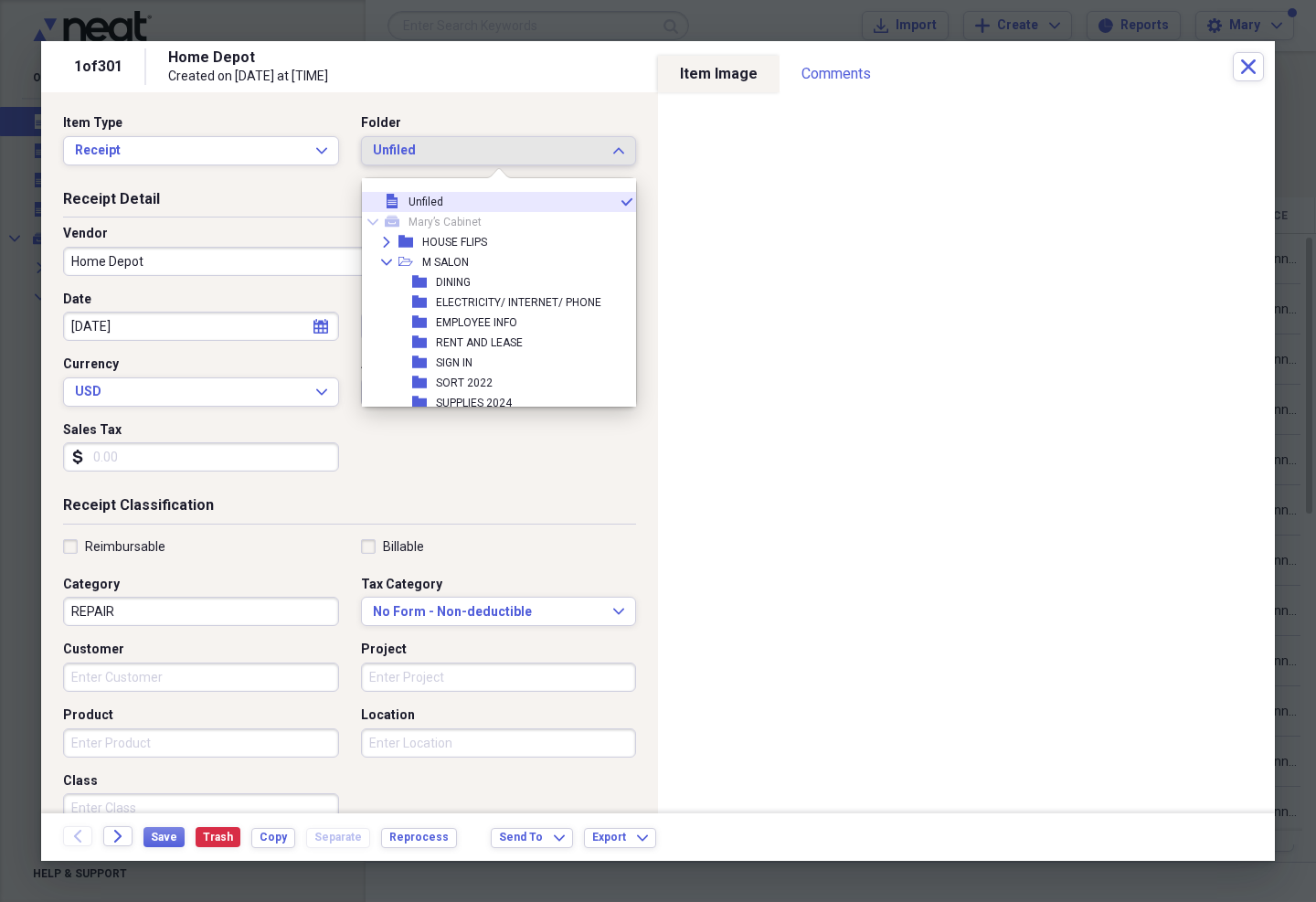 scroll, scrollTop: 0, scrollLeft: 0, axis: both 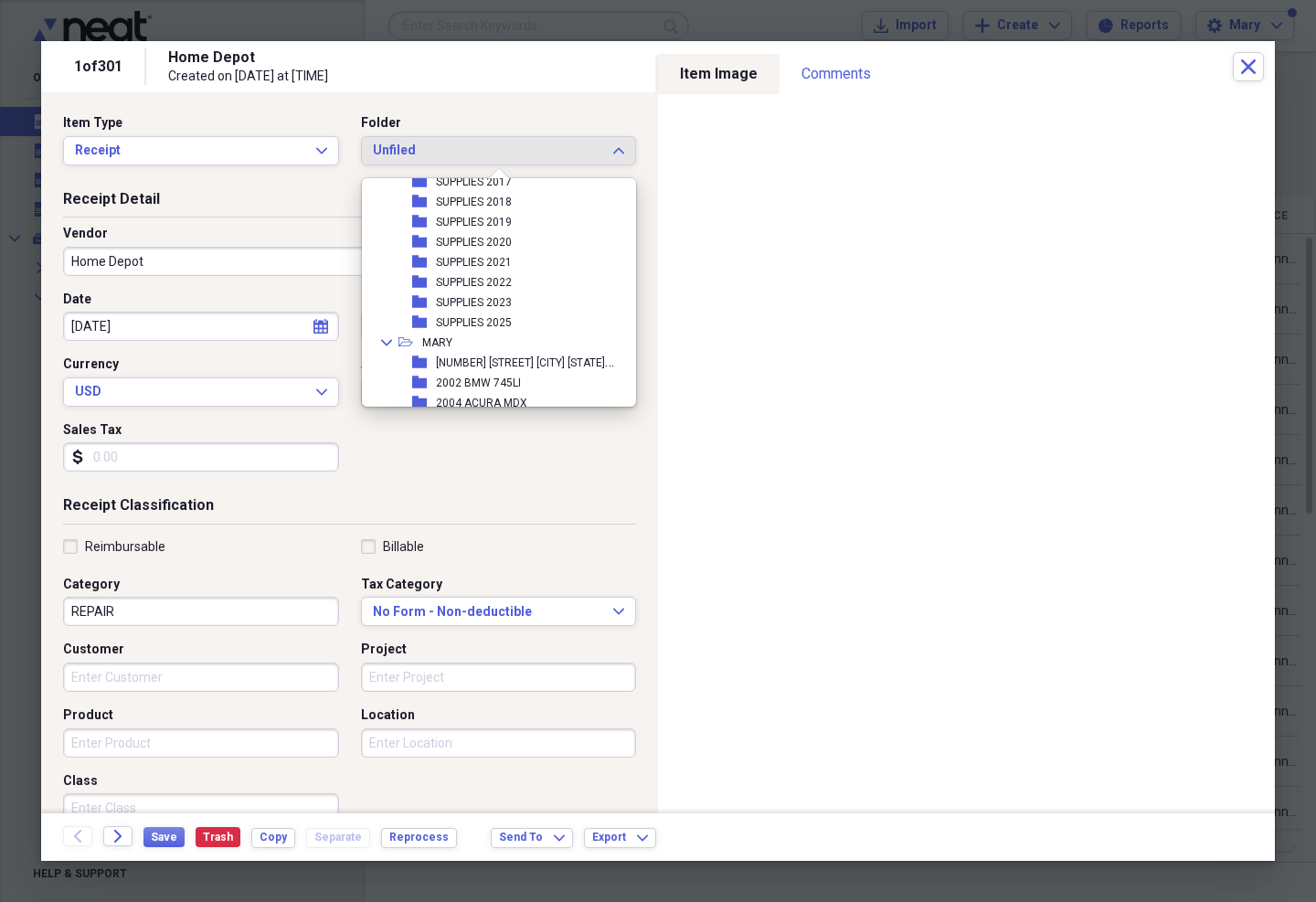 click on "folder SUPPLIES 2023" at bounding box center (492, 302) 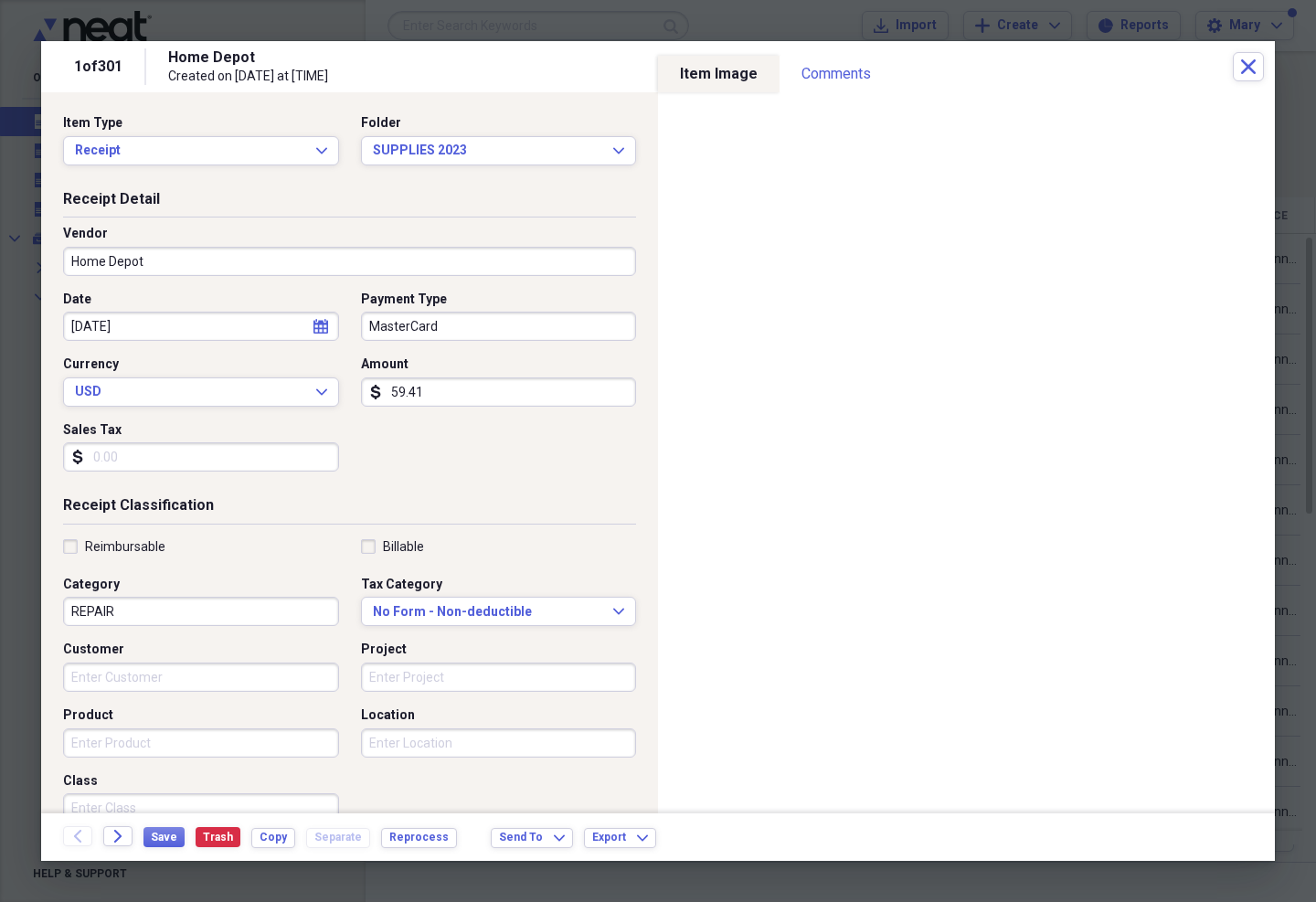 click at bounding box center [658, 451] 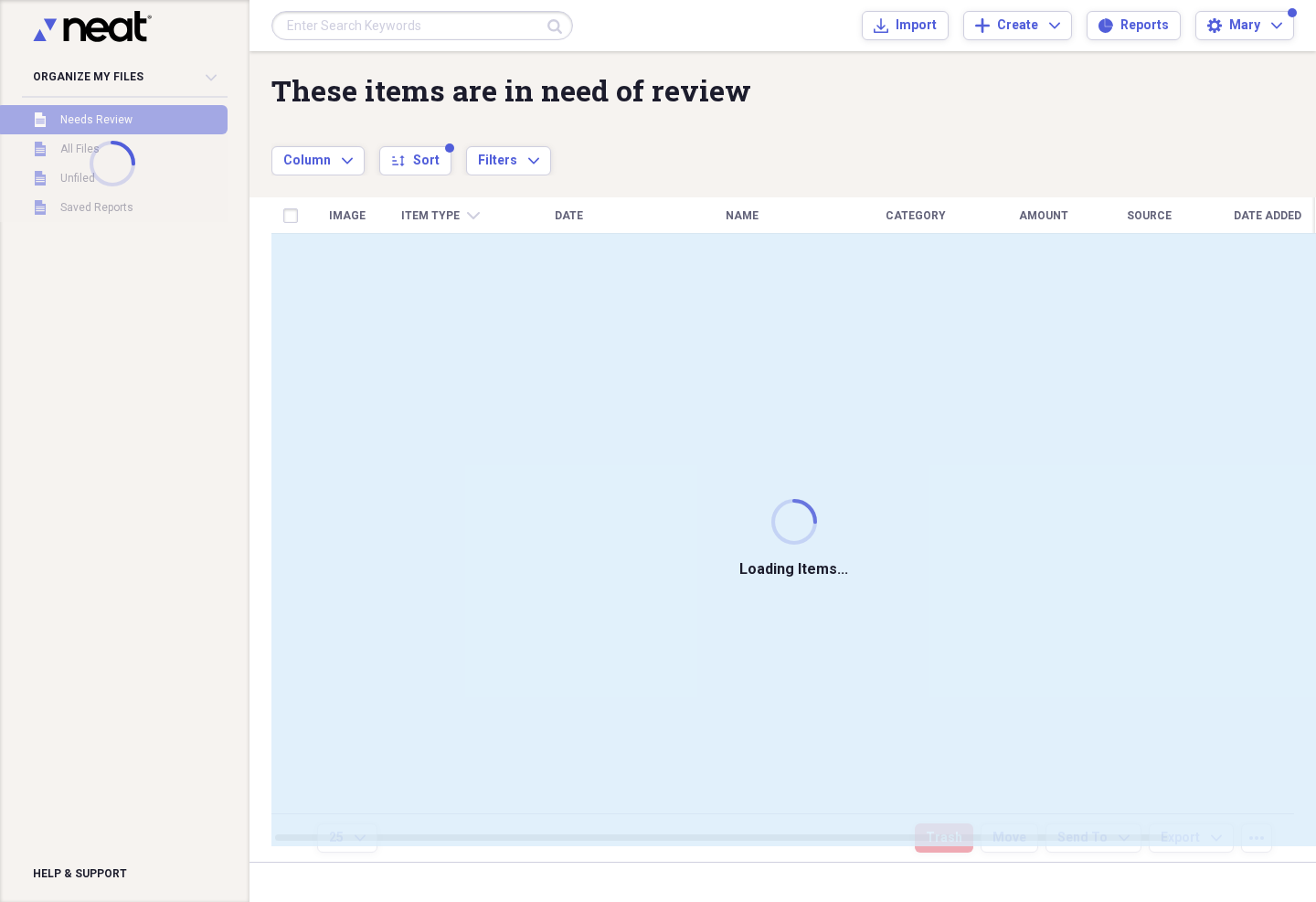 scroll, scrollTop: 0, scrollLeft: 0, axis: both 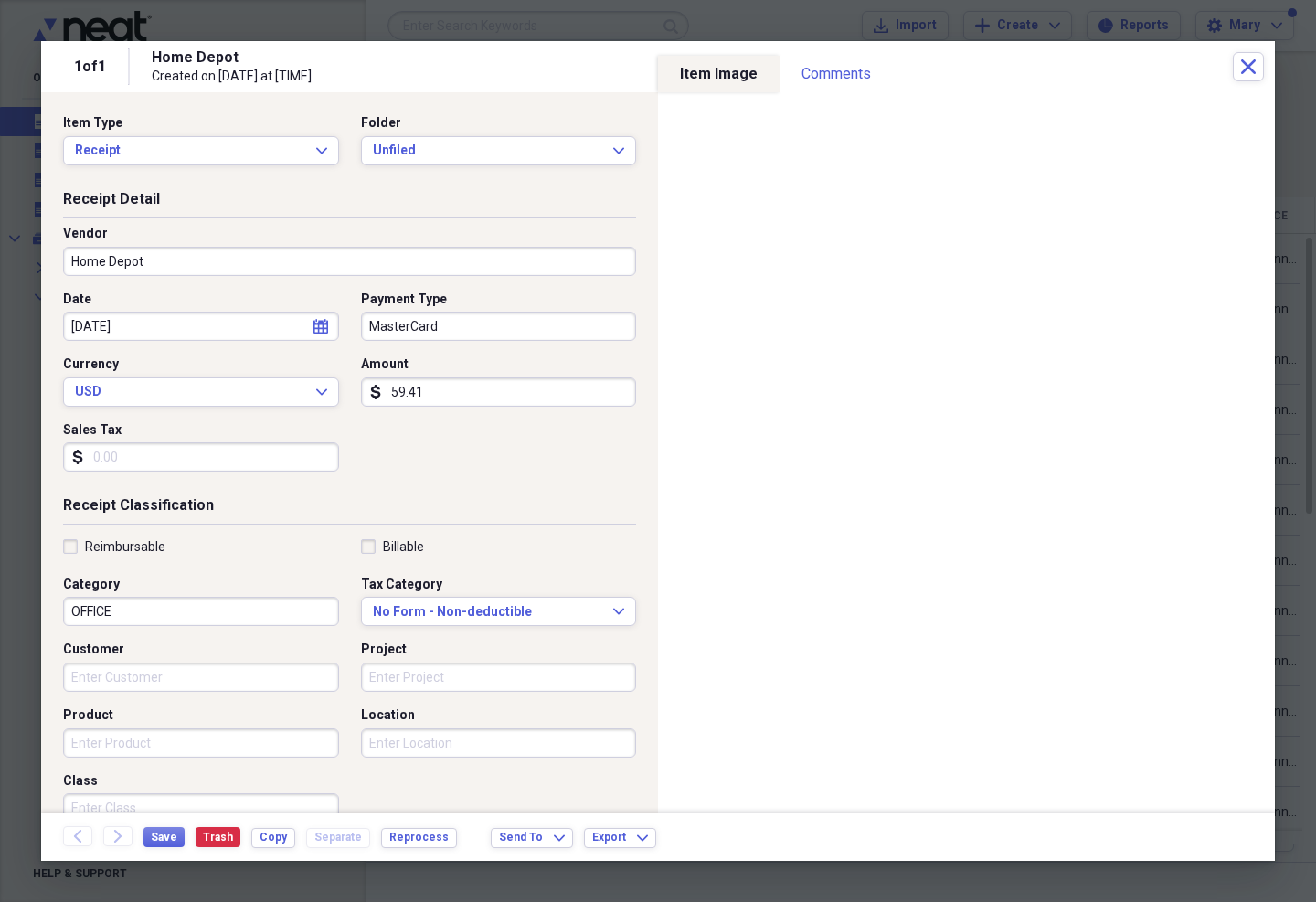 click on "Unfiled" at bounding box center [488, 151] 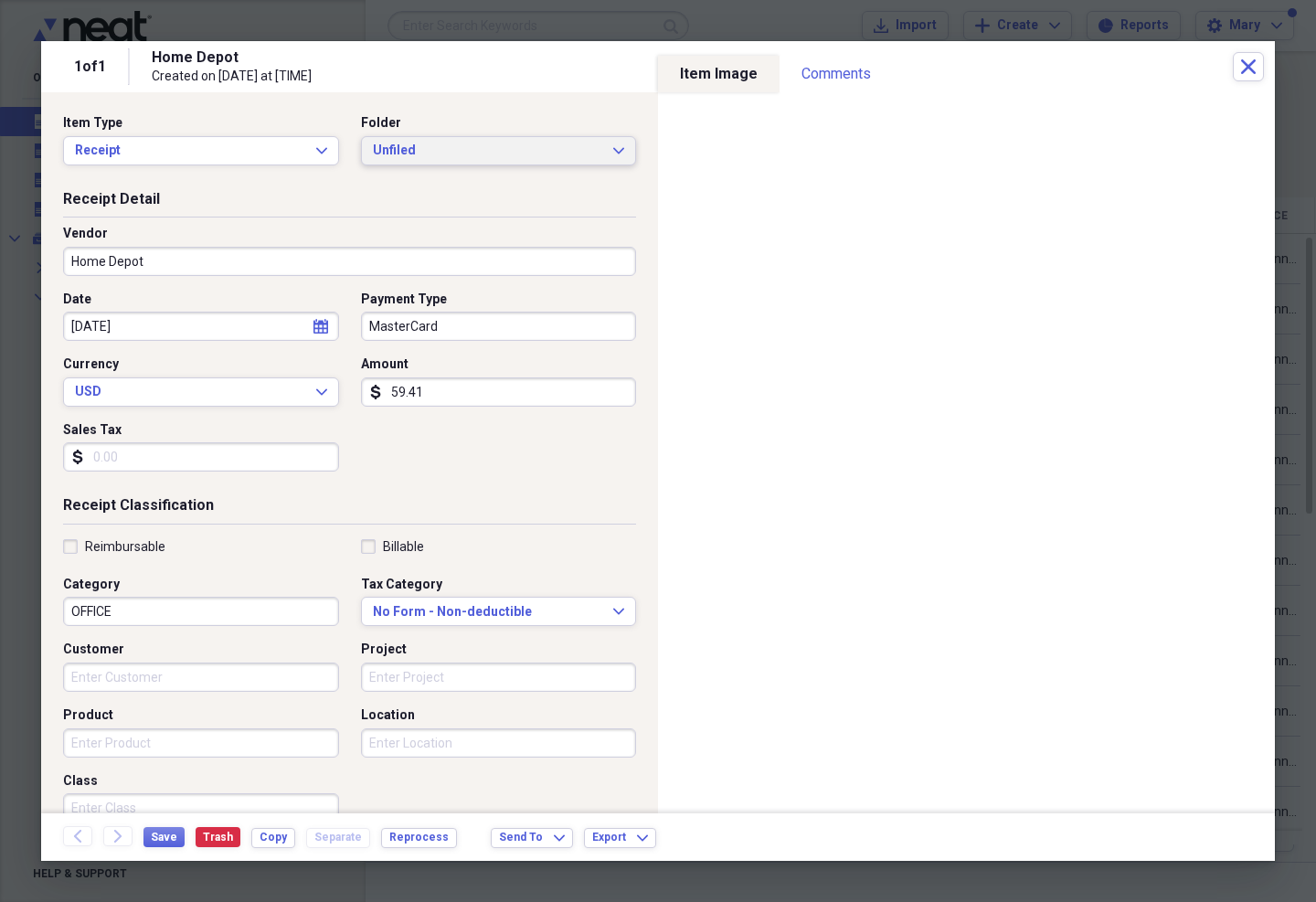 scroll, scrollTop: 0, scrollLeft: 0, axis: both 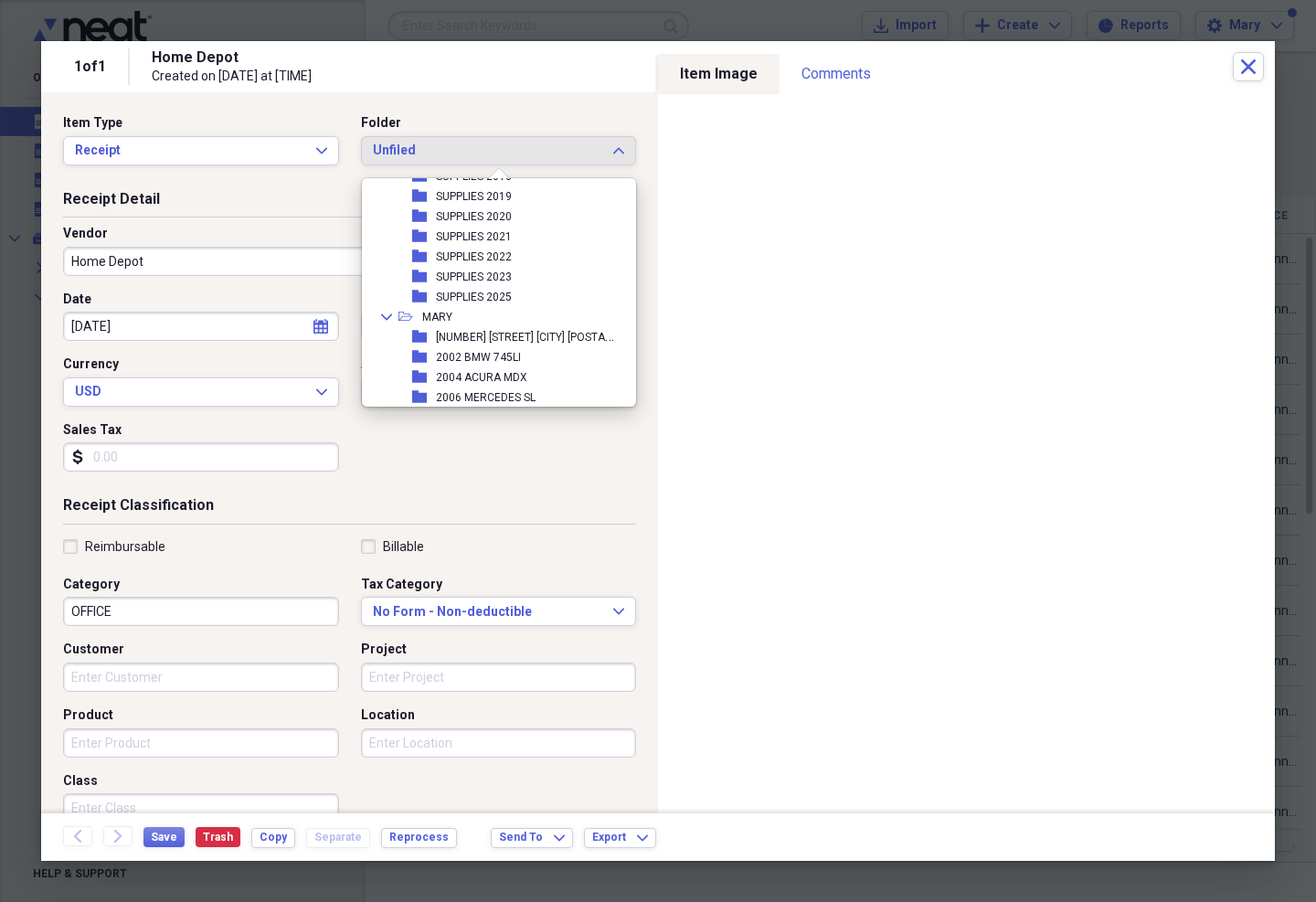click on "SUPPLIES 2023" at bounding box center (473, 277) 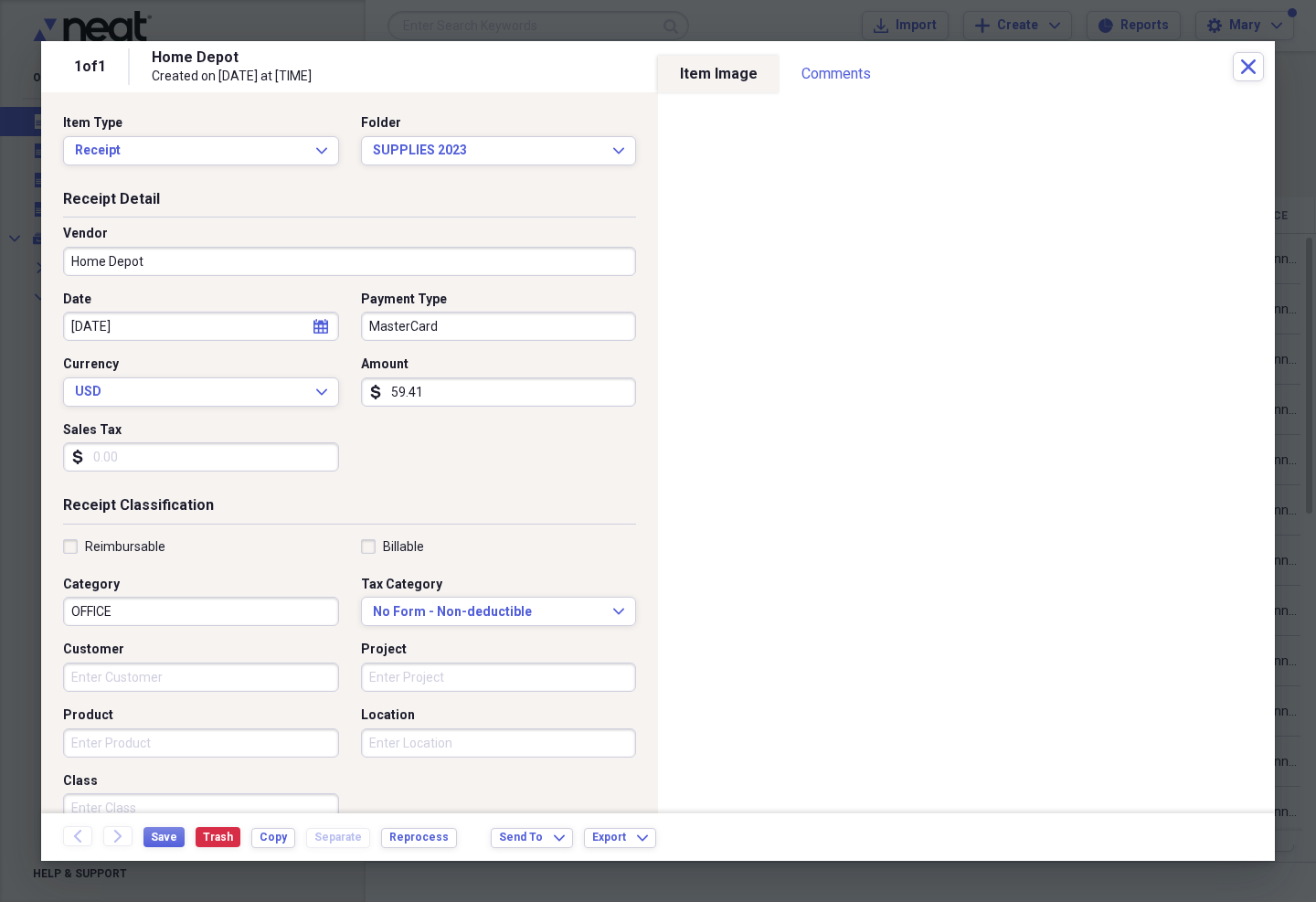 click on "OFFICE" at bounding box center [201, 611] 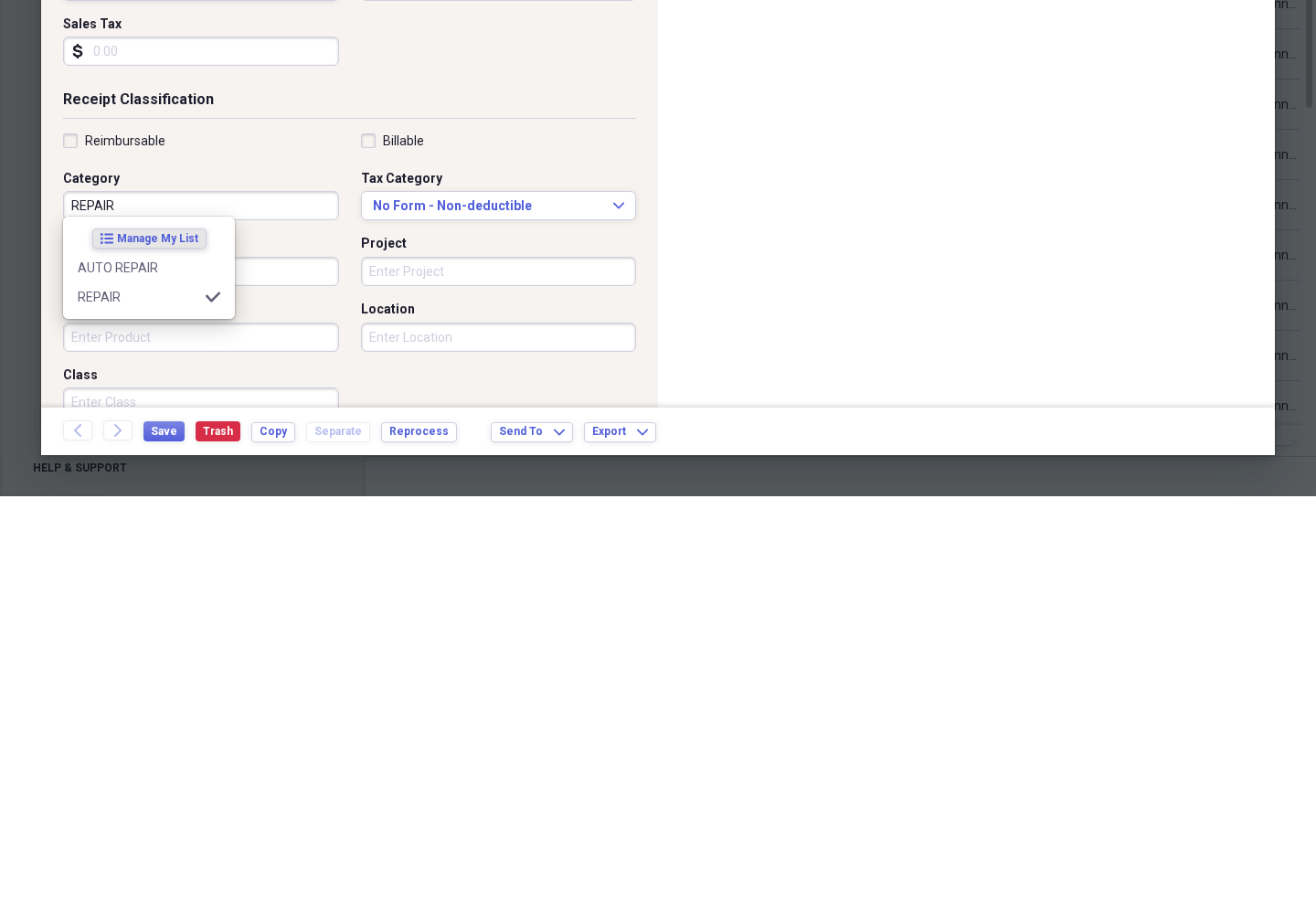 scroll, scrollTop: 37, scrollLeft: 0, axis: vertical 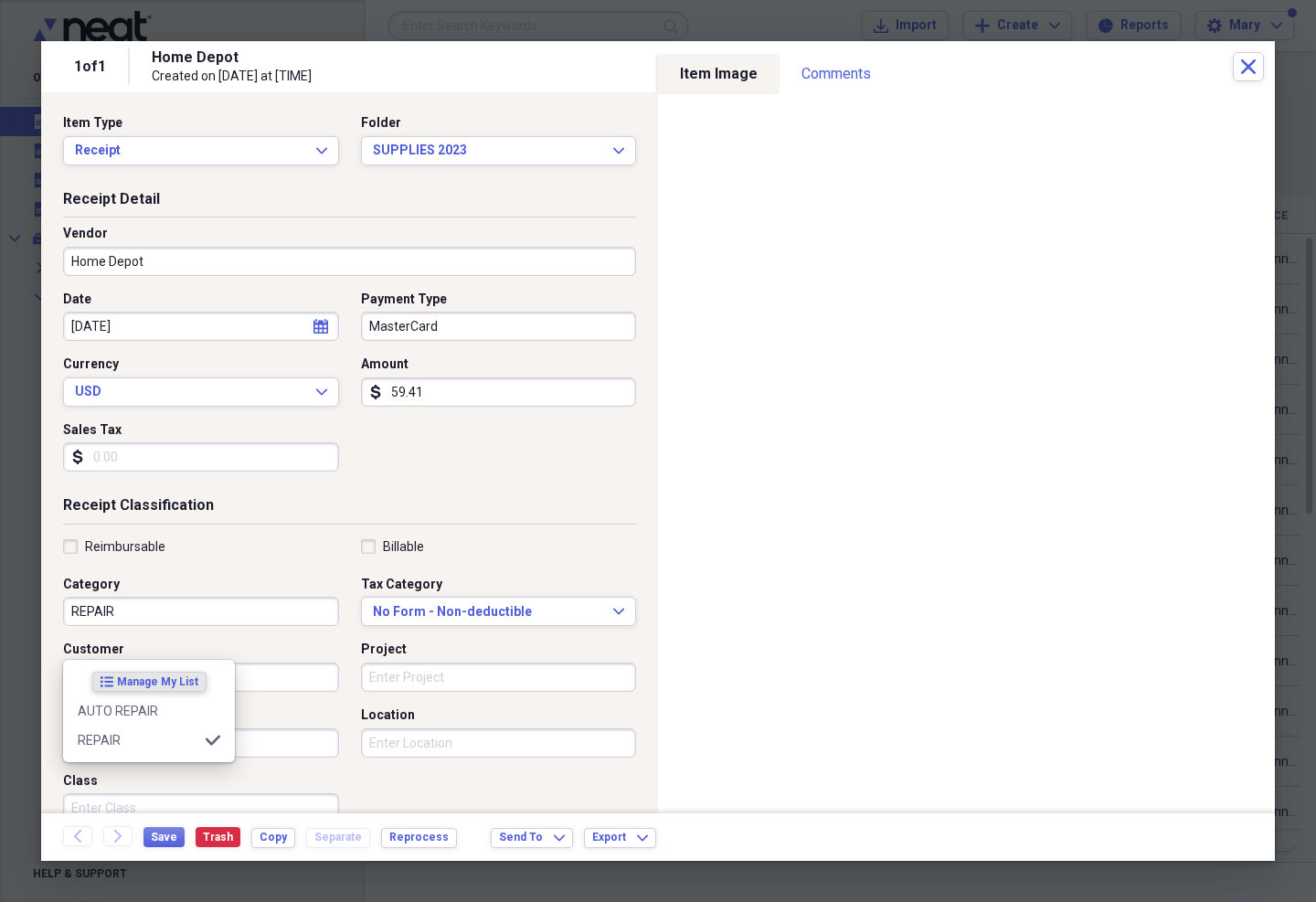 type on "REPAIR" 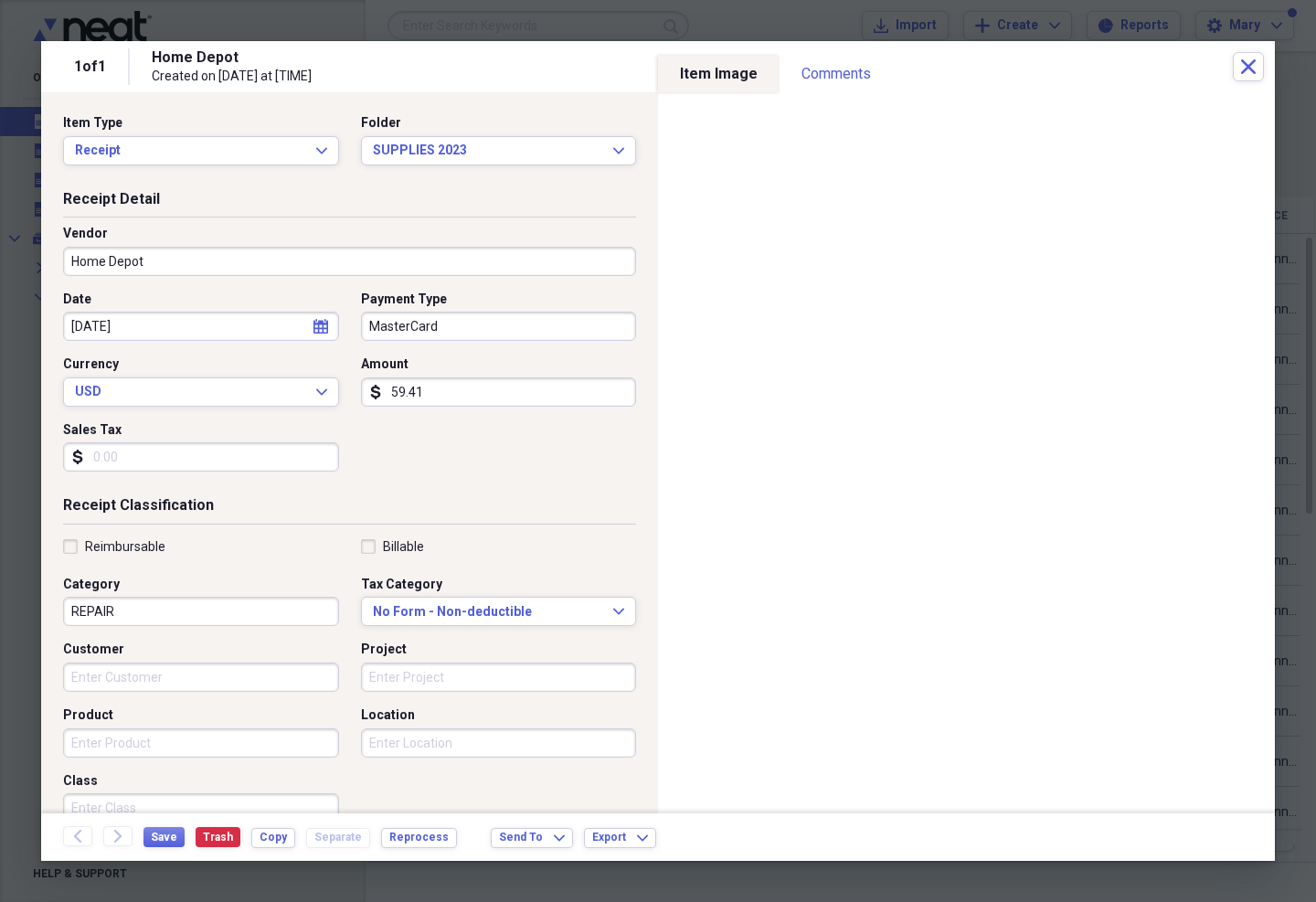 click on "Save" at bounding box center [164, 837] 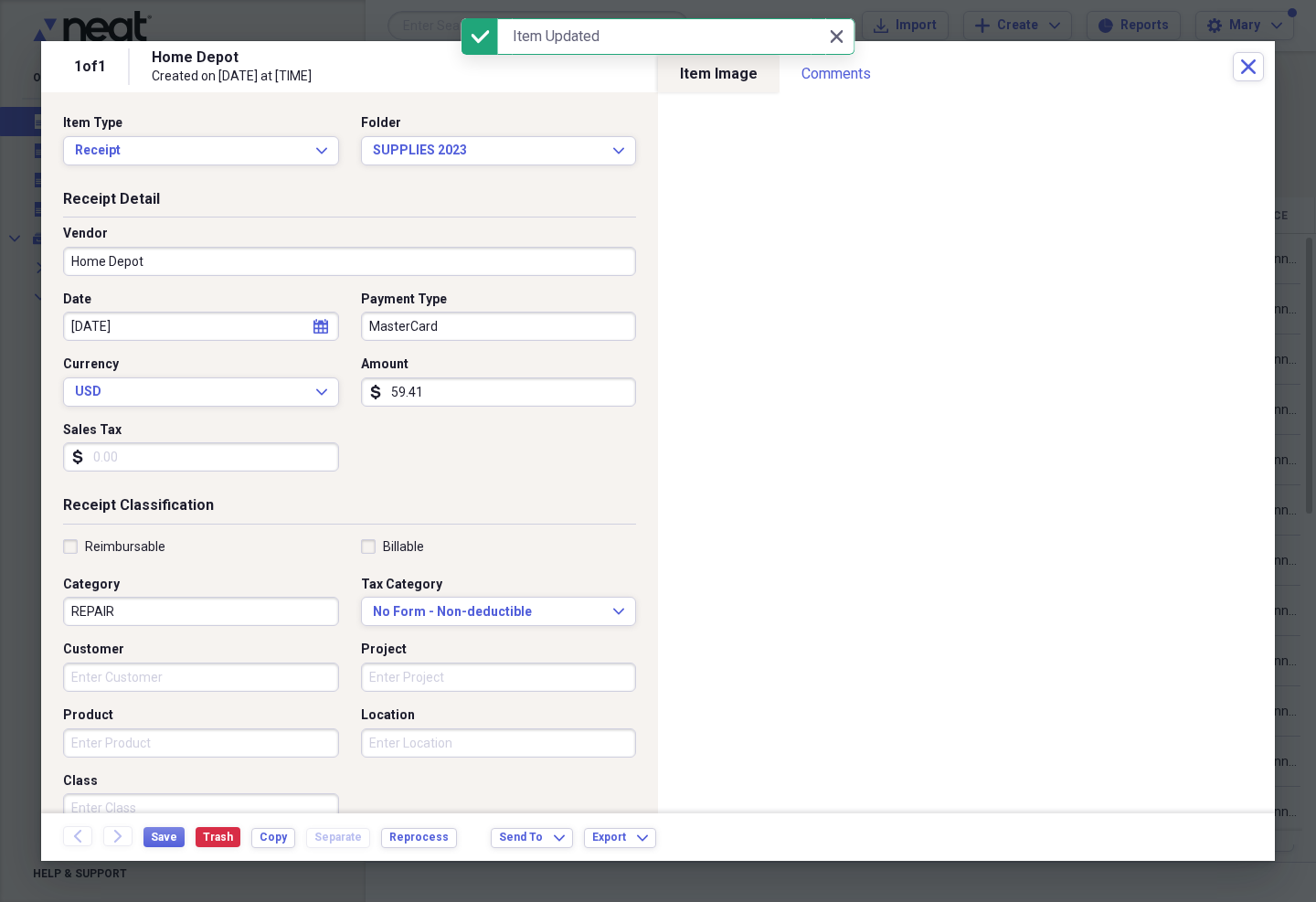 click on "Close" 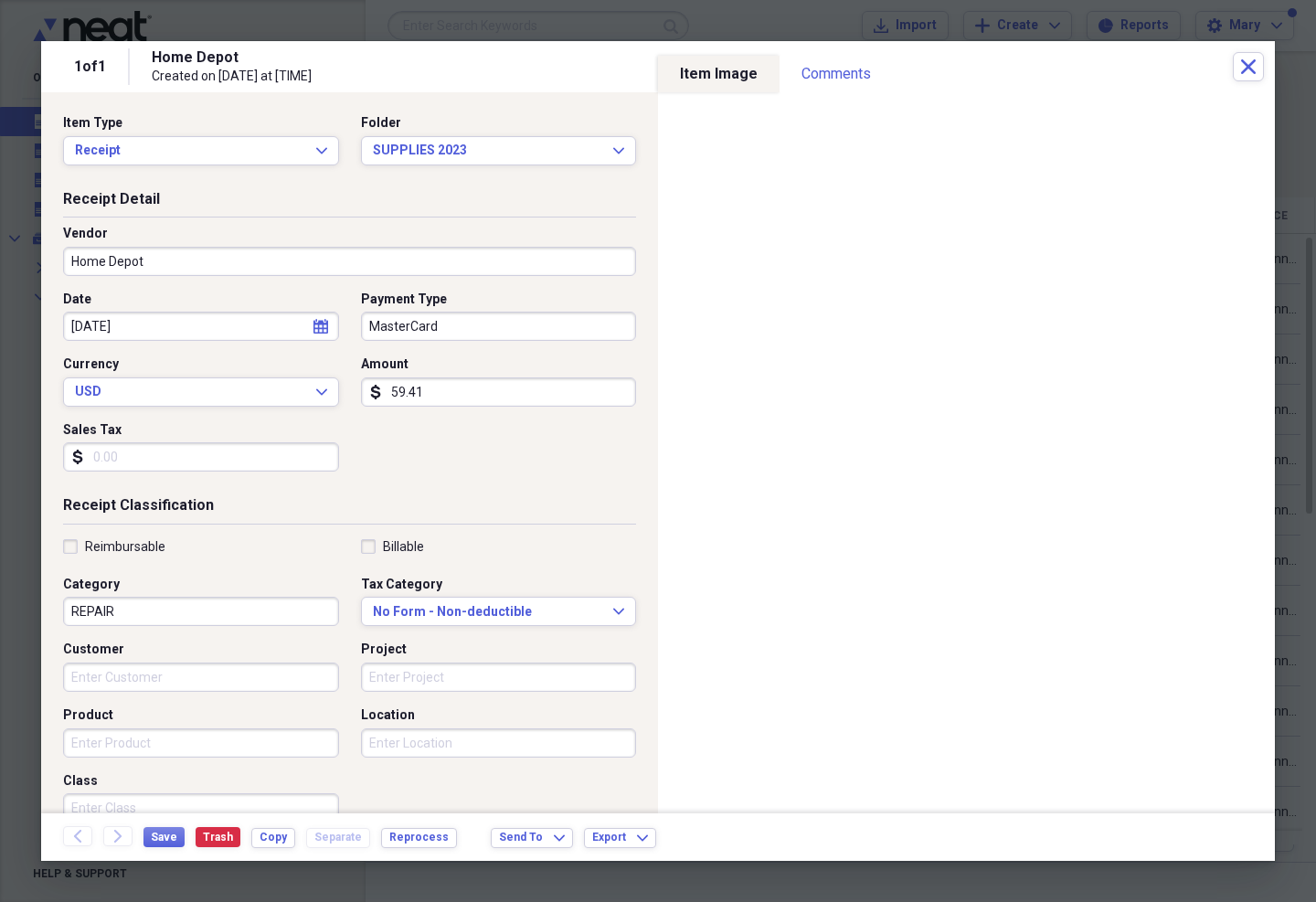 click on "Close" at bounding box center [1248, 67] 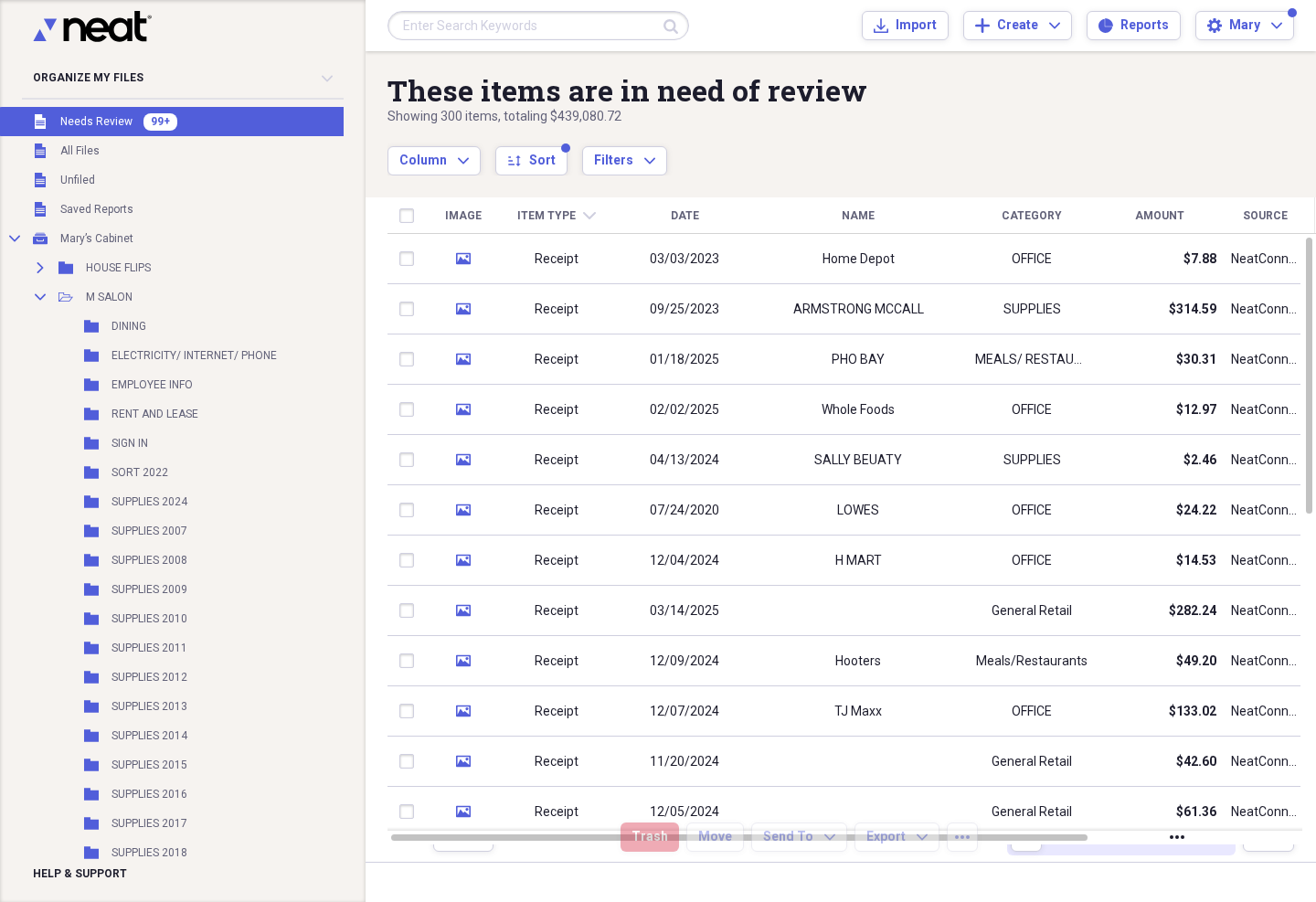 click on "Receipt" at bounding box center [557, 260] 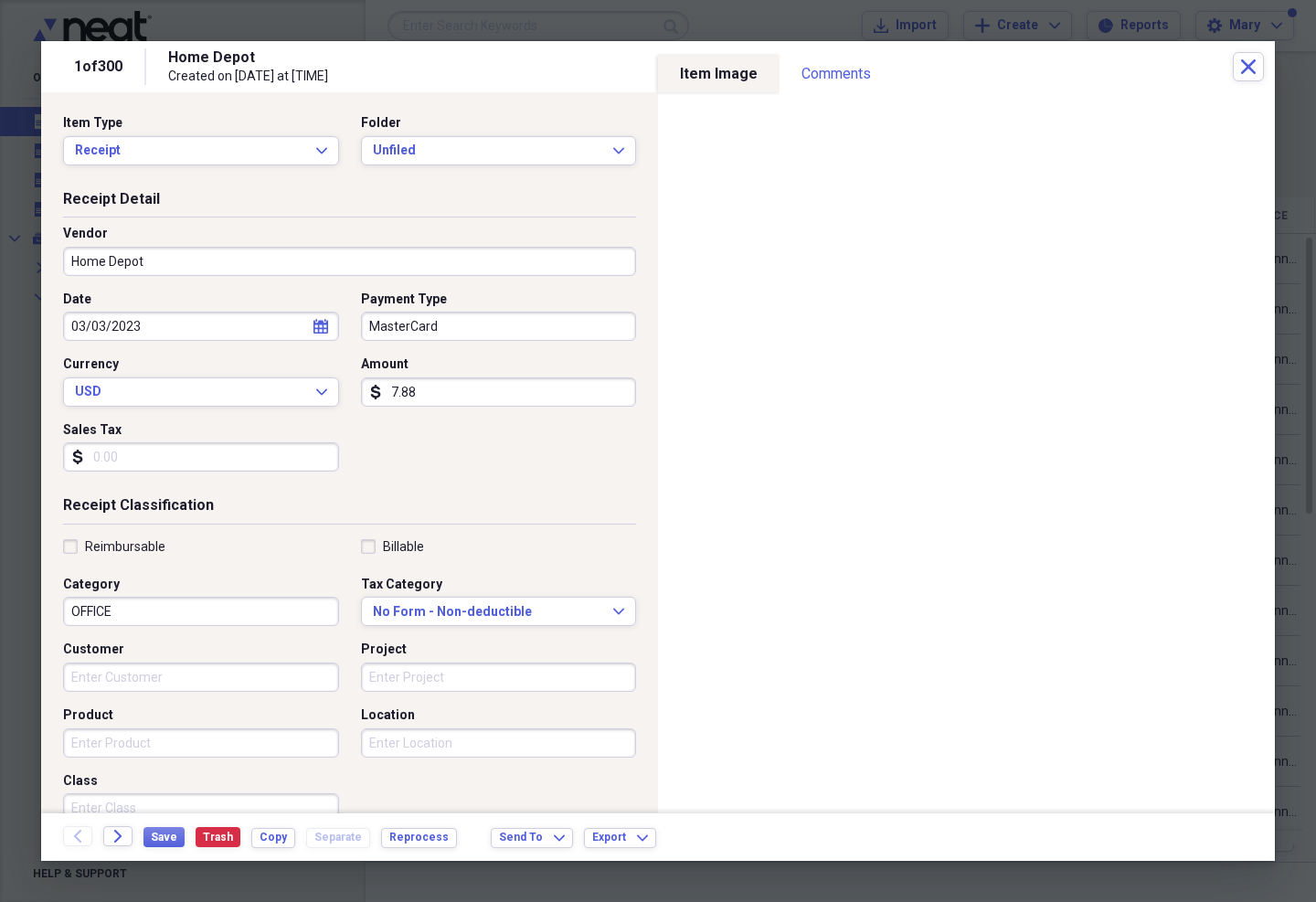 click on "Unfiled" at bounding box center [488, 151] 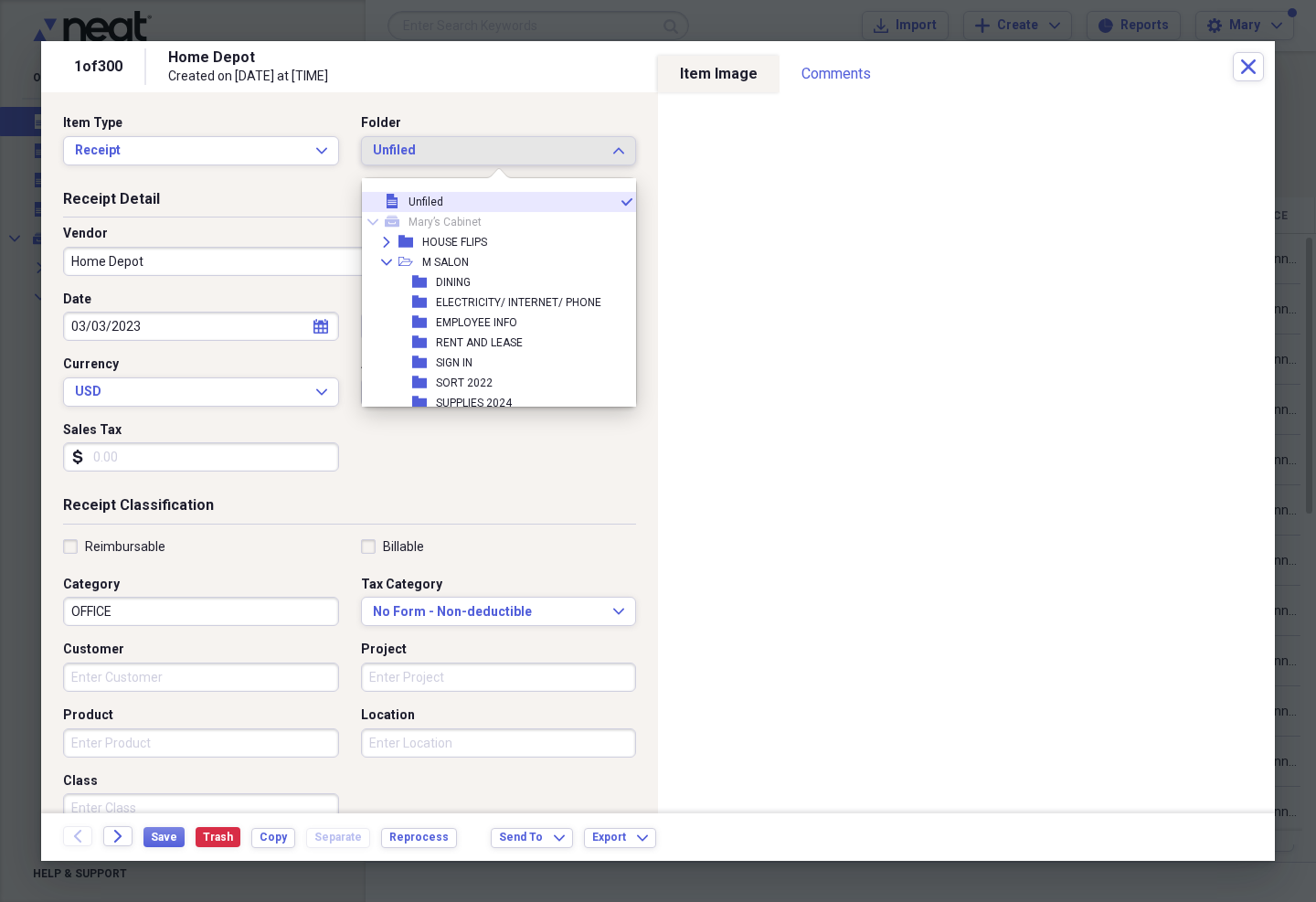 scroll, scrollTop: 0, scrollLeft: 0, axis: both 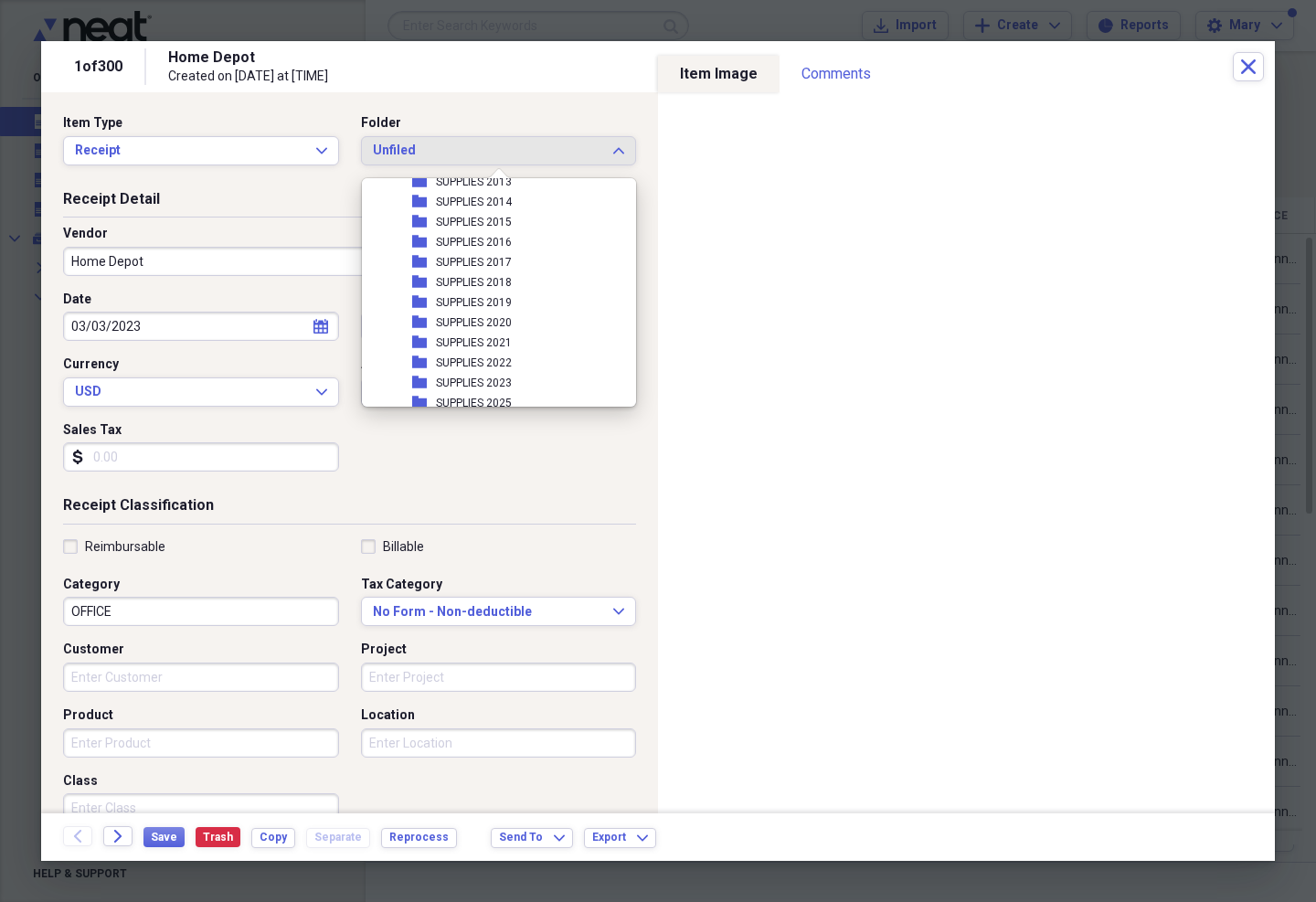 click on "SUPPLIES 2023" at bounding box center (473, 383) 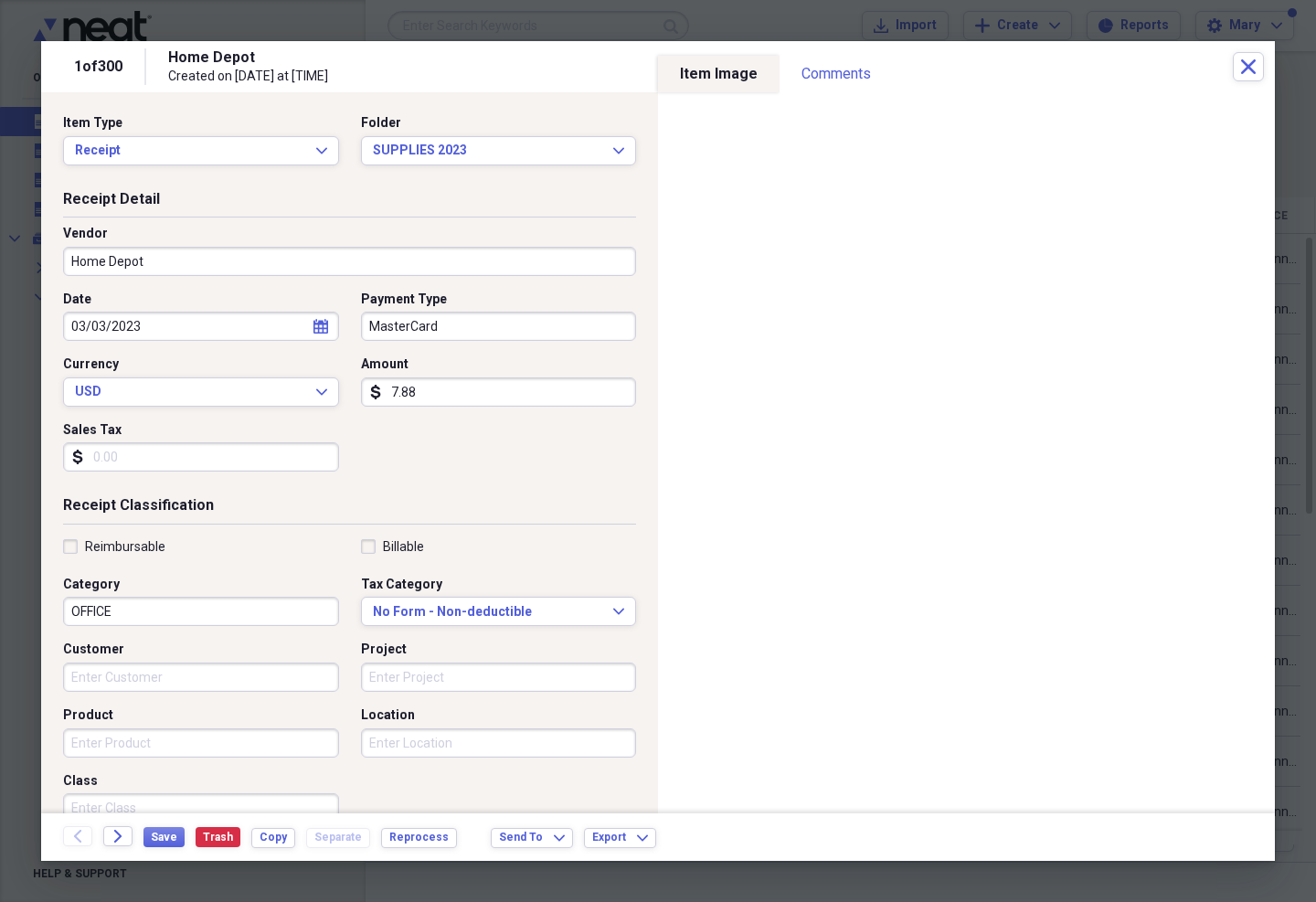 click on "Customer" at bounding box center [201, 650] 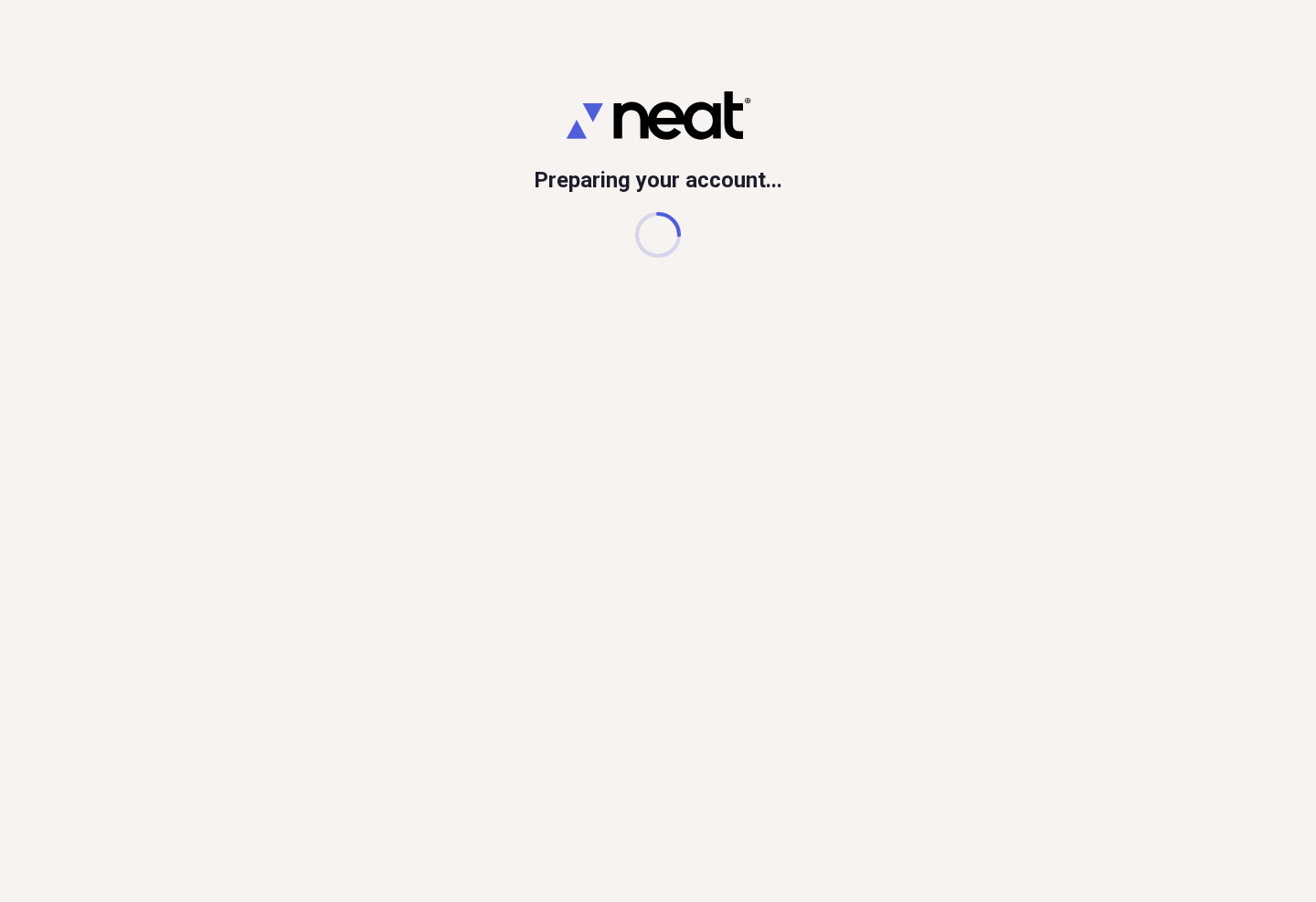 scroll, scrollTop: 0, scrollLeft: 0, axis: both 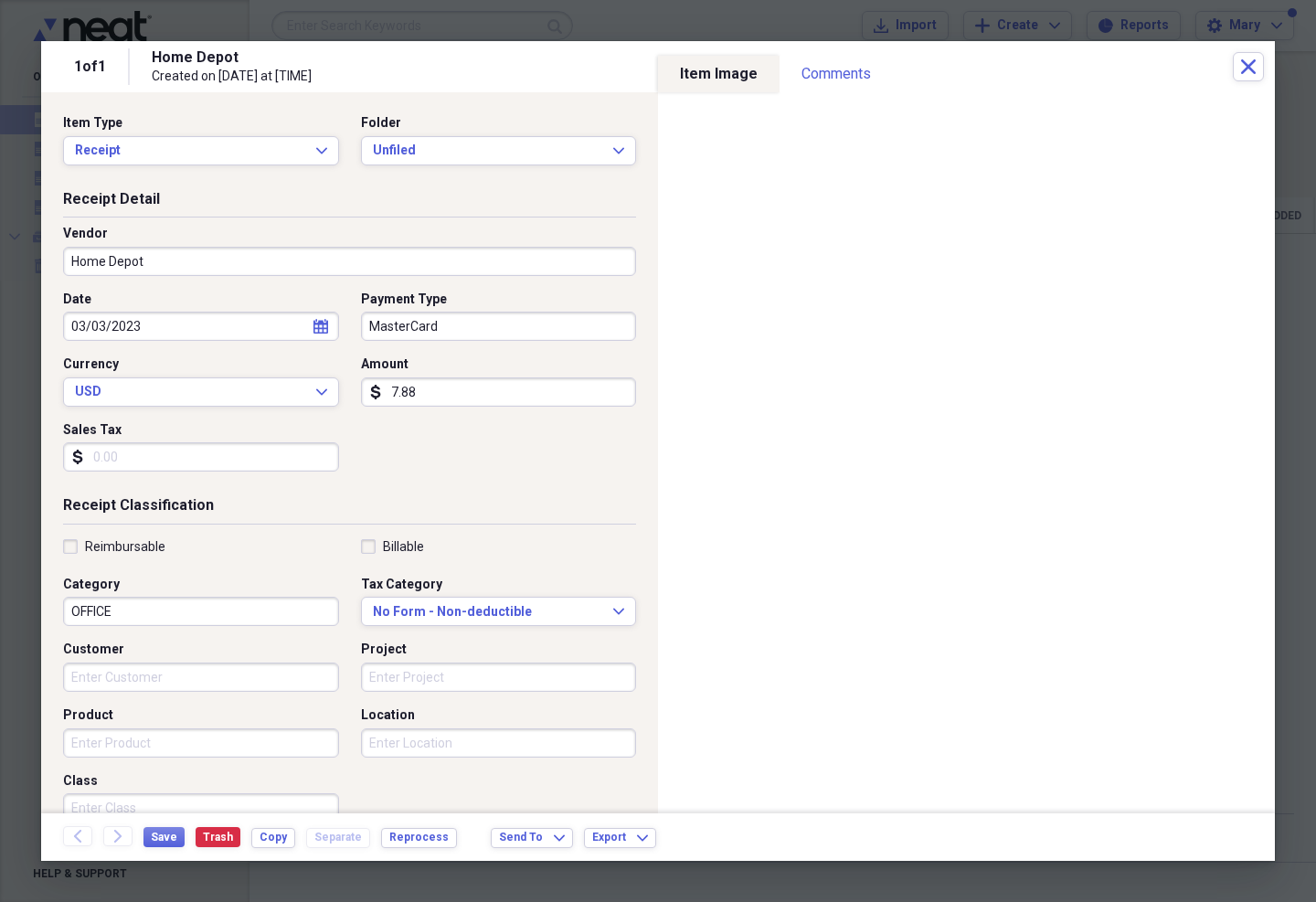 click on "Unfiled" at bounding box center [488, 151] 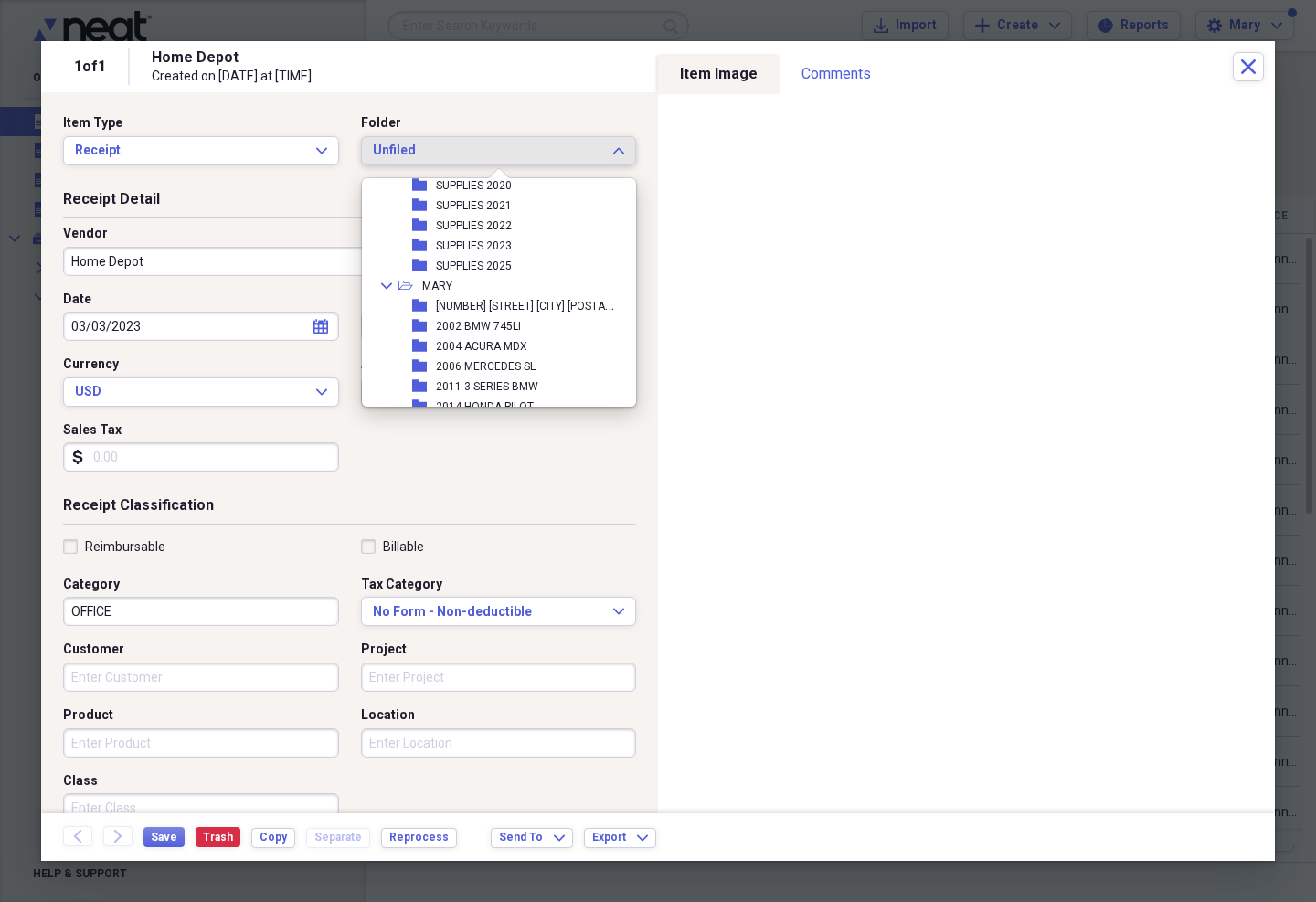 scroll, scrollTop: 504, scrollLeft: 0, axis: vertical 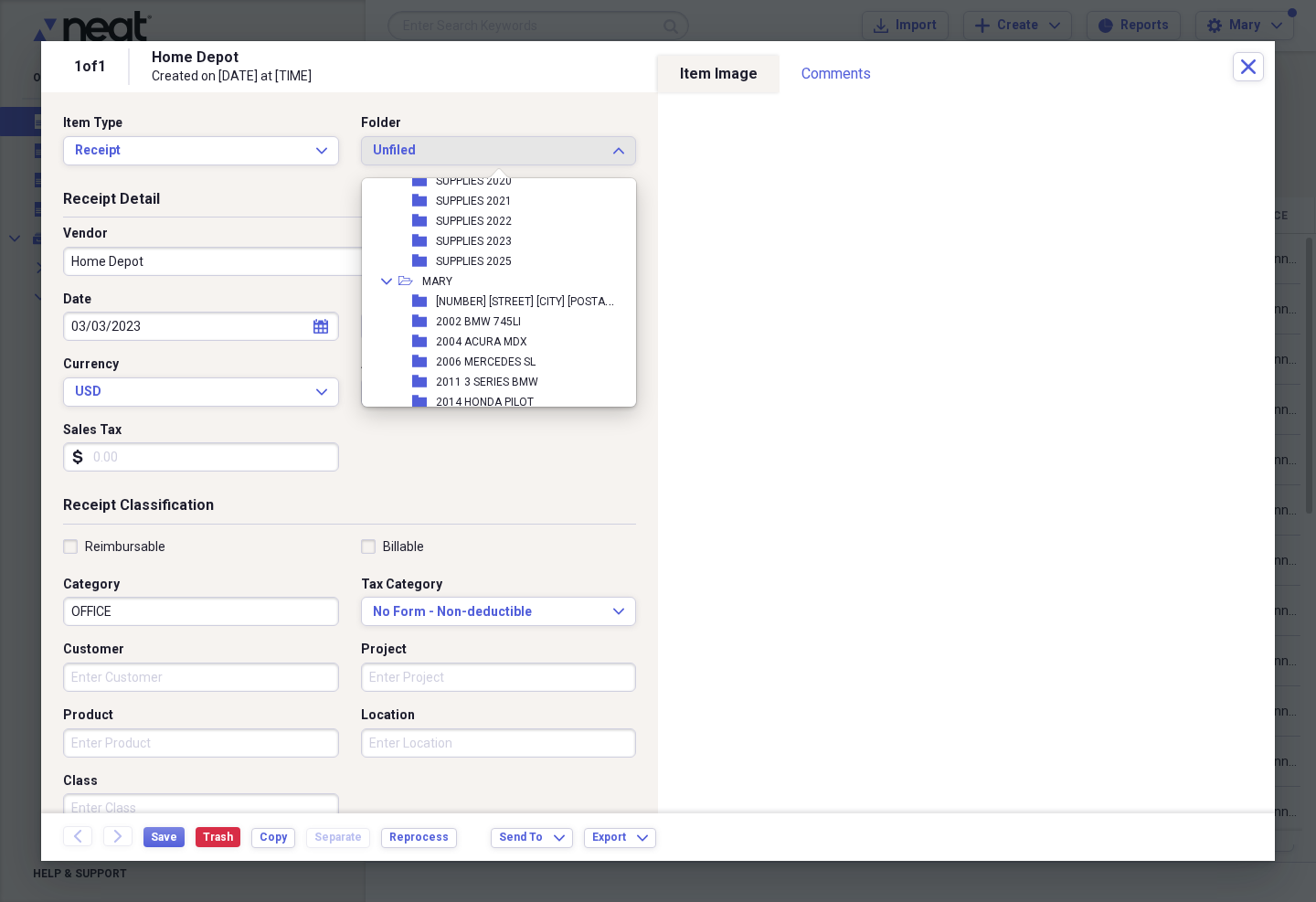 click on "SUPPLIES 2023" at bounding box center (473, 241) 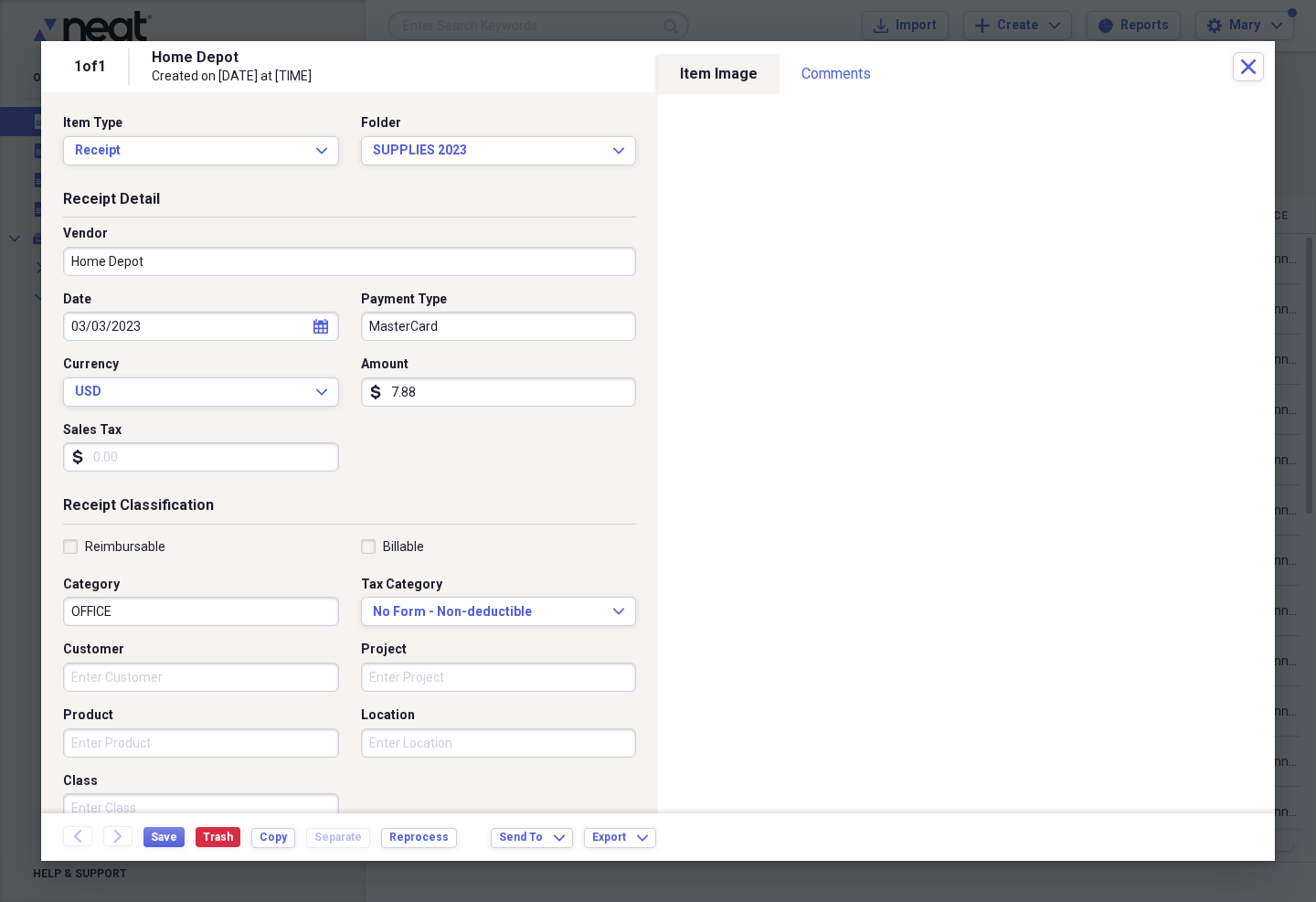 click on "OFFICE" at bounding box center (201, 611) 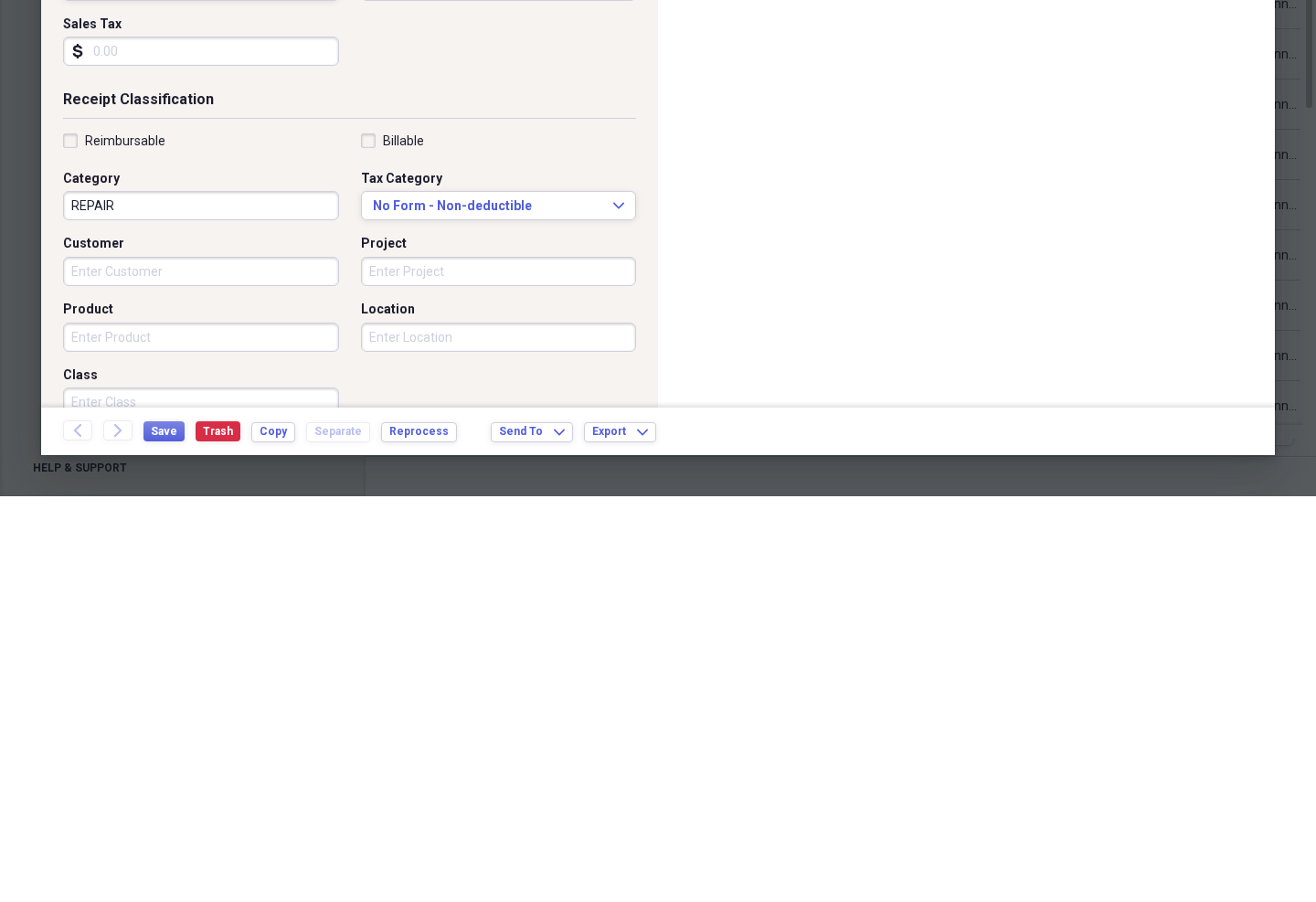 scroll, scrollTop: 37, scrollLeft: 0, axis: vertical 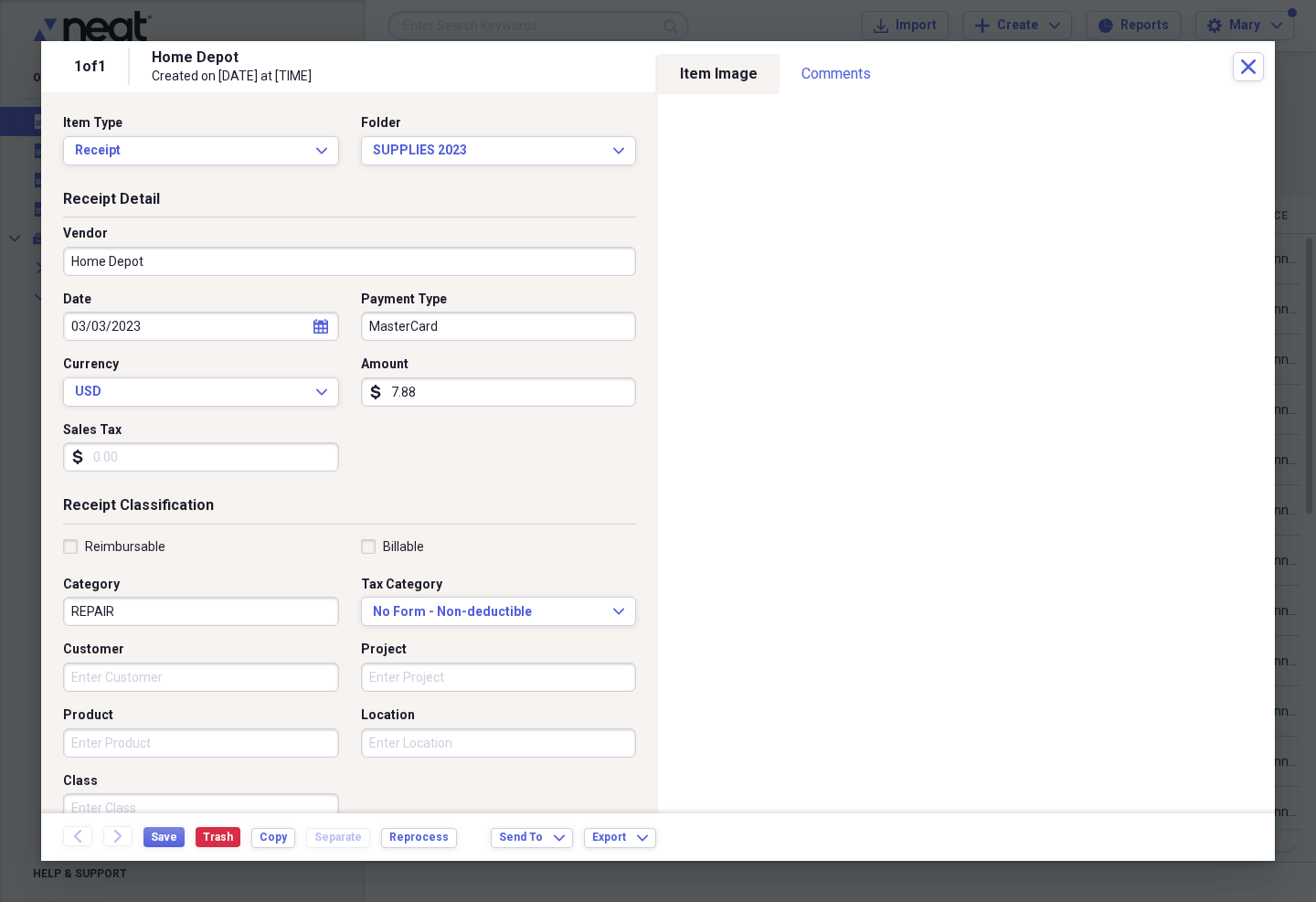 type on "REPAIR" 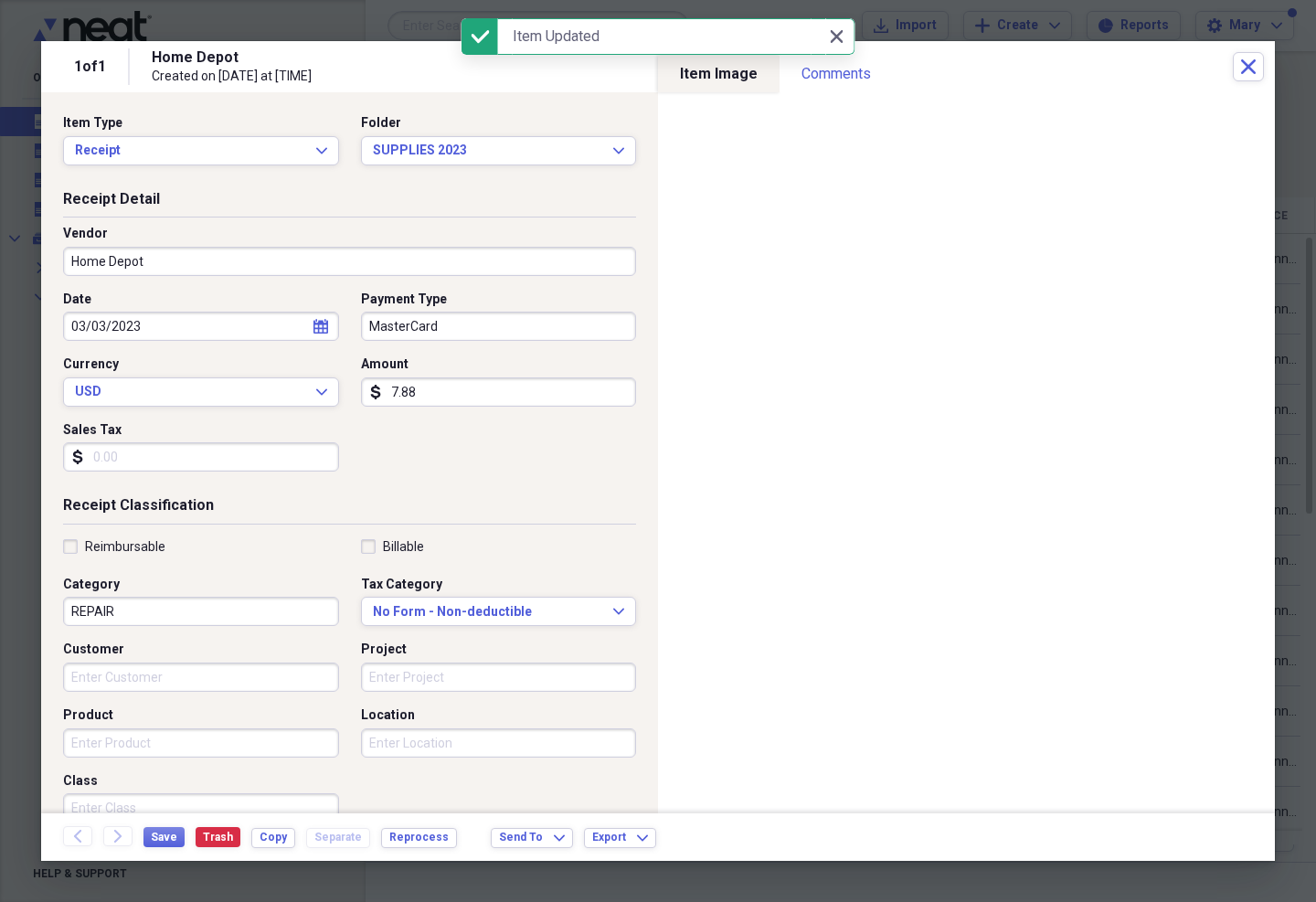 click on "Close Close" at bounding box center [836, 37] 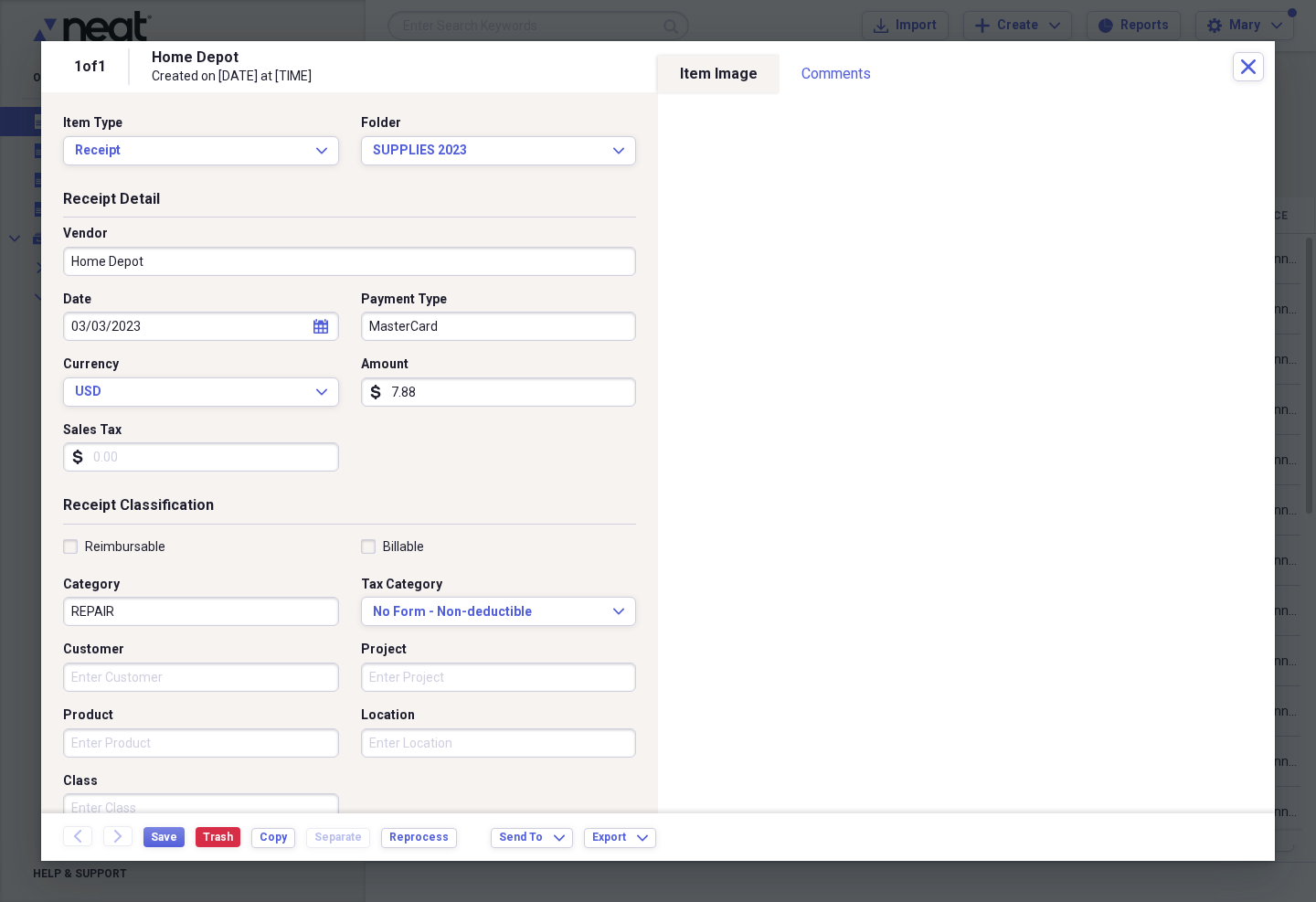 click on "Close" 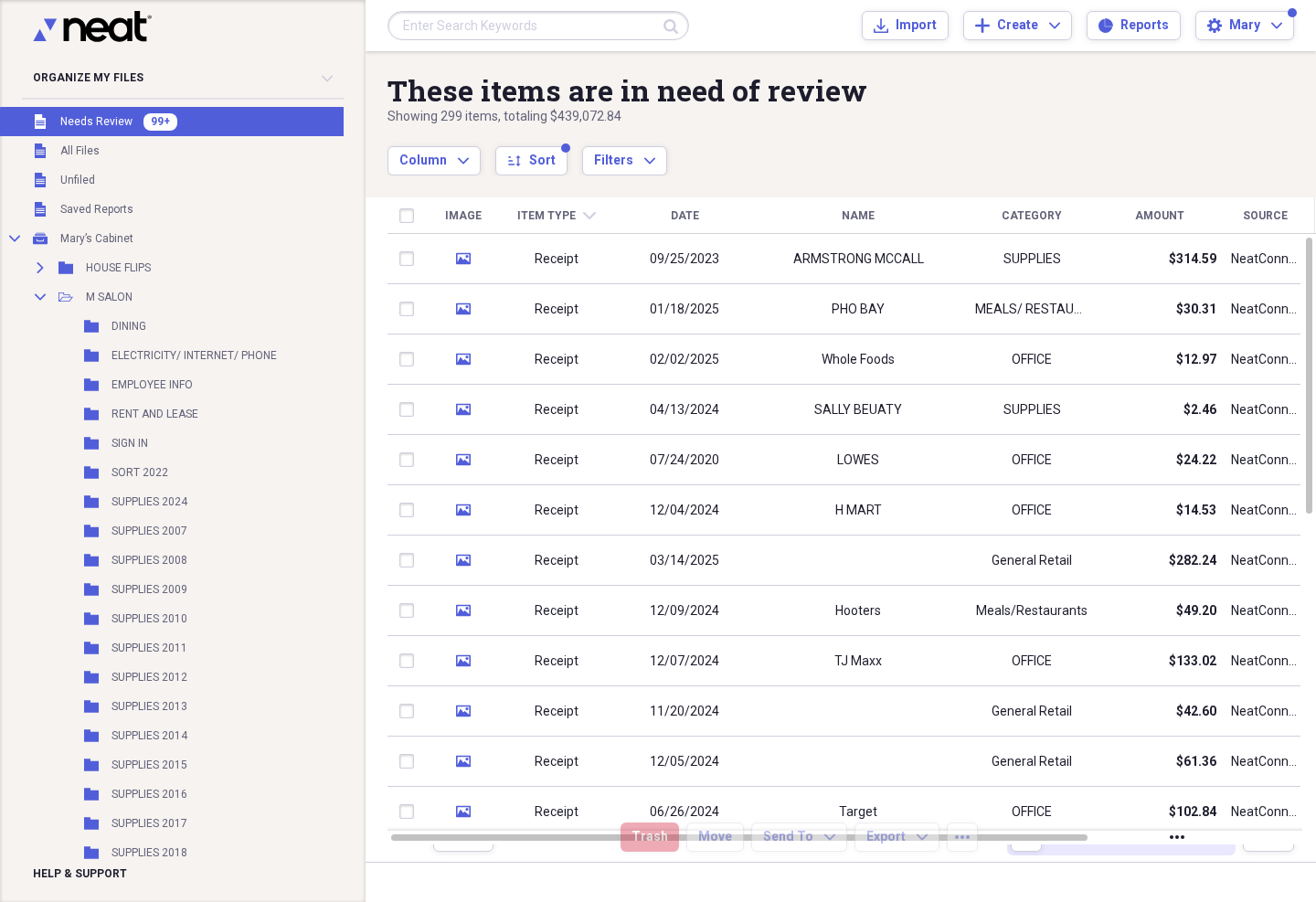 click on "ARMSTRONG MCCALL" at bounding box center (858, 259) 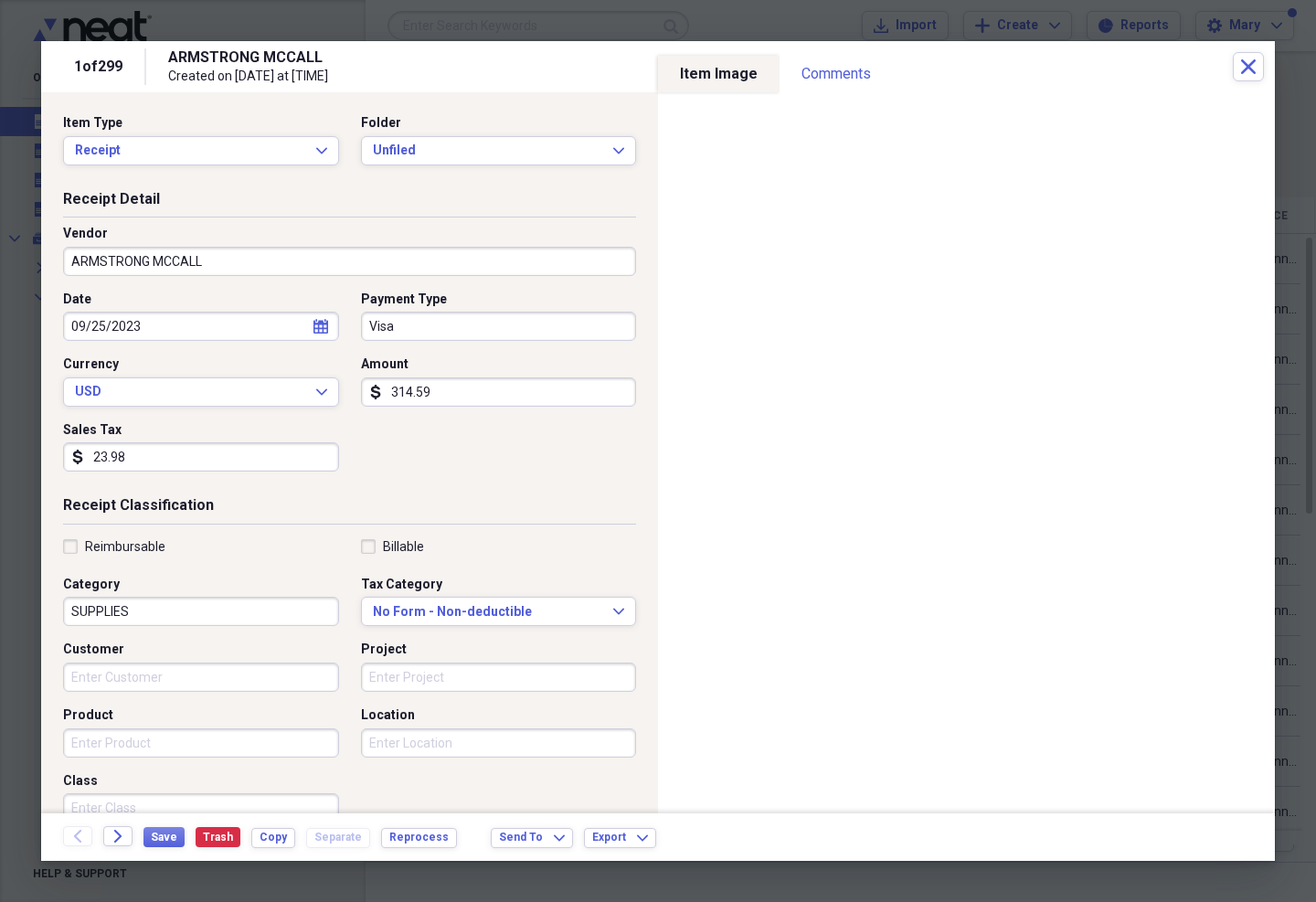 click on "Unfiled" at bounding box center [488, 151] 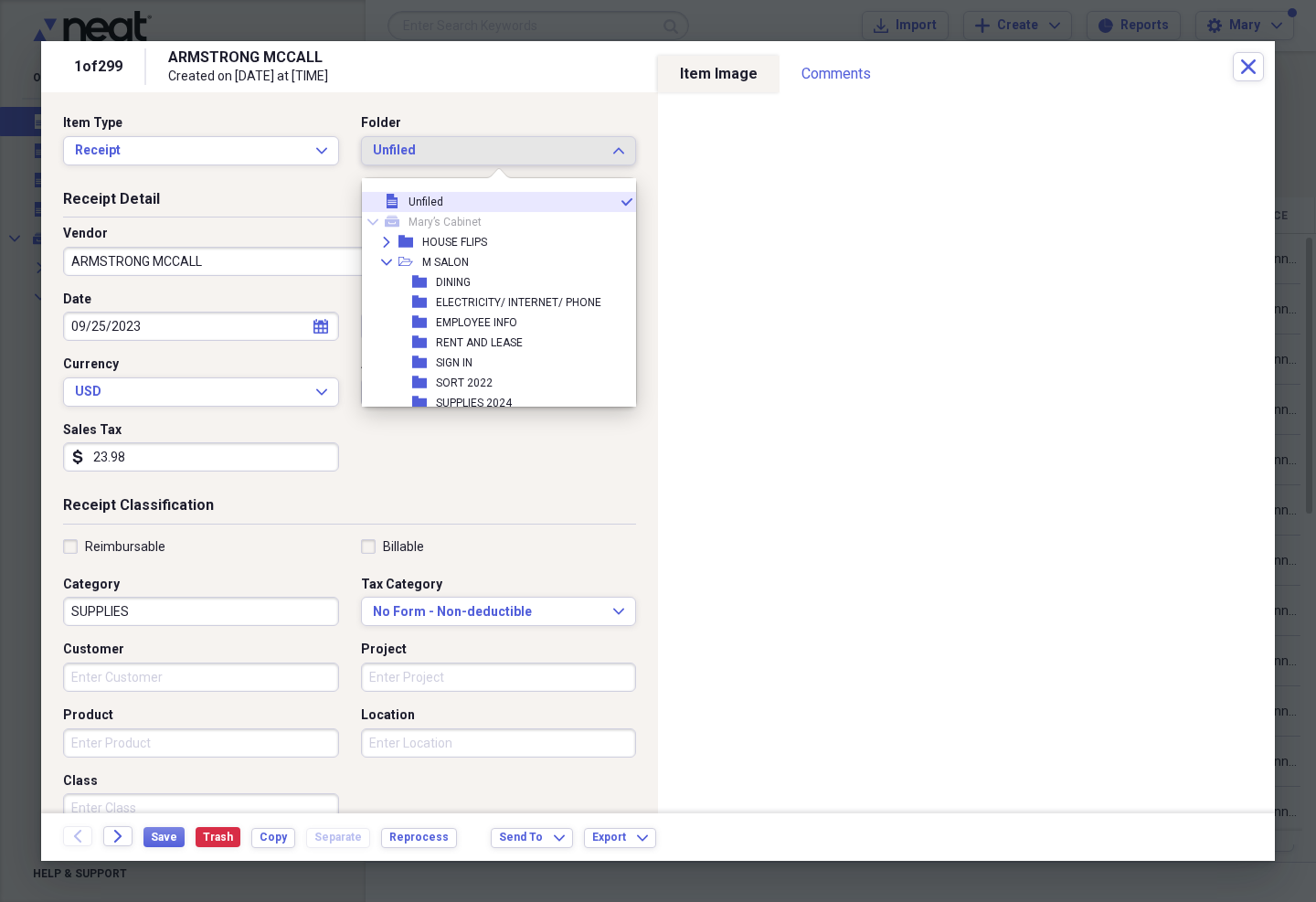 scroll, scrollTop: 0, scrollLeft: 0, axis: both 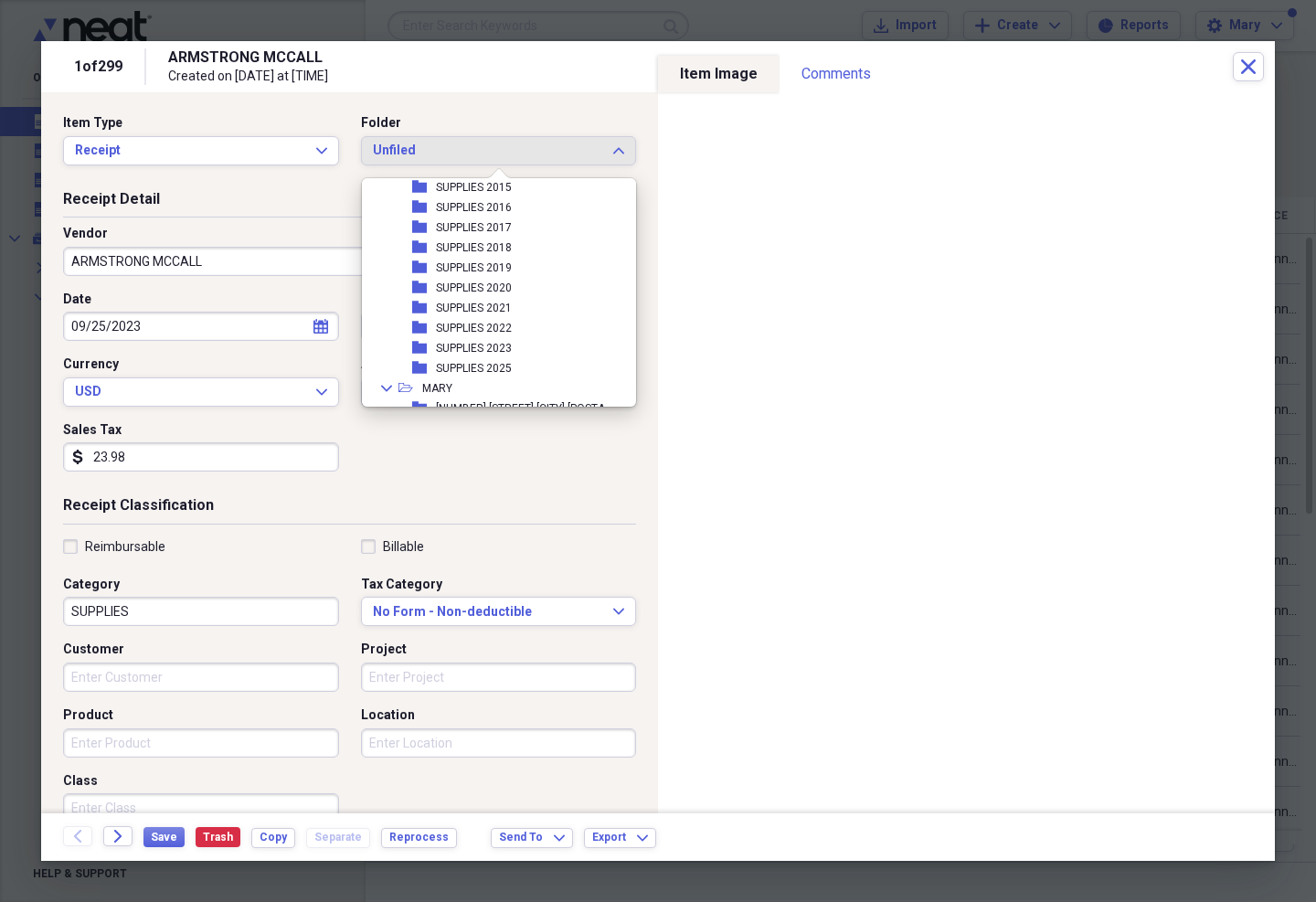 click on "SUPPLIES 2023" at bounding box center (473, 348) 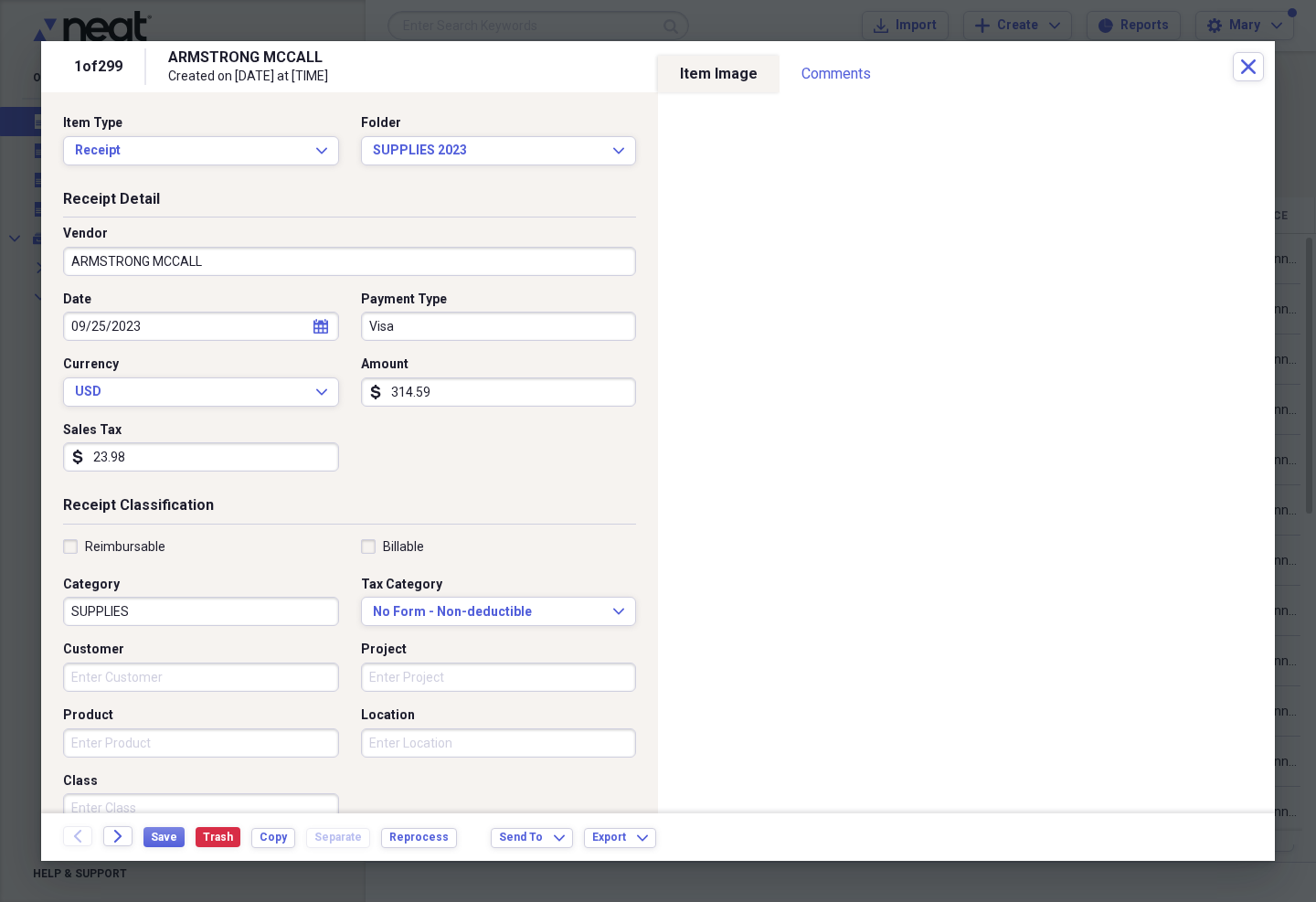 click at bounding box center [658, 451] 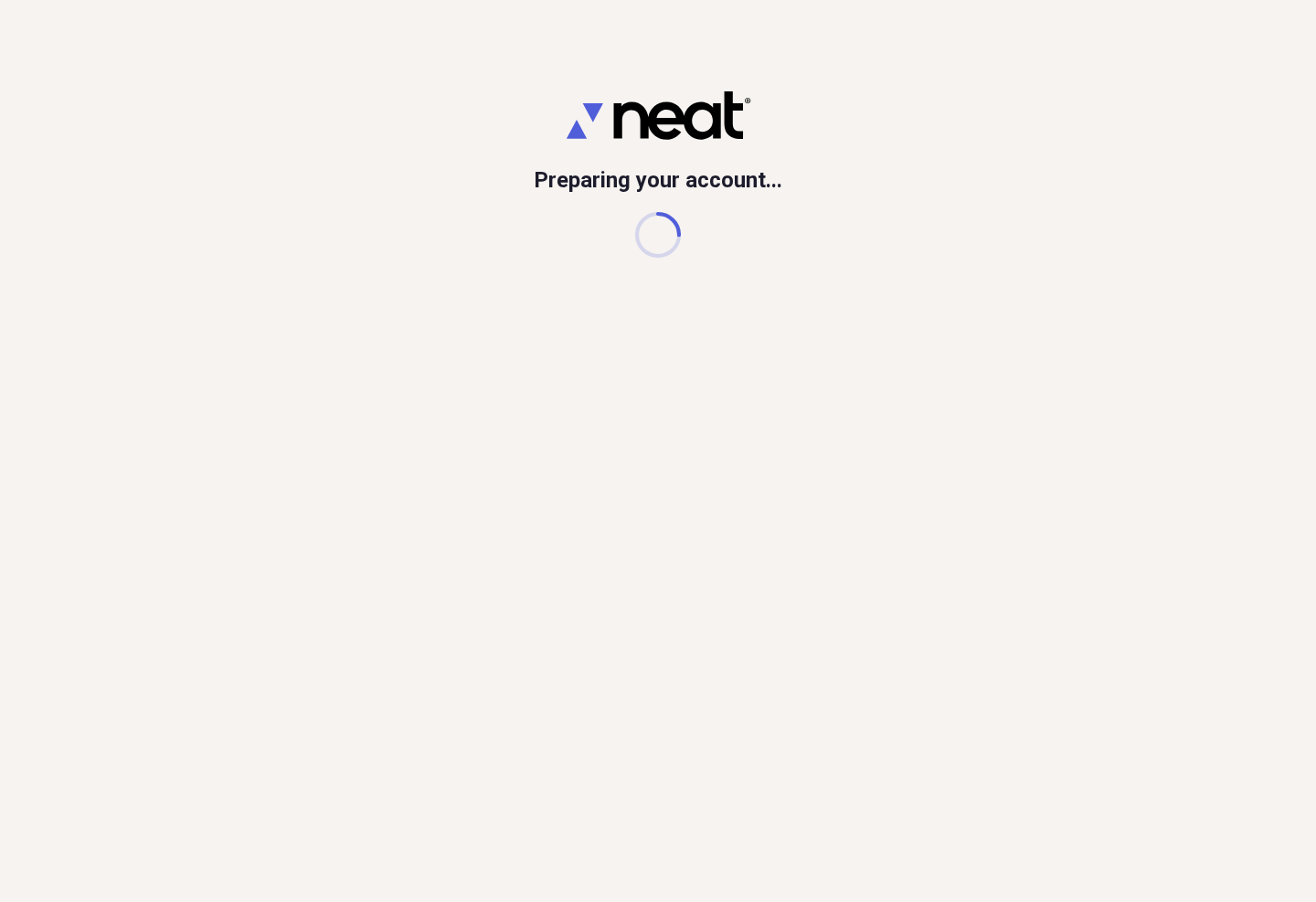 scroll, scrollTop: 0, scrollLeft: 0, axis: both 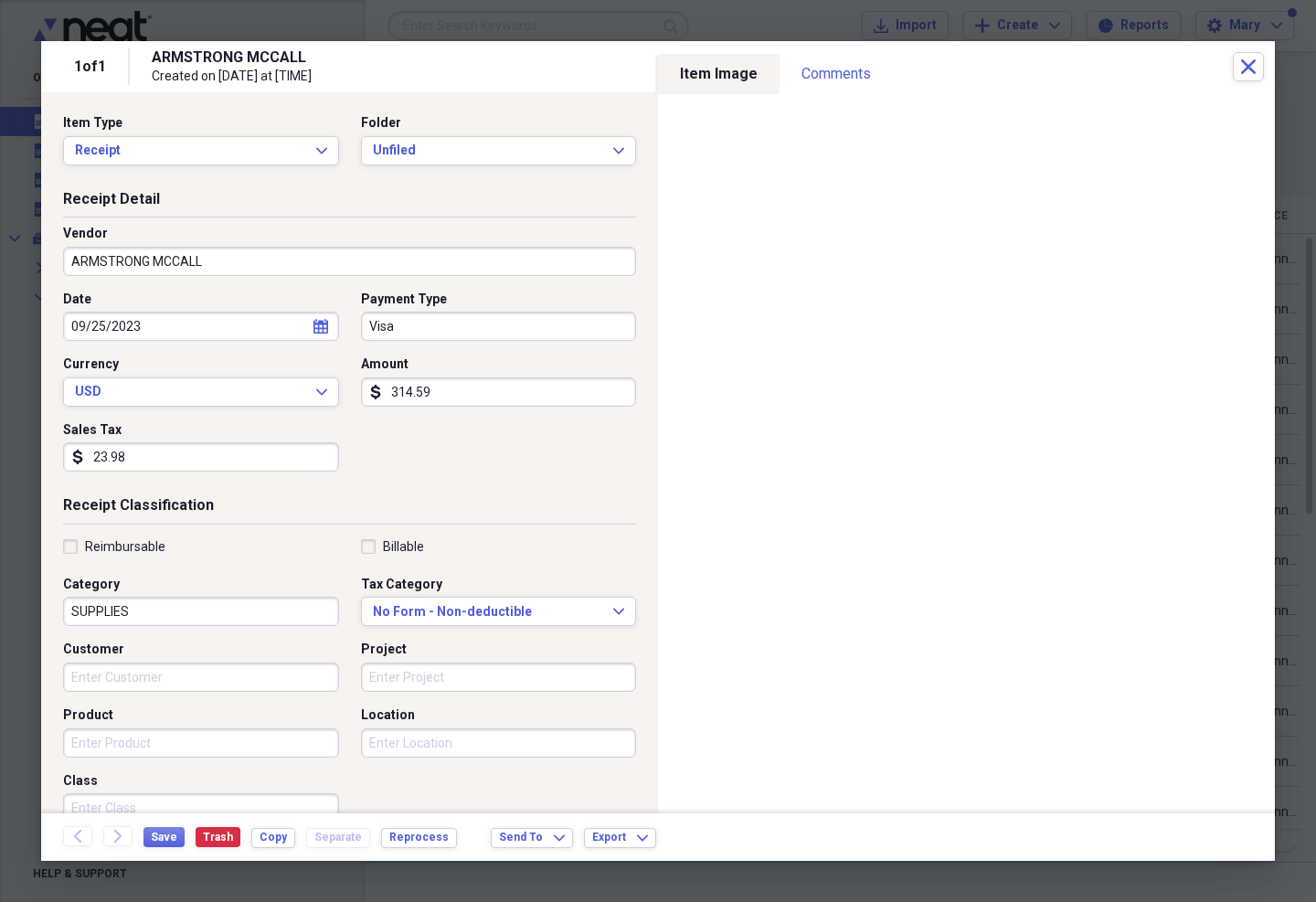click on "Unfiled" at bounding box center (488, 151) 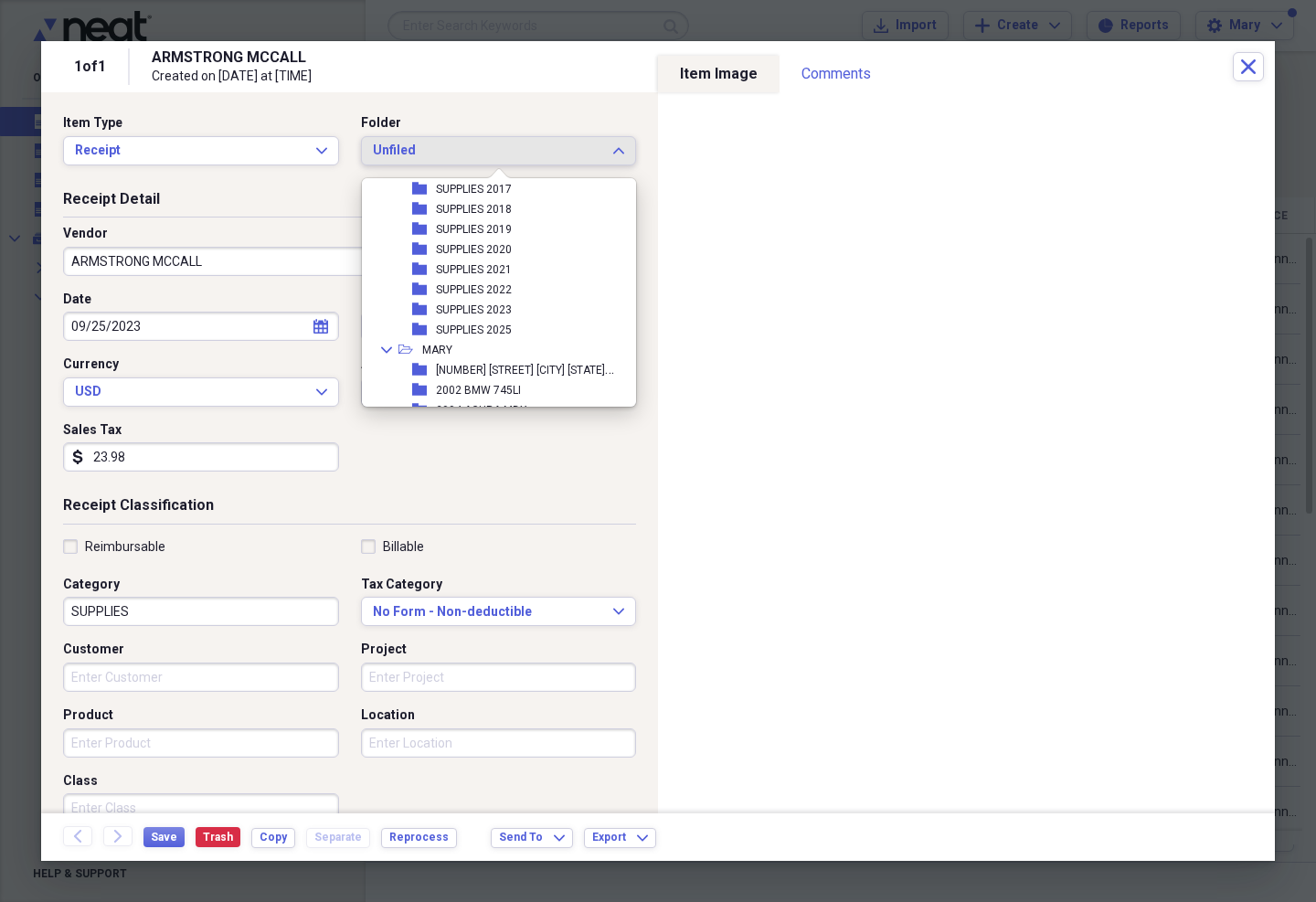 scroll, scrollTop: 440, scrollLeft: 0, axis: vertical 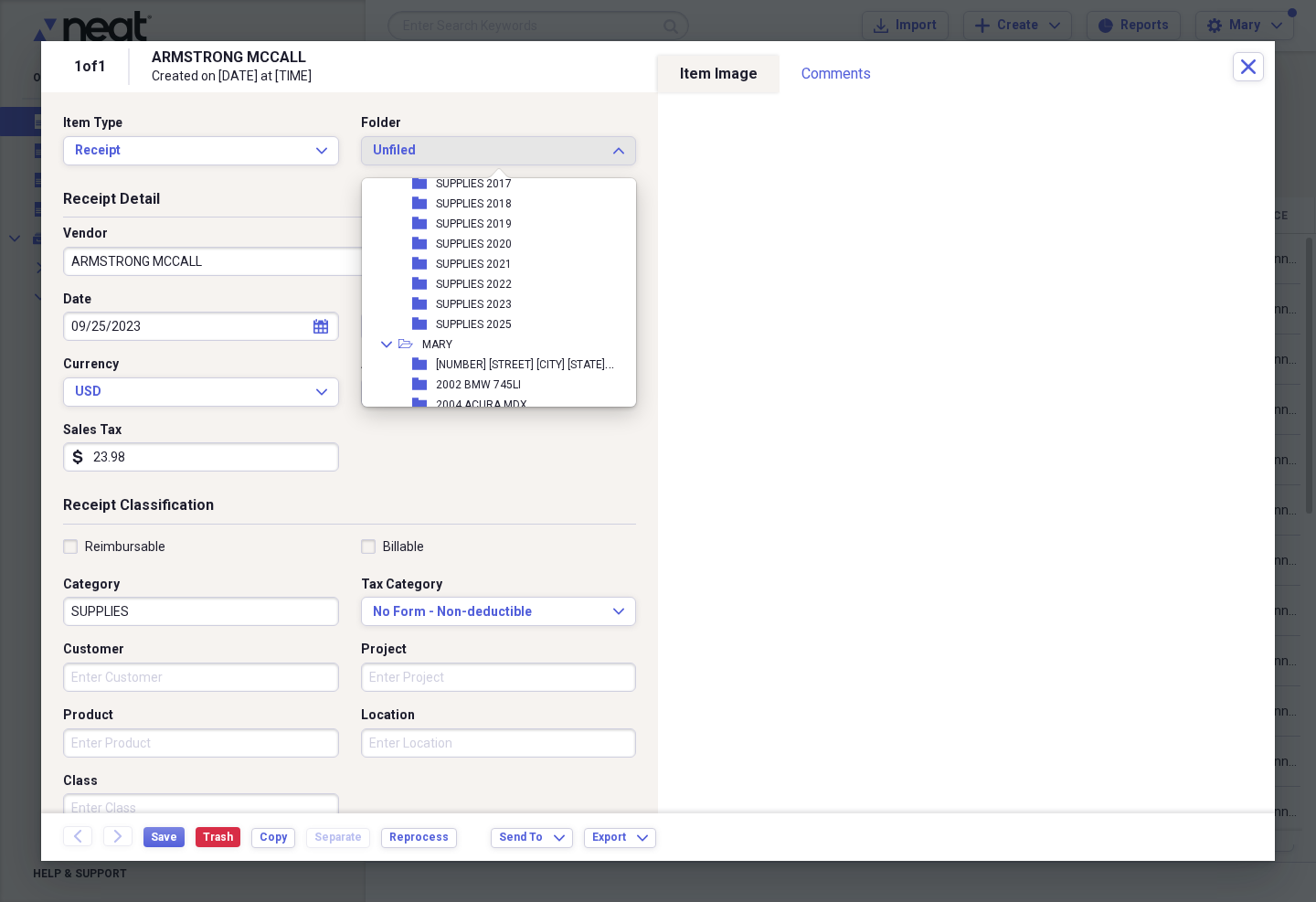 click on "SUPPLIES 2023" at bounding box center [473, 304] 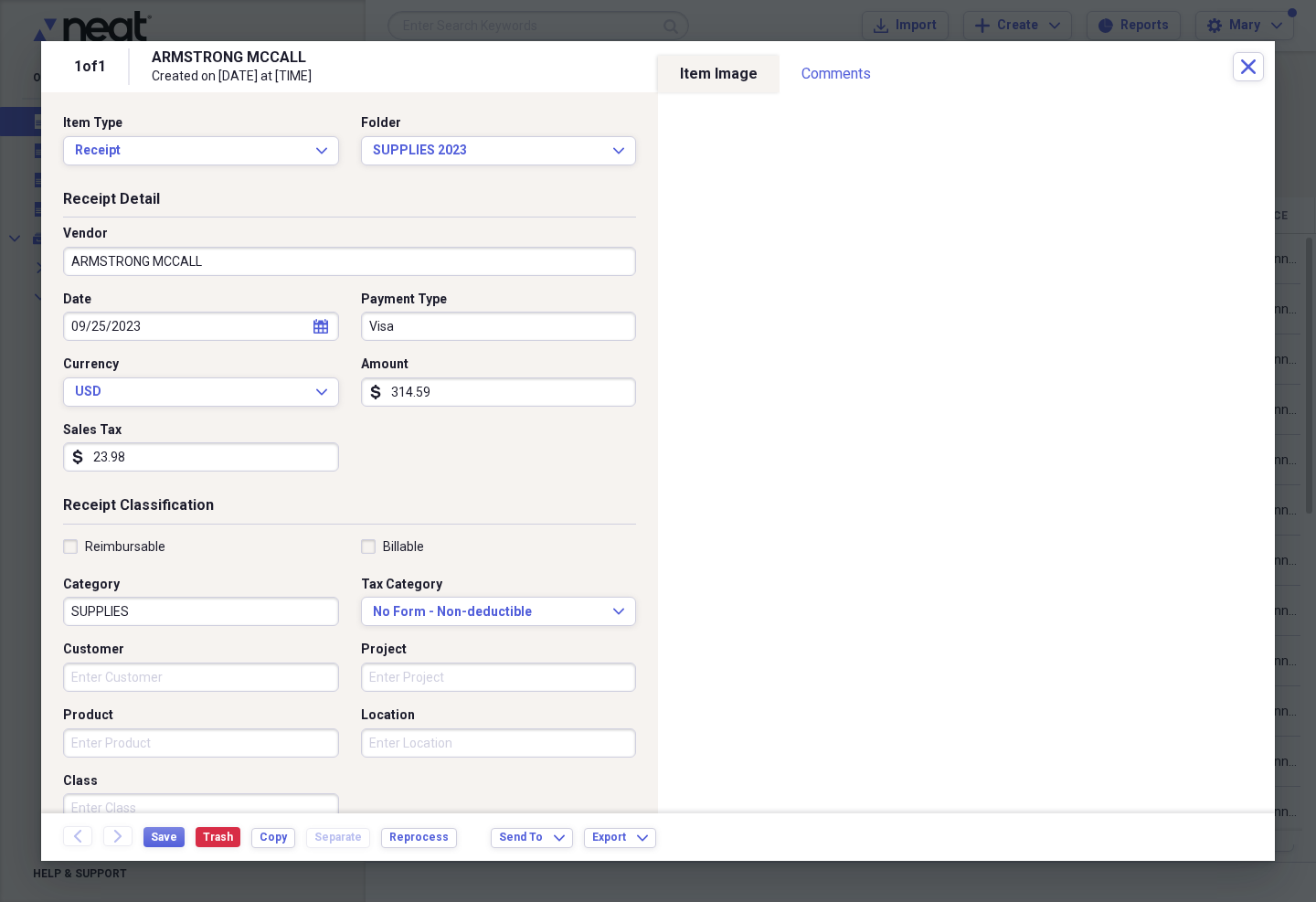 click on "Save" at bounding box center [164, 837] 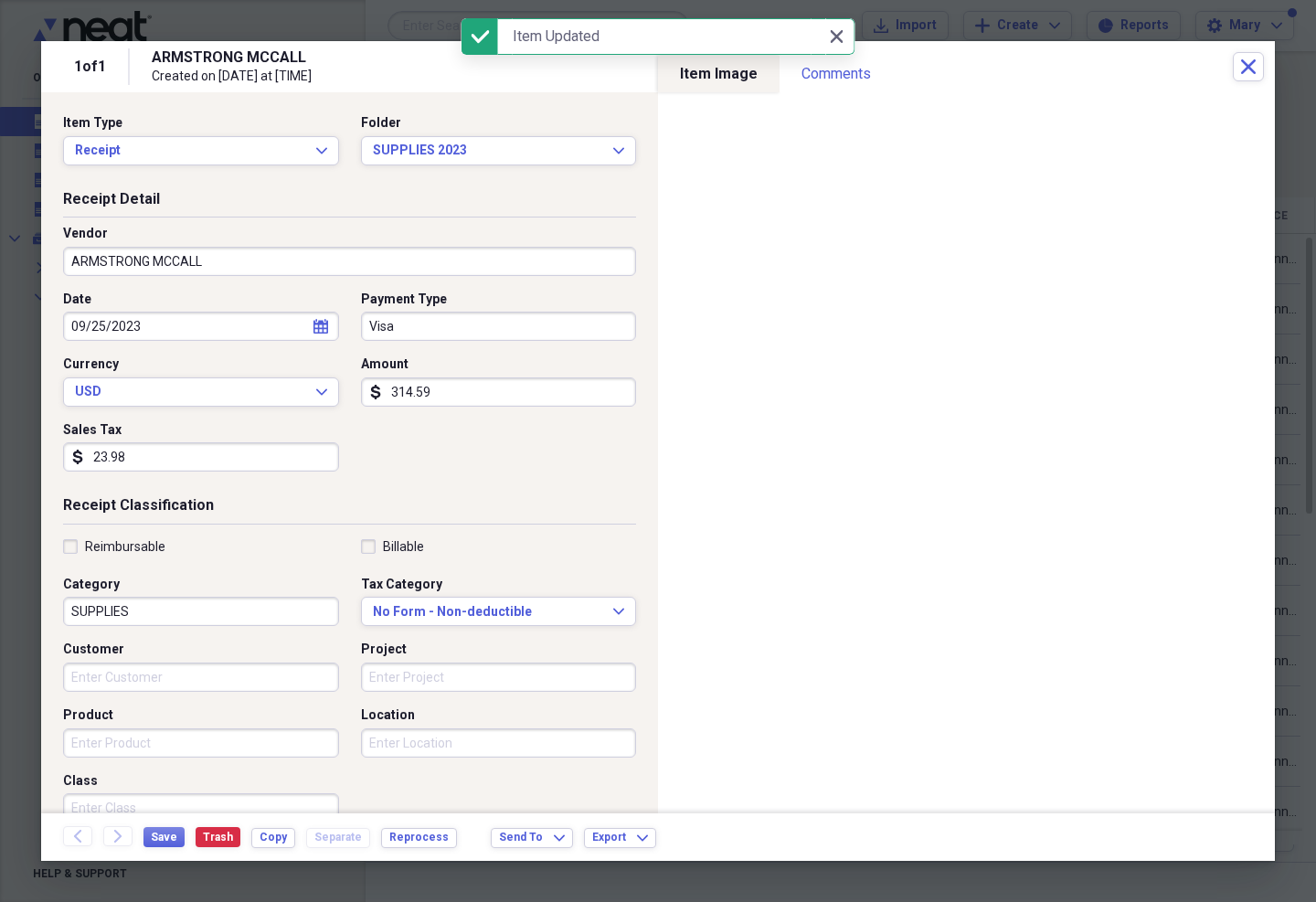 click on "Close" 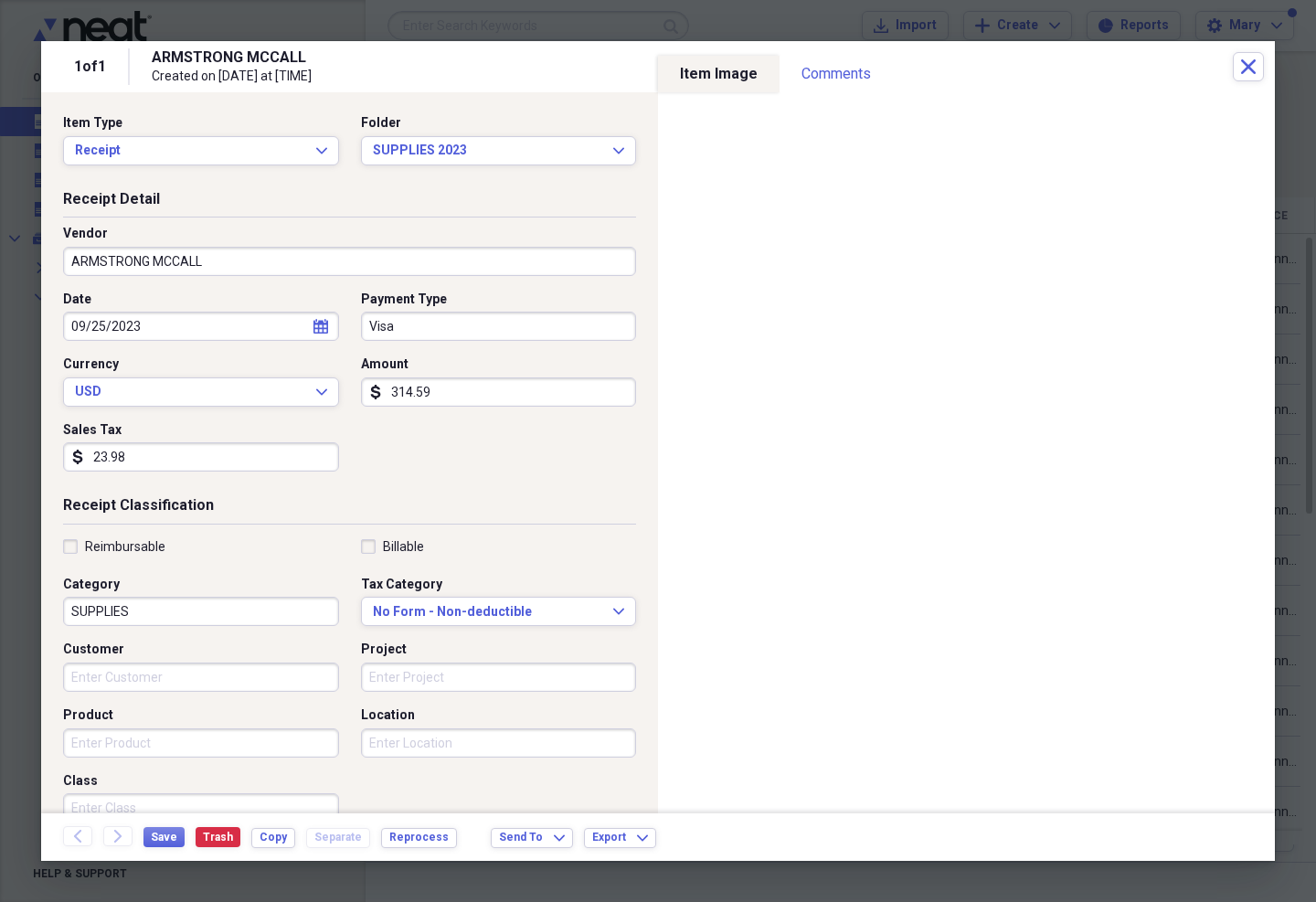 click 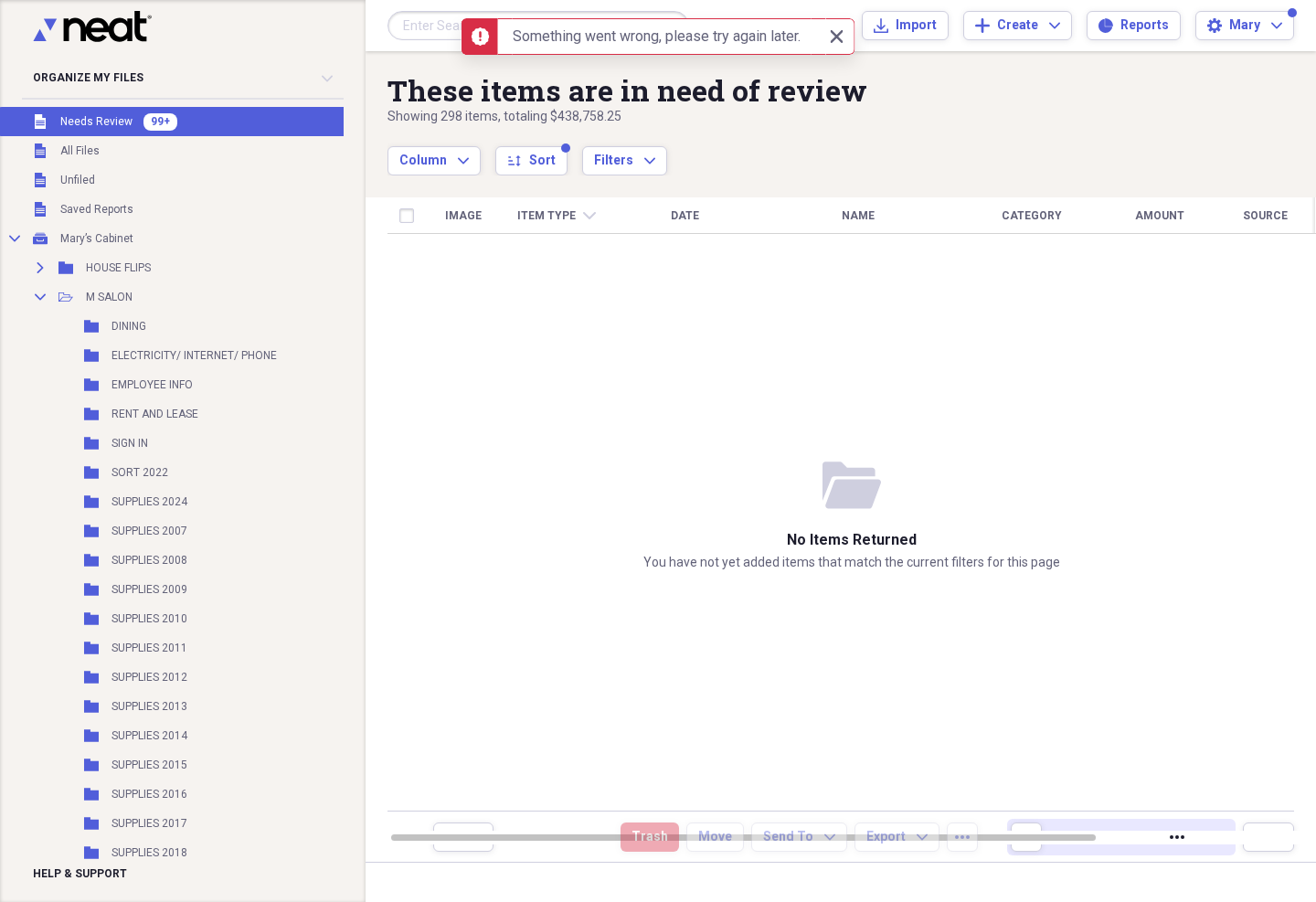 click 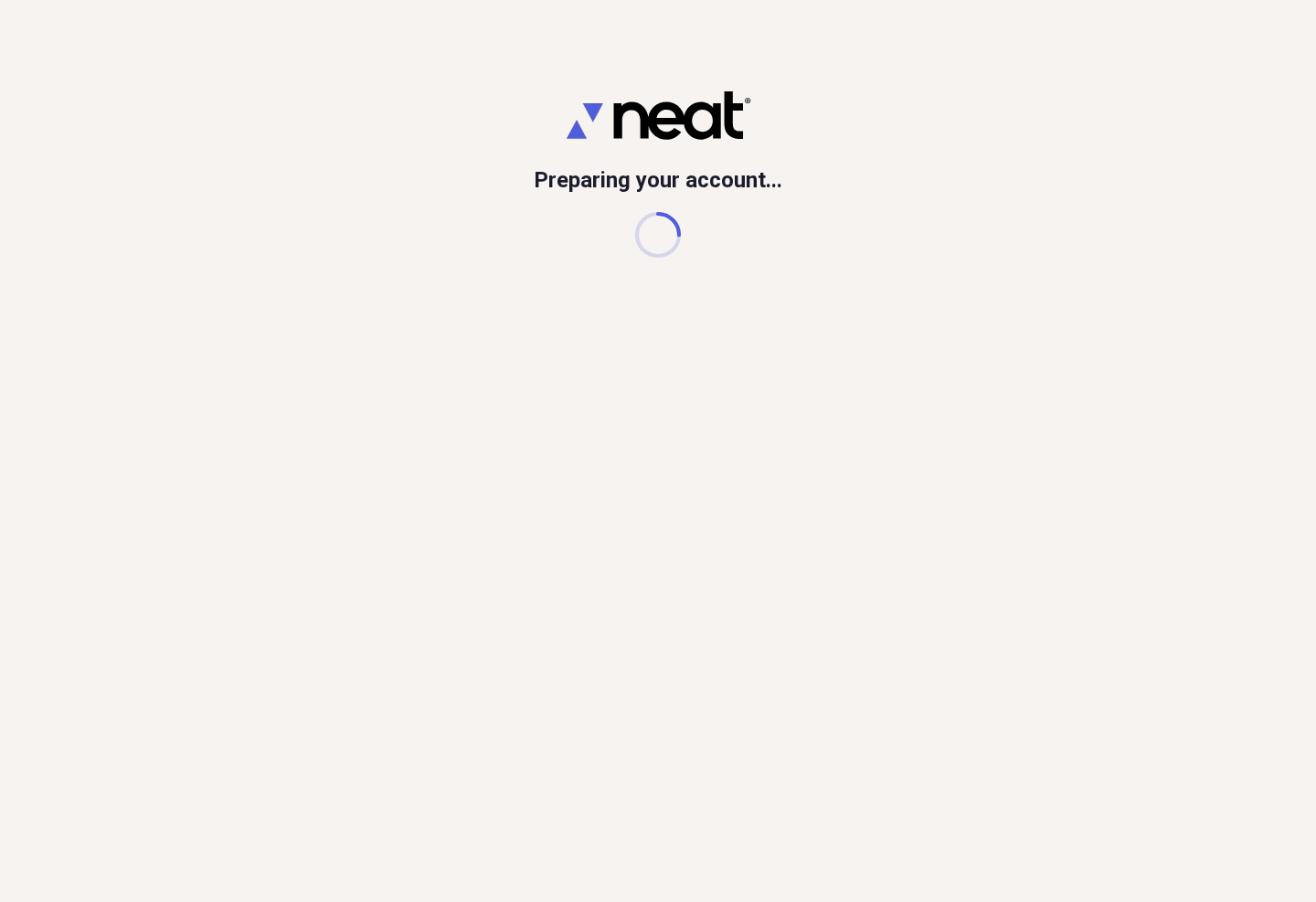 scroll, scrollTop: 0, scrollLeft: 0, axis: both 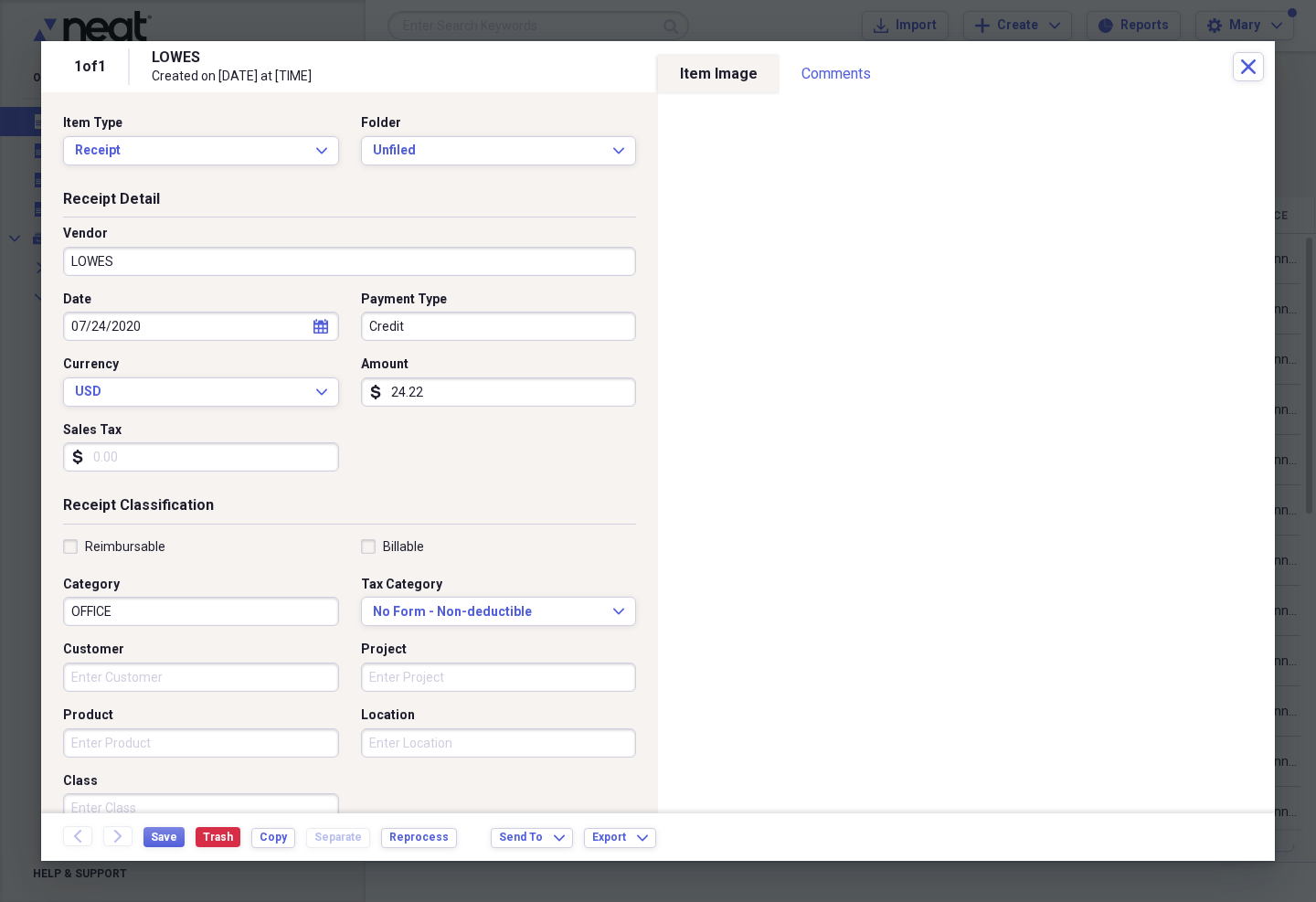 click on "Unfiled" at bounding box center (488, 151) 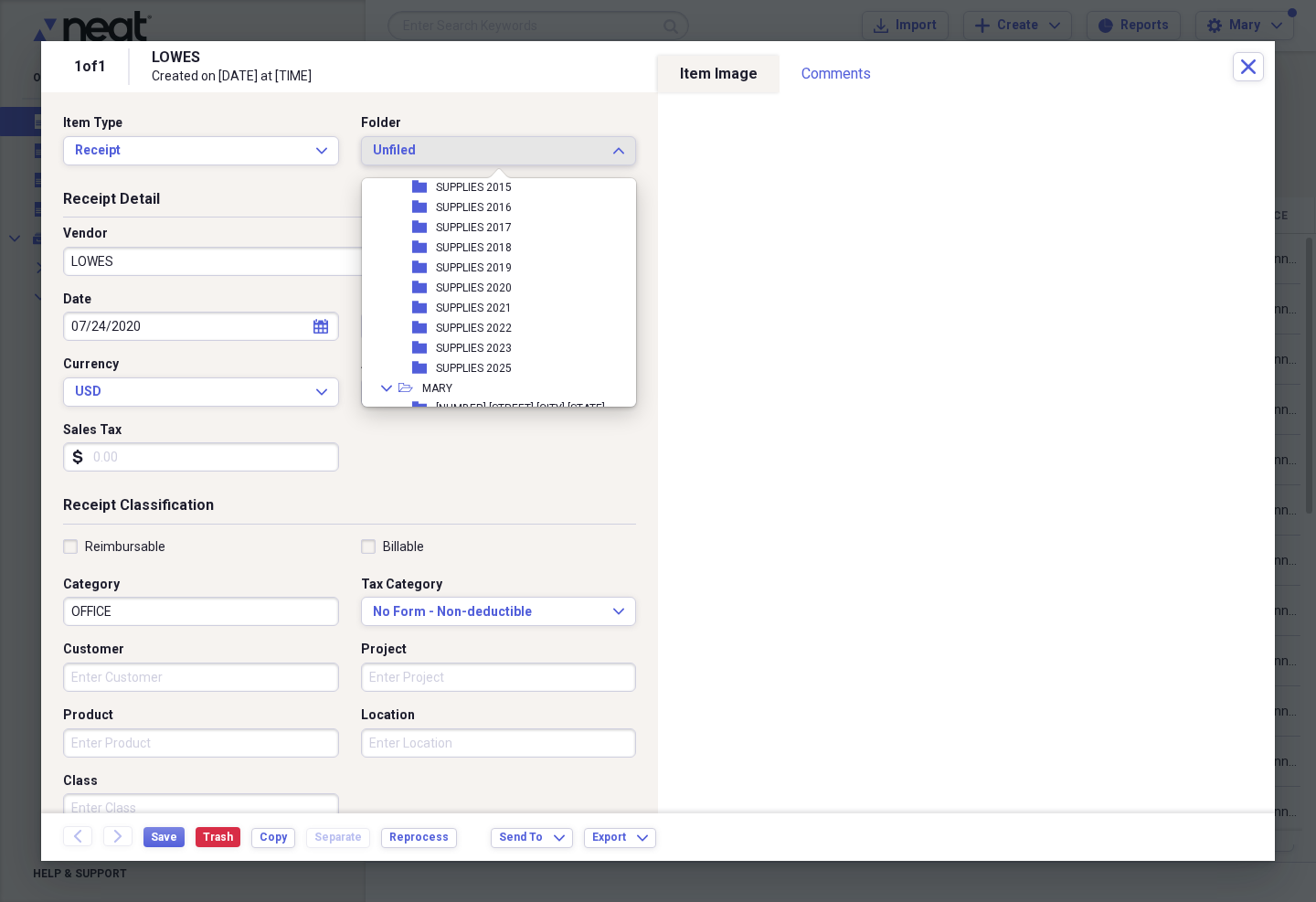 scroll, scrollTop: 430, scrollLeft: 0, axis: vertical 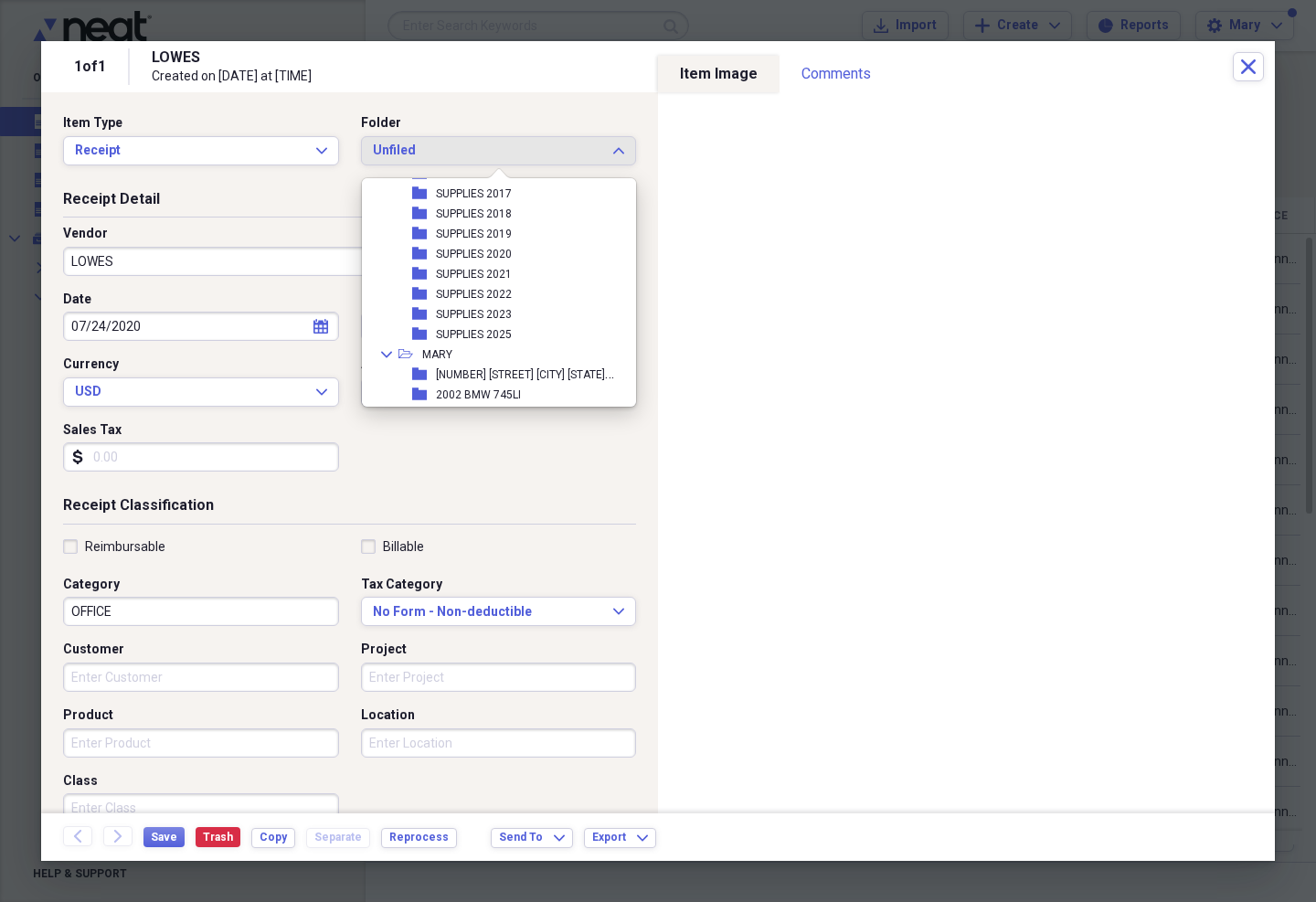 click on "SUPPLIES 2022" at bounding box center (473, 294) 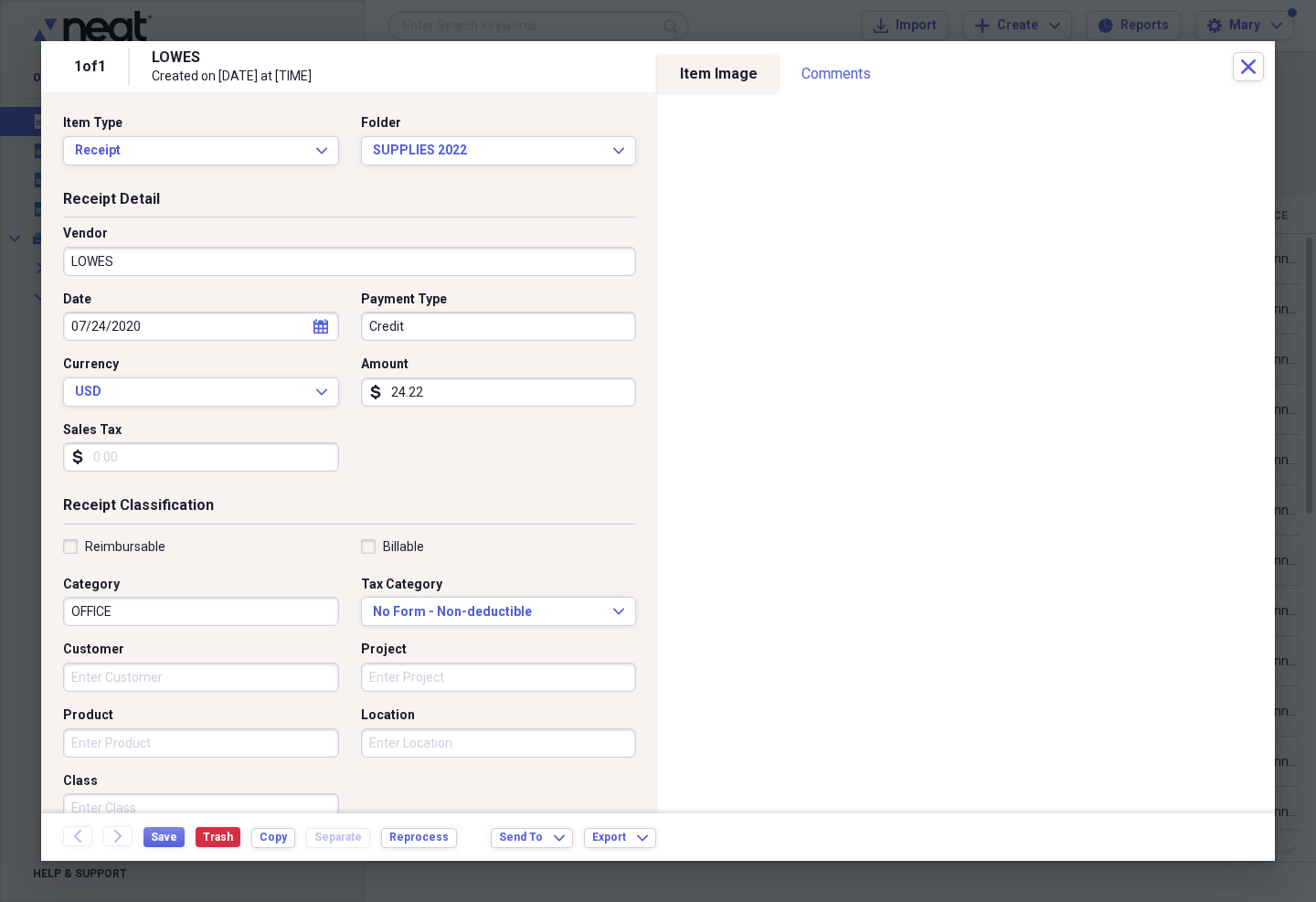 click on "24.22" at bounding box center [499, 392] 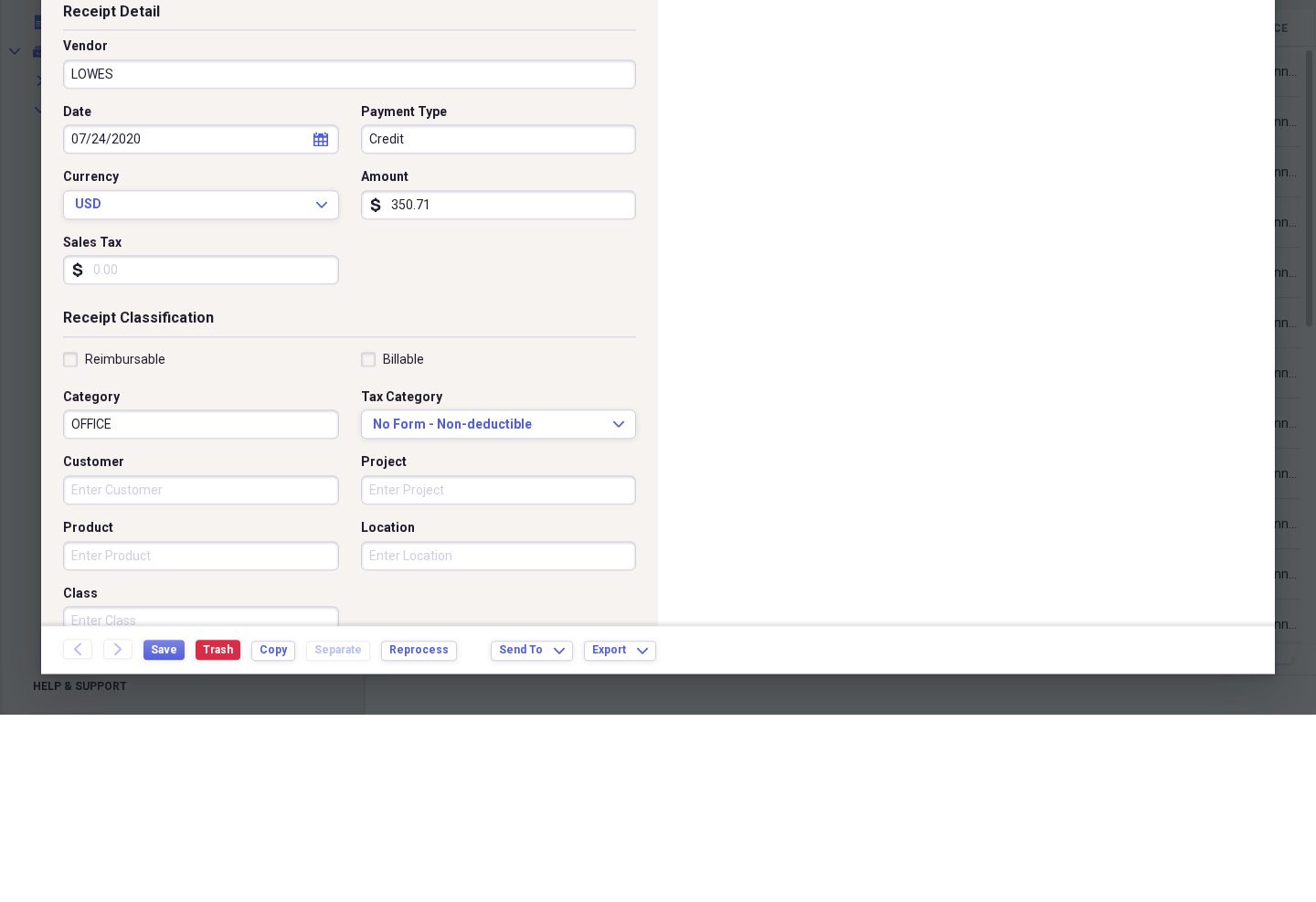 type on "350.71" 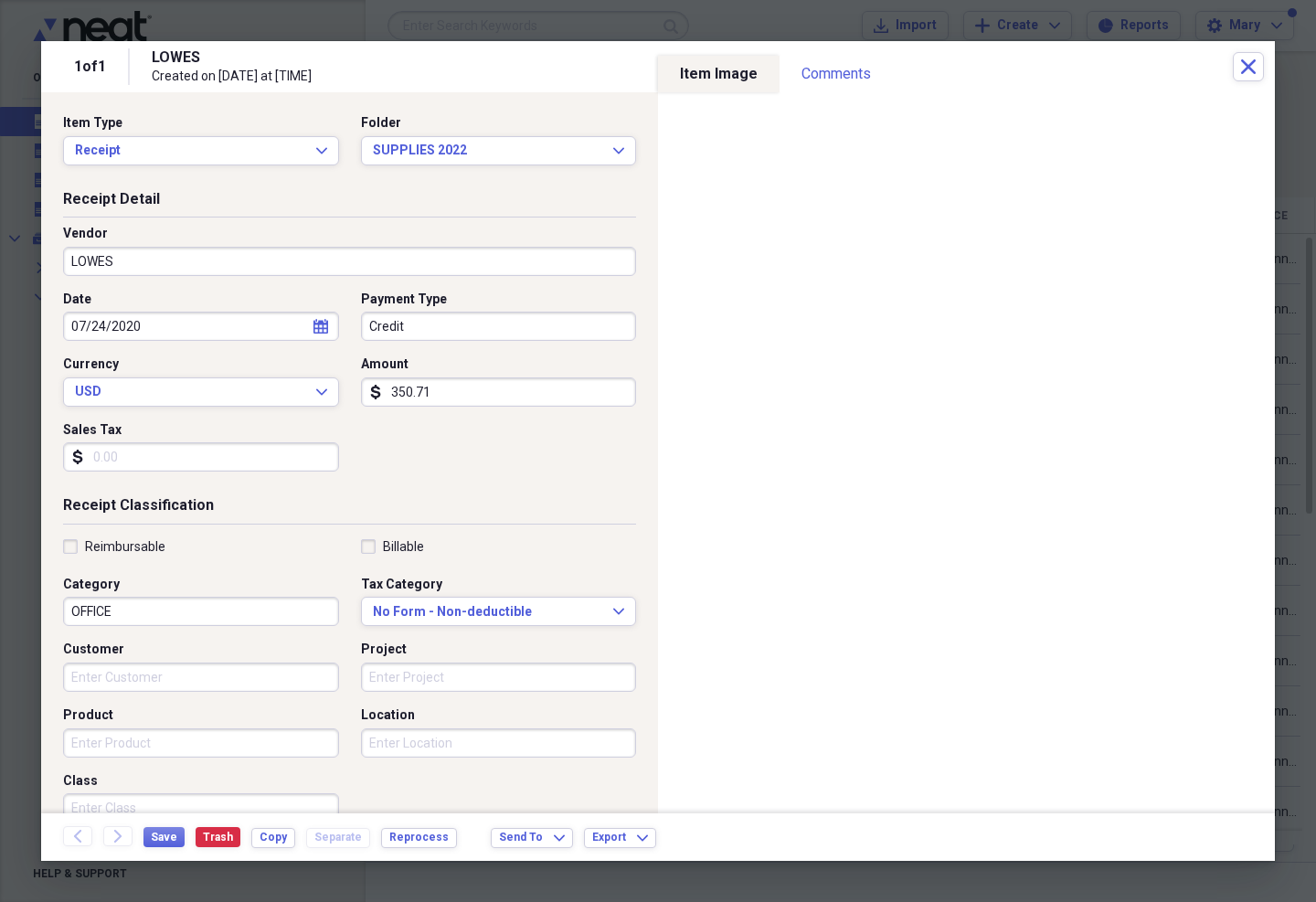 click on "OFFICE" at bounding box center [201, 611] 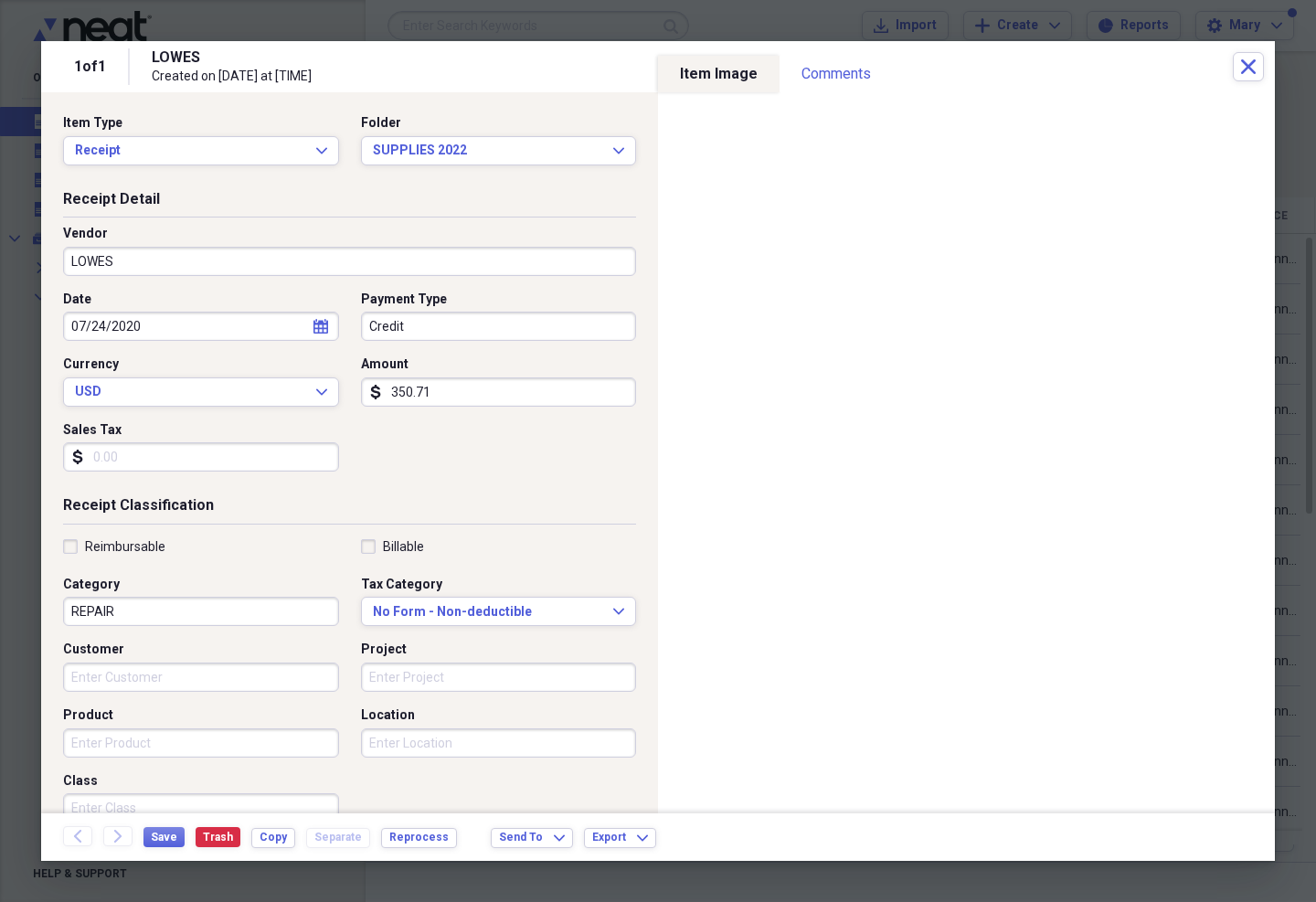 type on "REPAIR" 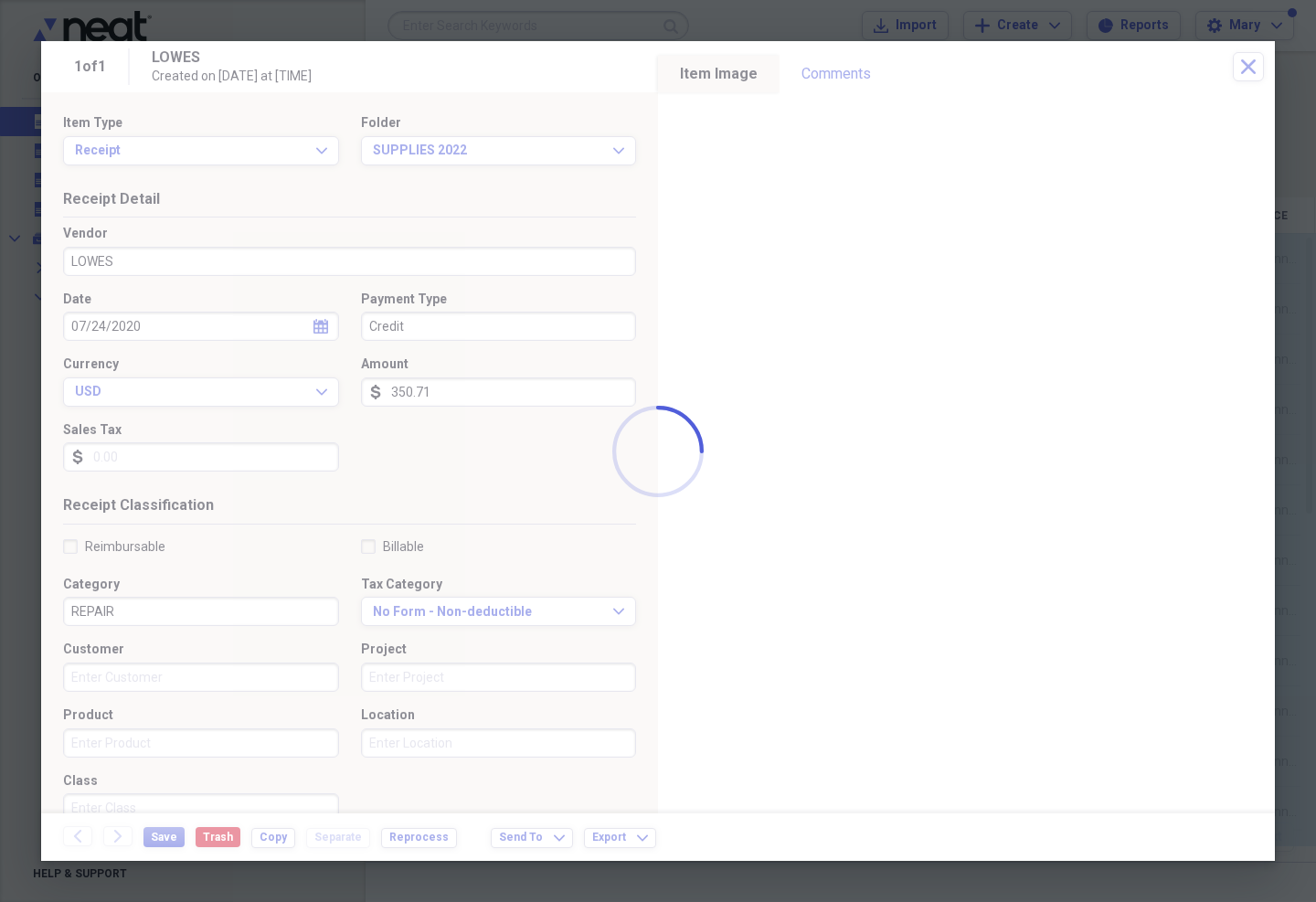 scroll, scrollTop: 37, scrollLeft: 0, axis: vertical 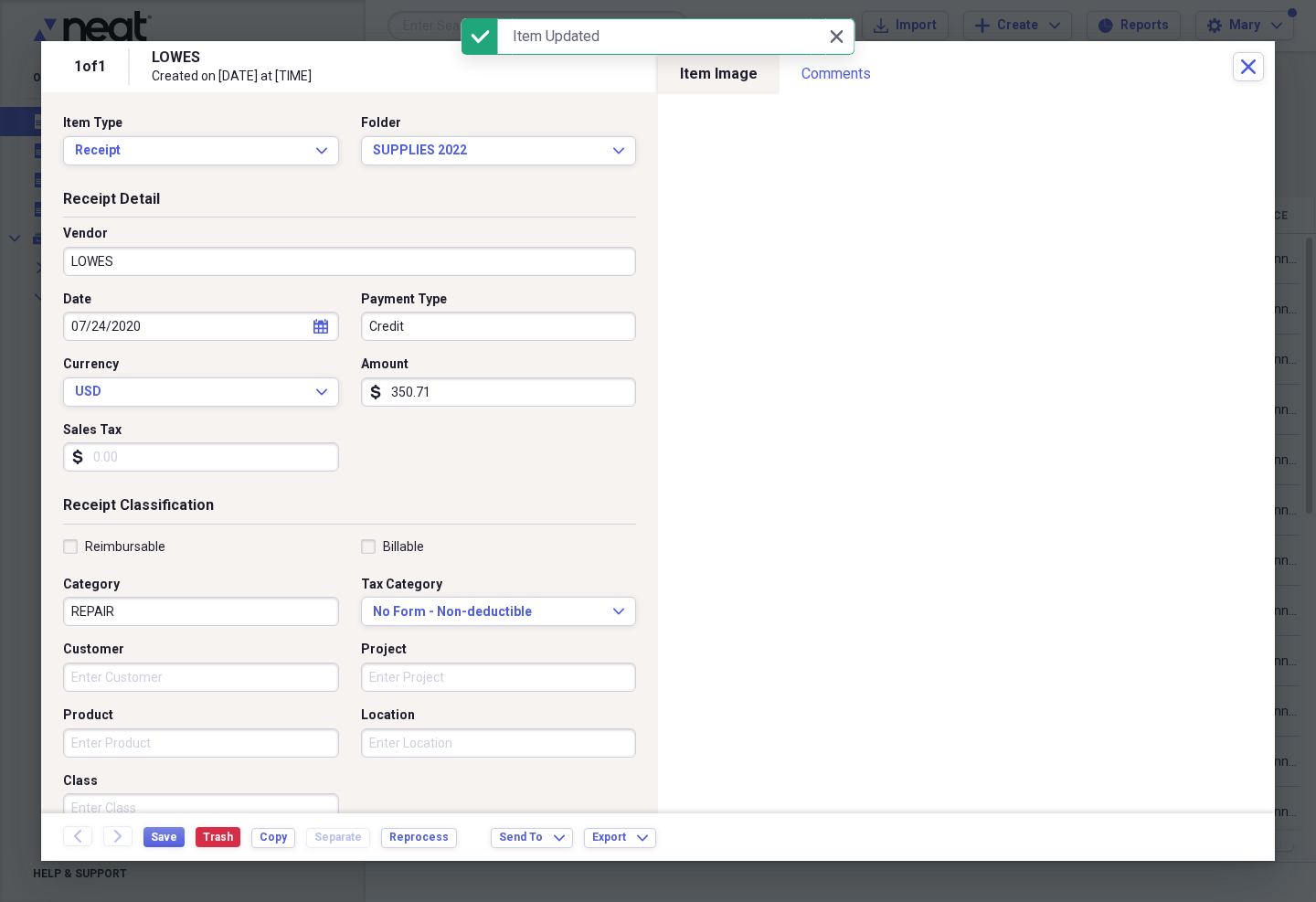 click on "Close" 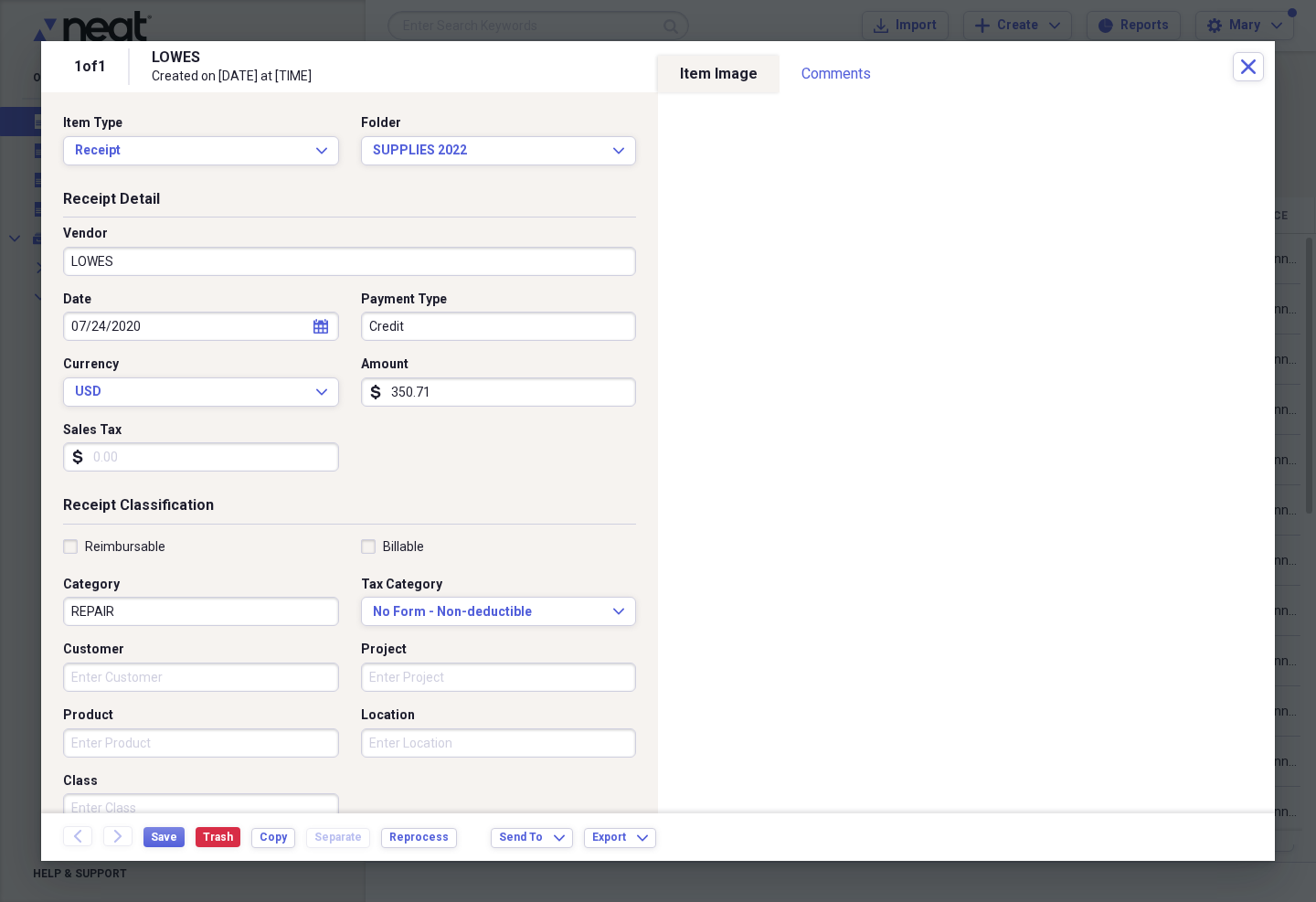 click 